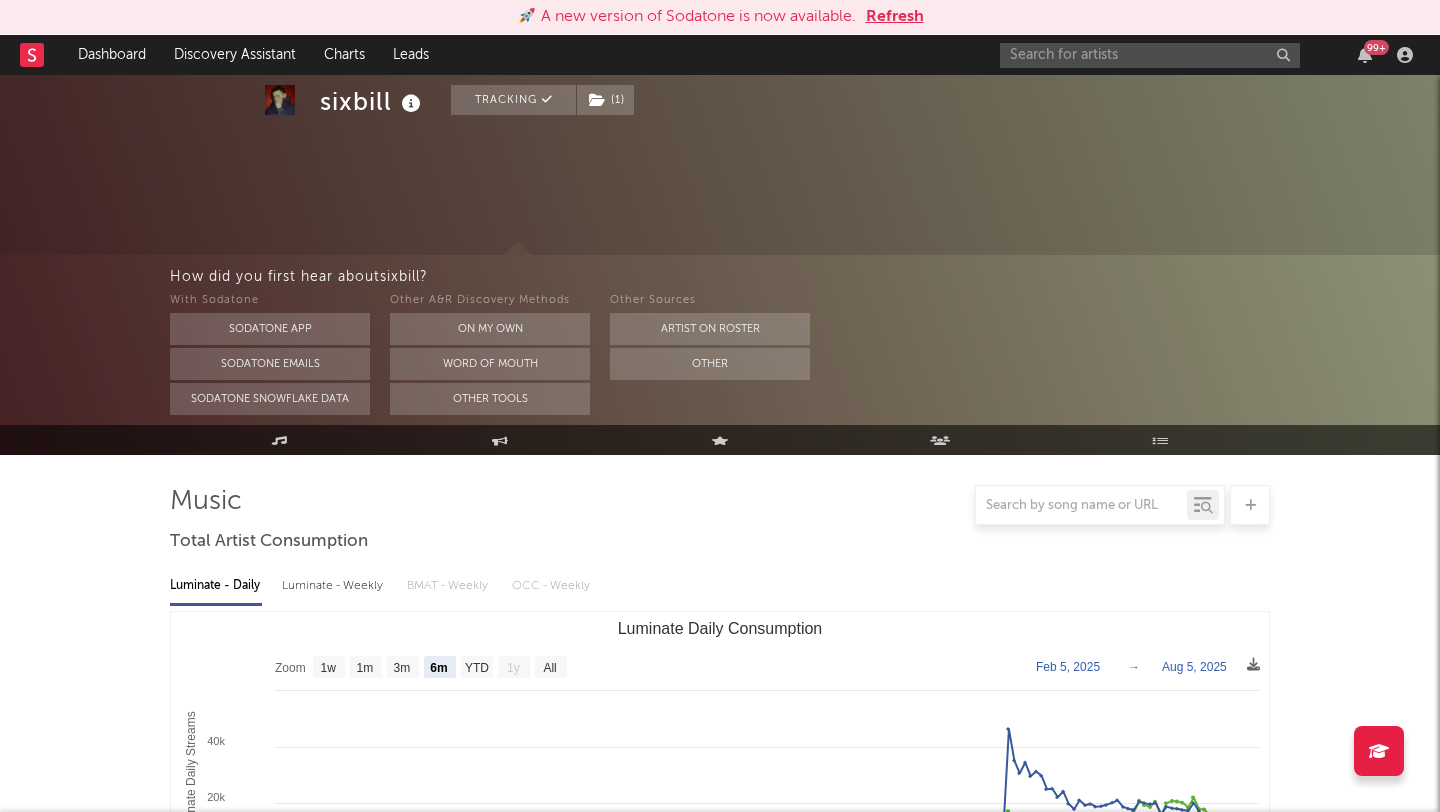 select on "6m" 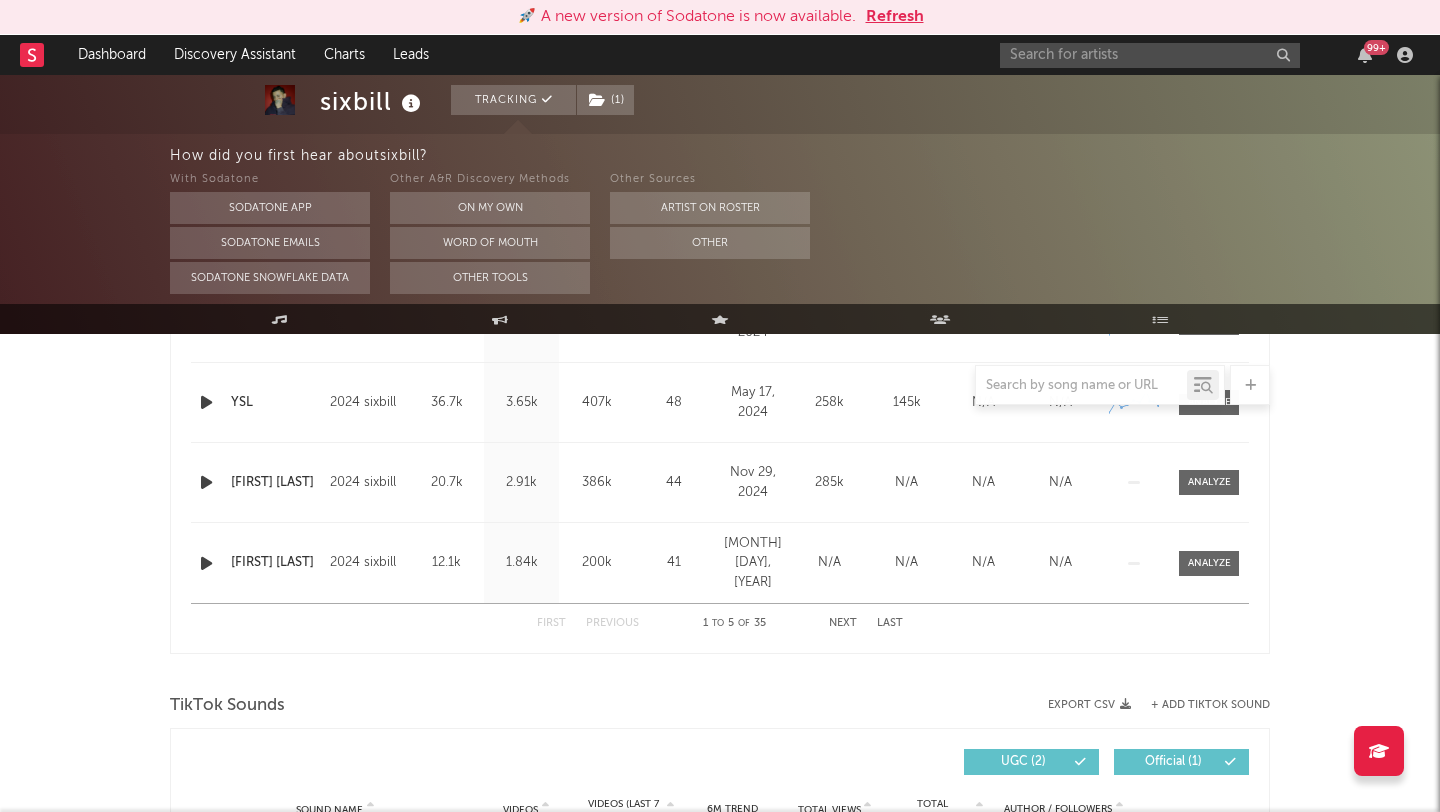 scroll, scrollTop: 768, scrollLeft: 0, axis: vertical 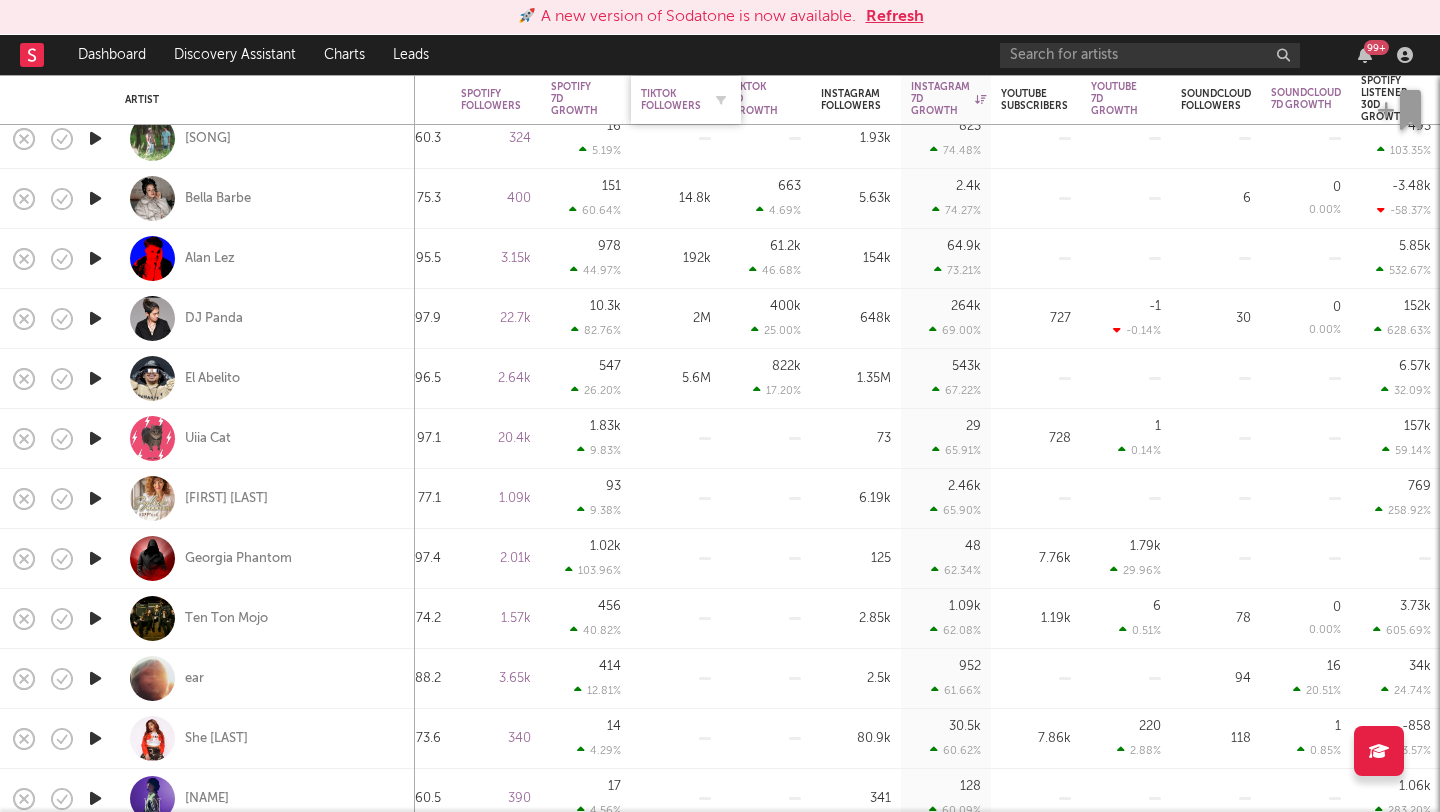 click on "Tiktok Followers" at bounding box center (671, 100) 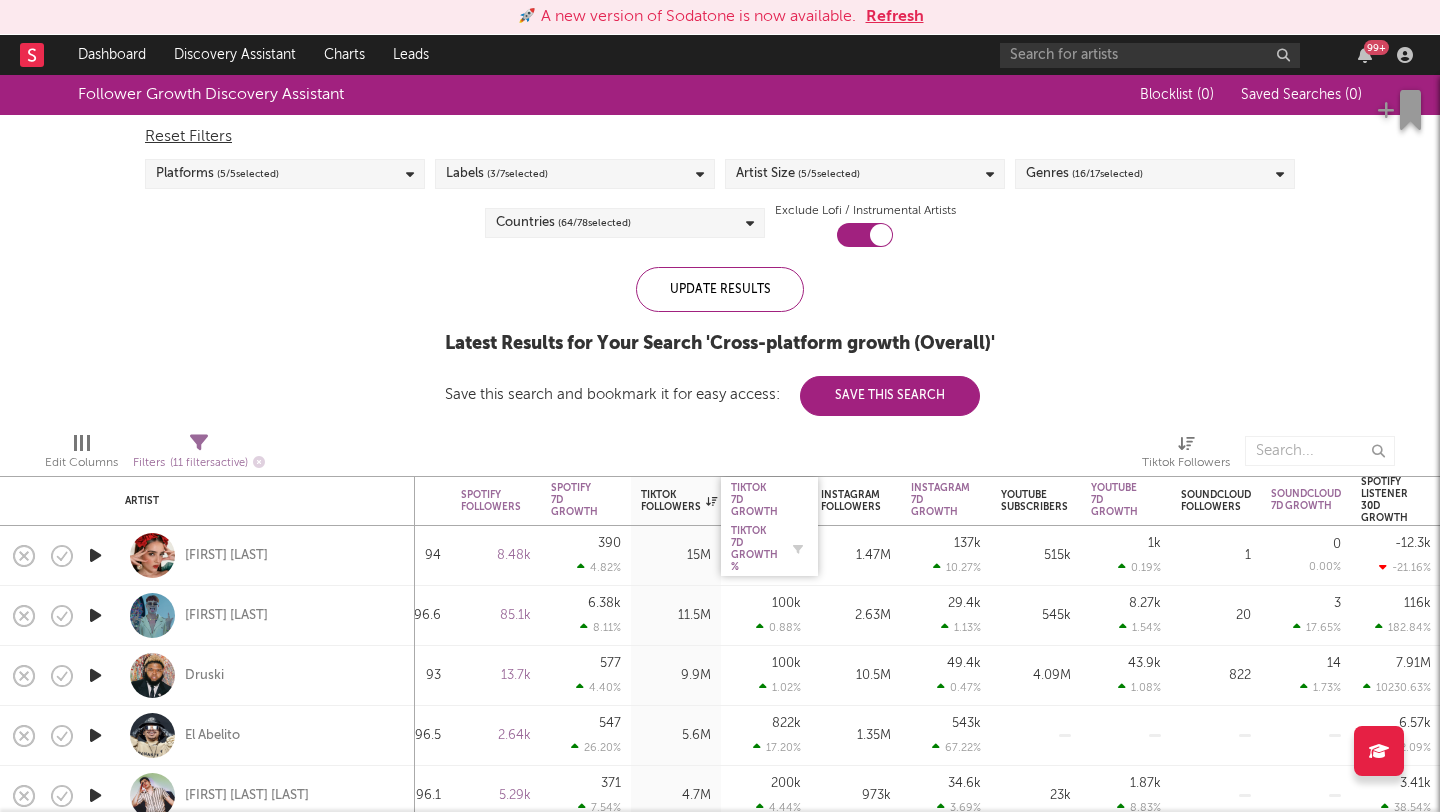 click on "Tiktok 7D Growth %" at bounding box center [754, 549] 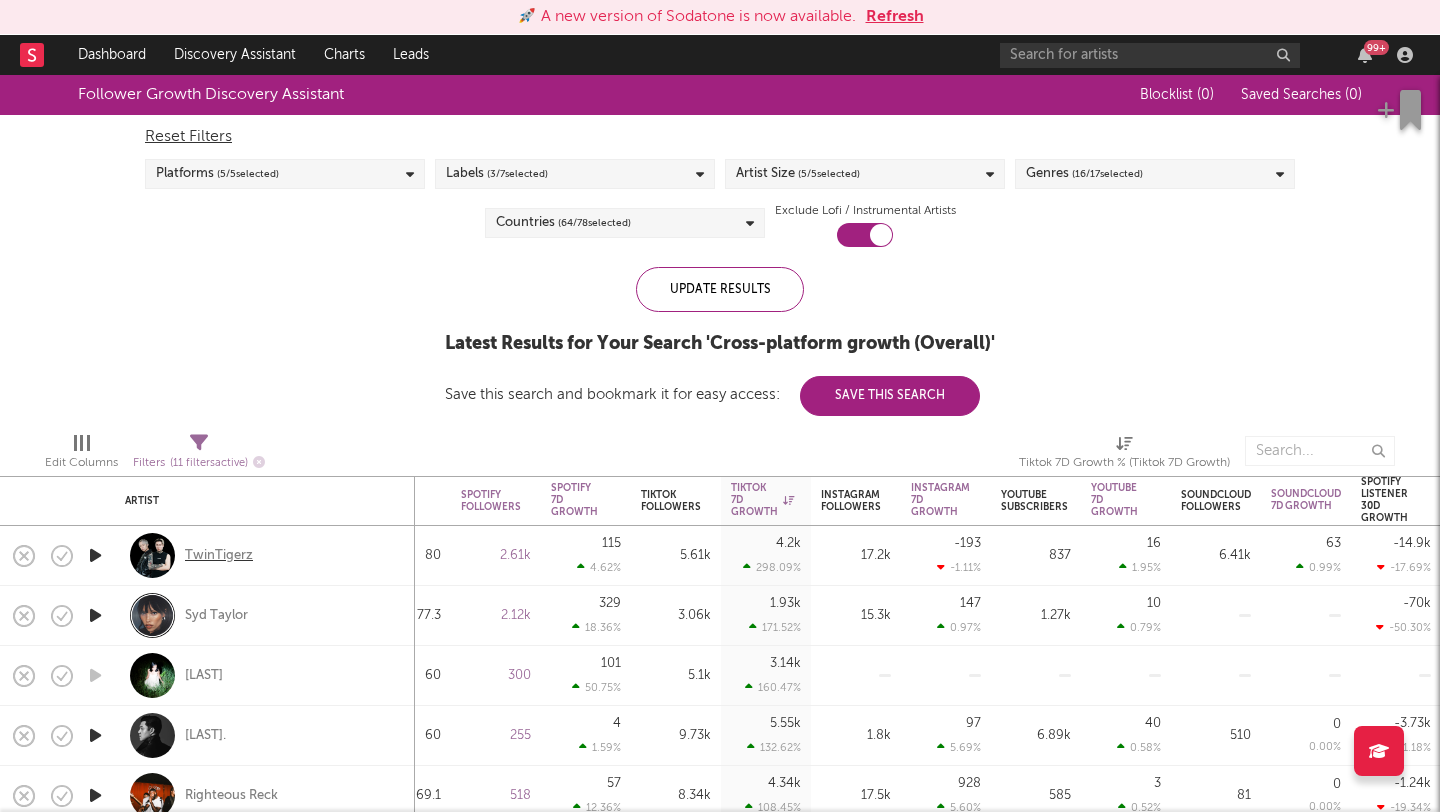 click on "TwinTigerz" at bounding box center (219, 556) 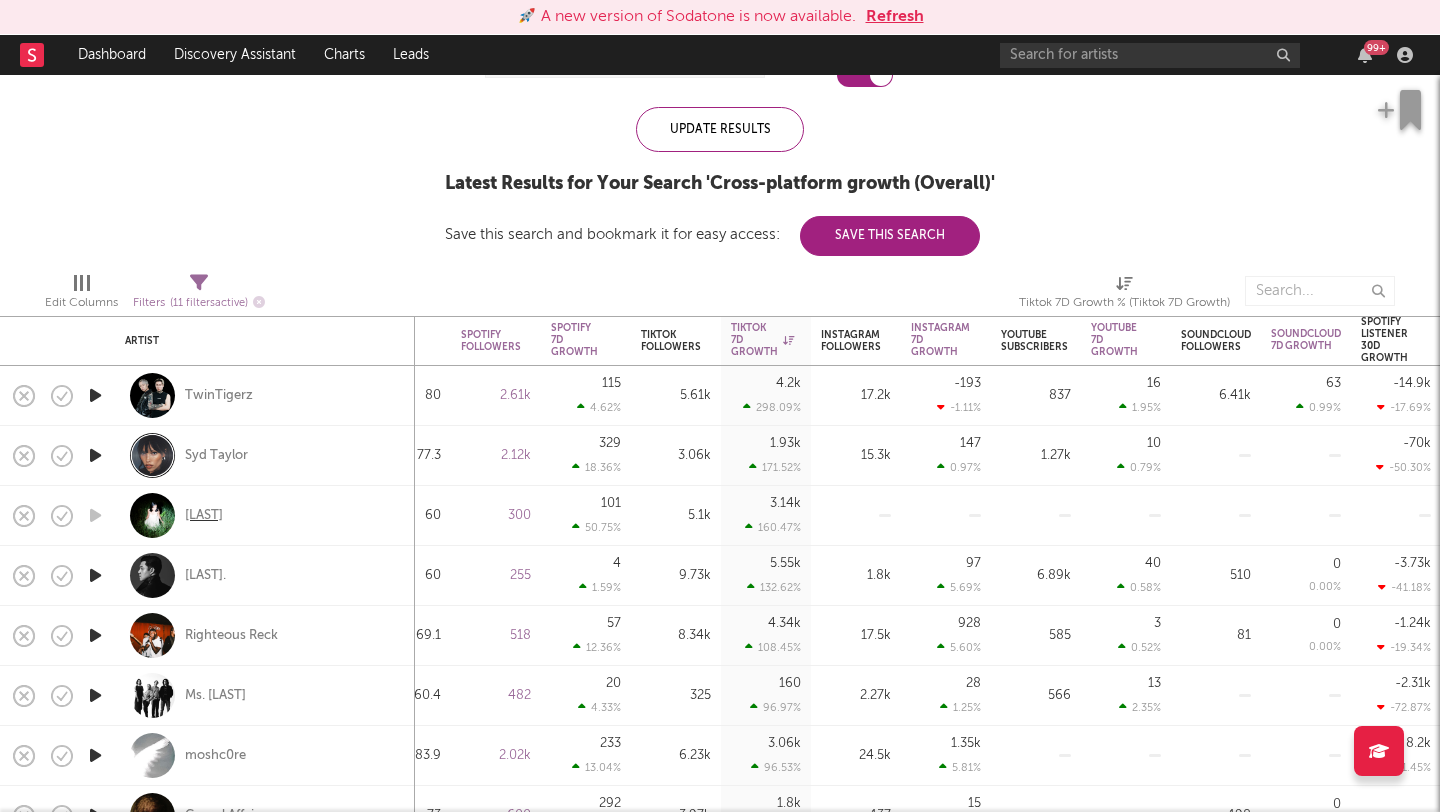 click on "sriyam" at bounding box center (204, 516) 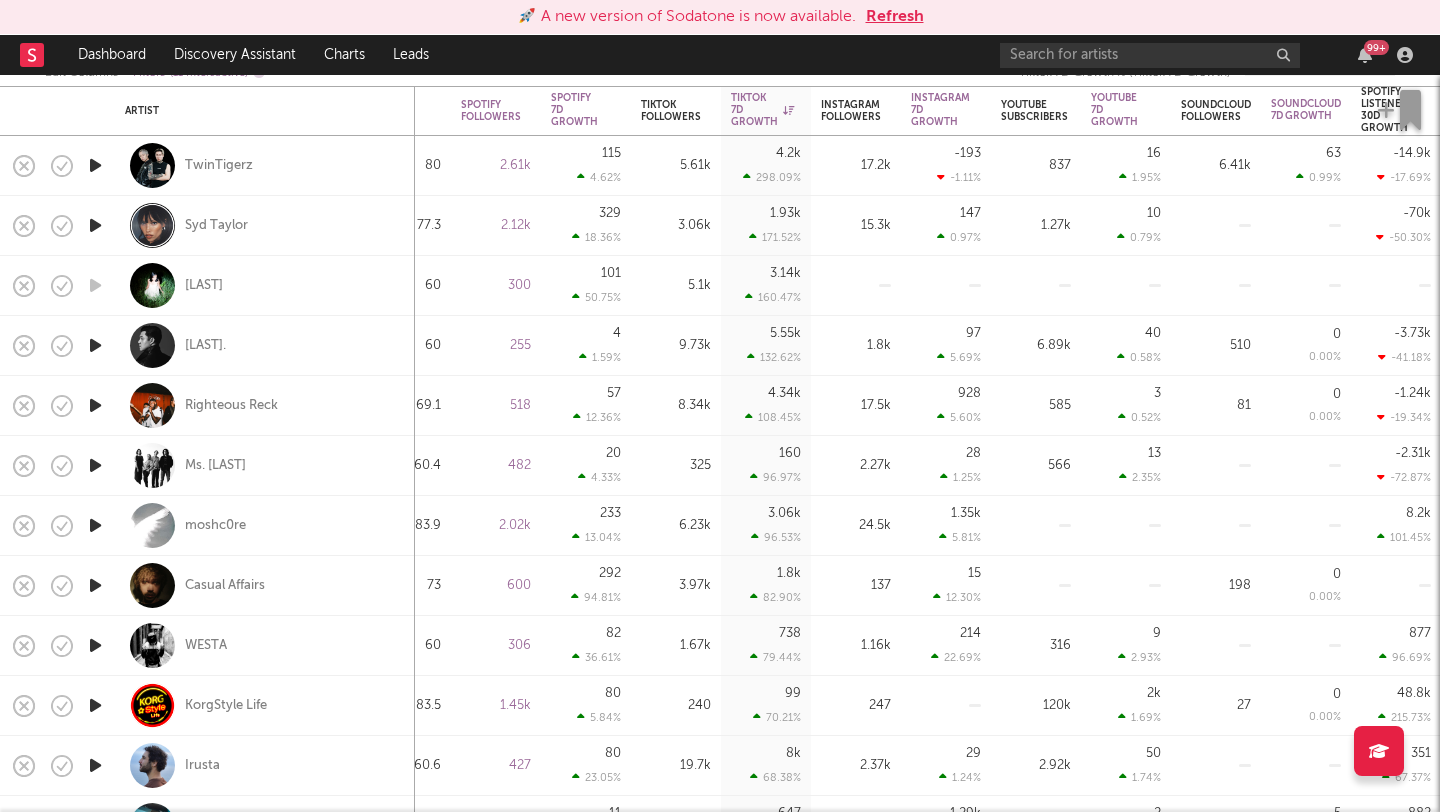 click at bounding box center (95, 345) 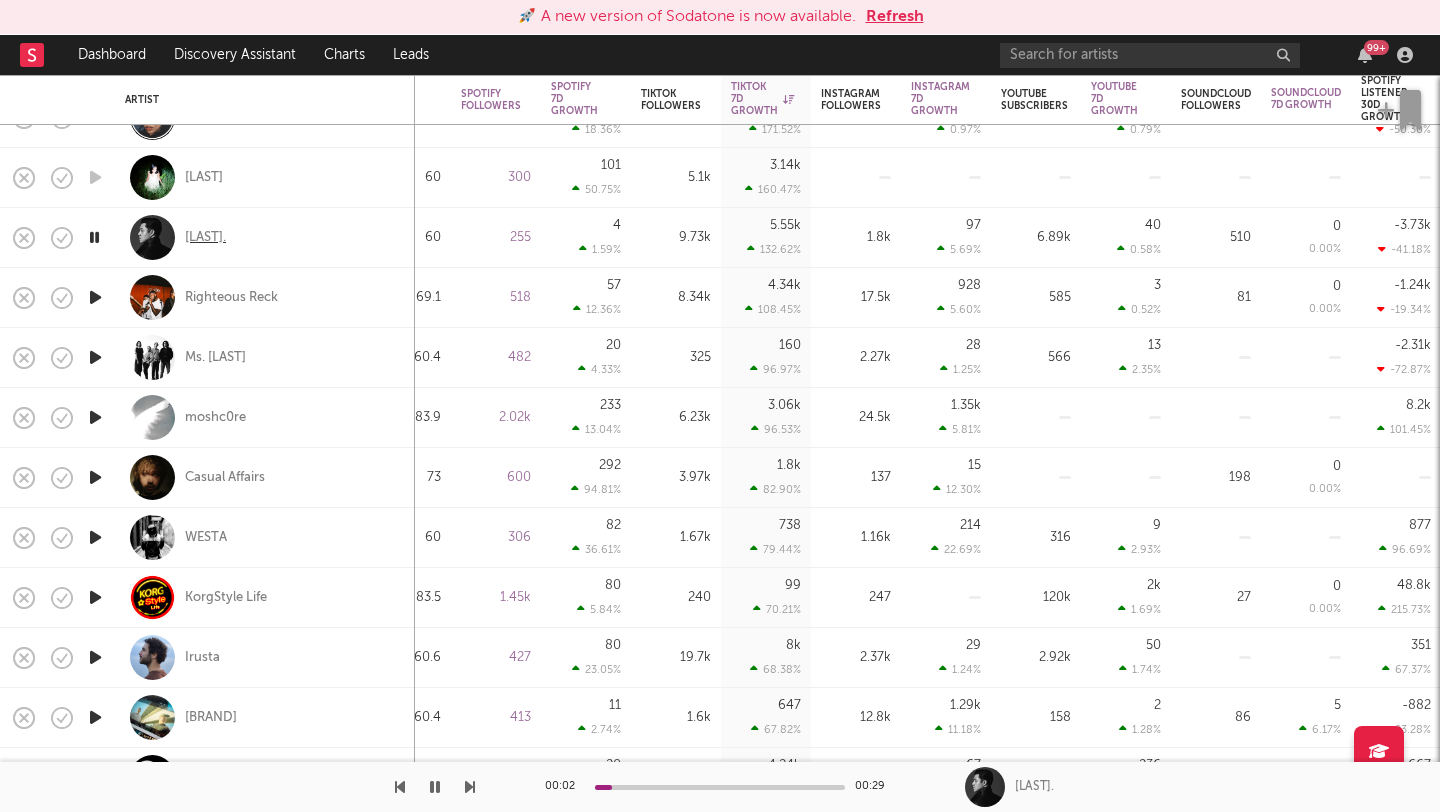 click on "HOWE." at bounding box center [205, 238] 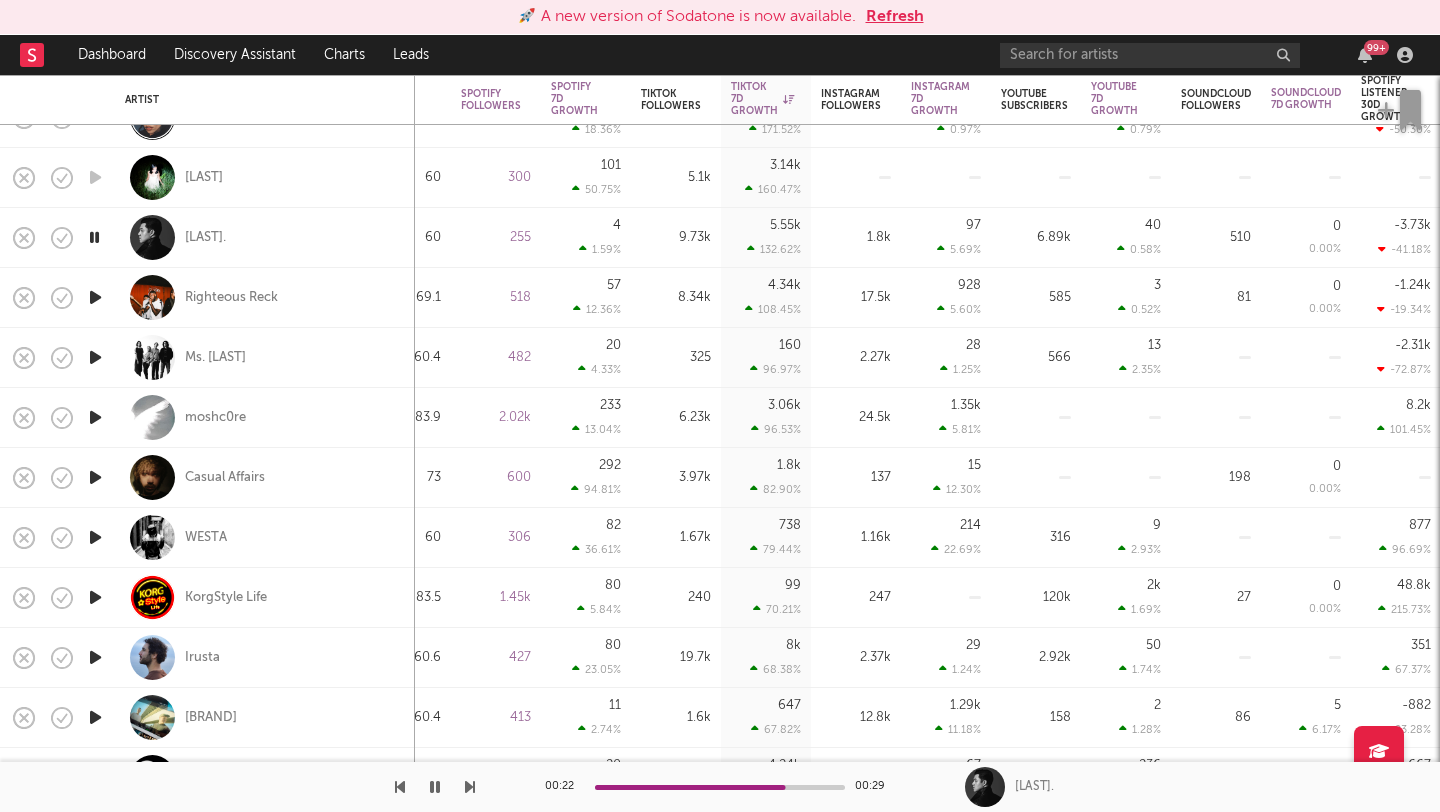 click at bounding box center [94, 237] 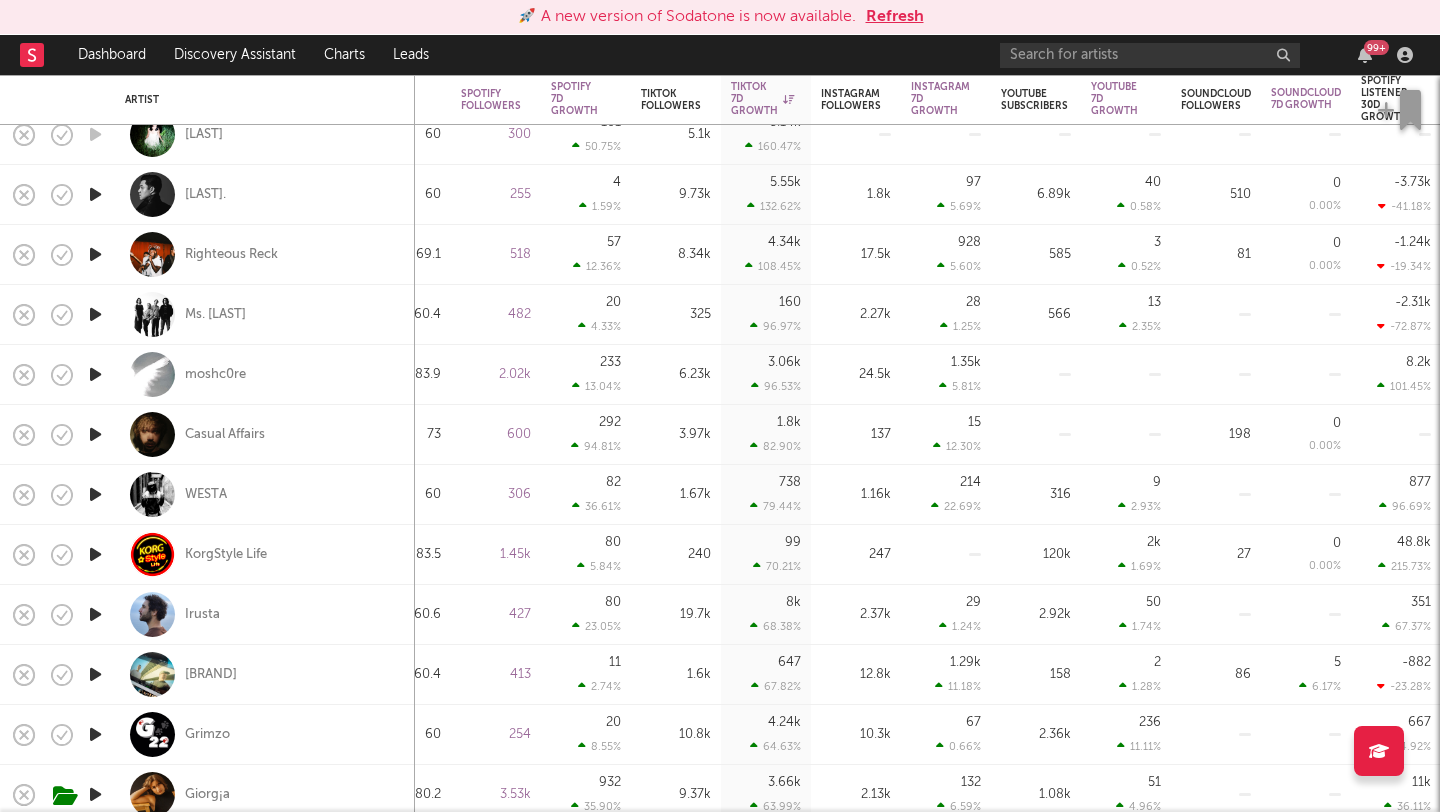 click at bounding box center [95, 254] 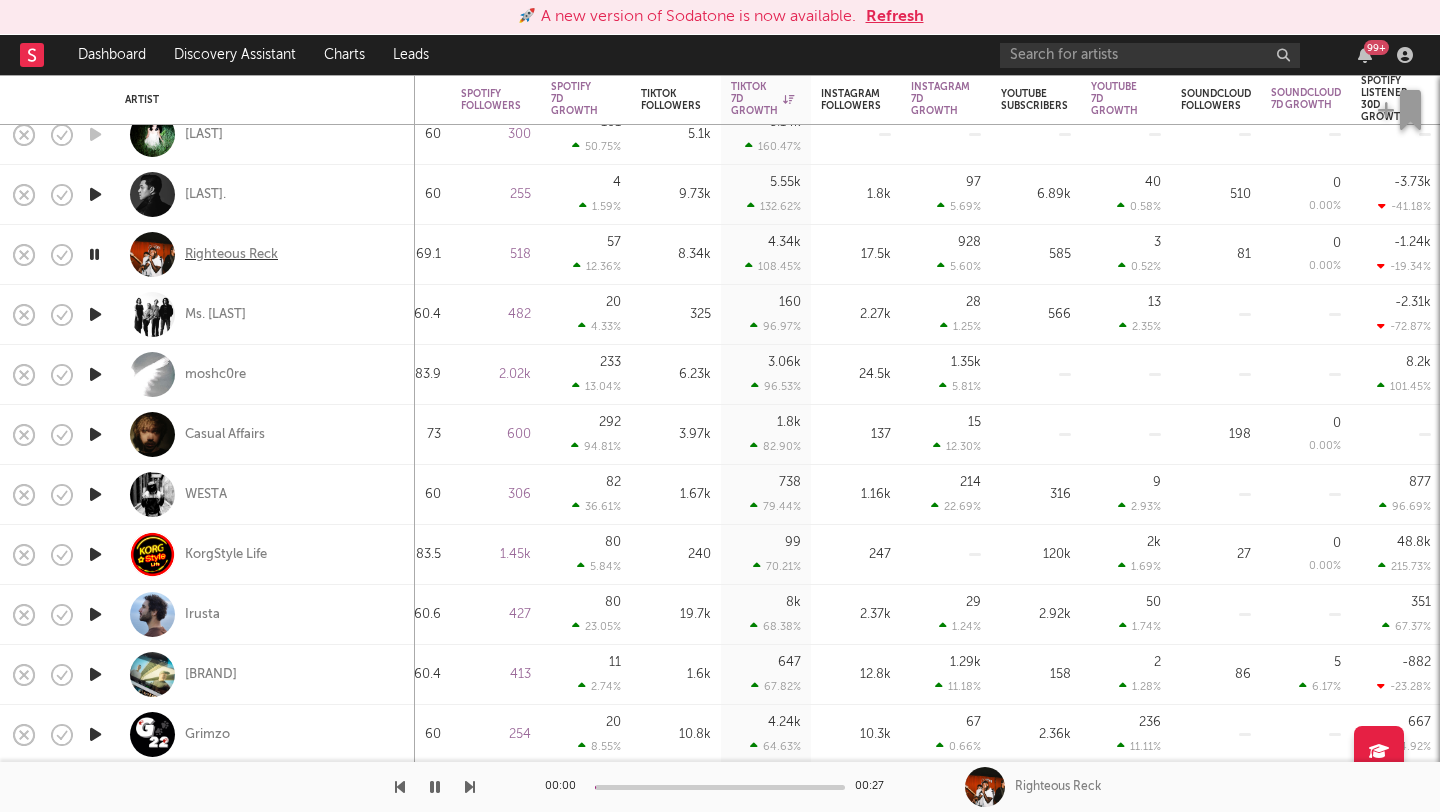 click on "Righteous Reck" at bounding box center (231, 255) 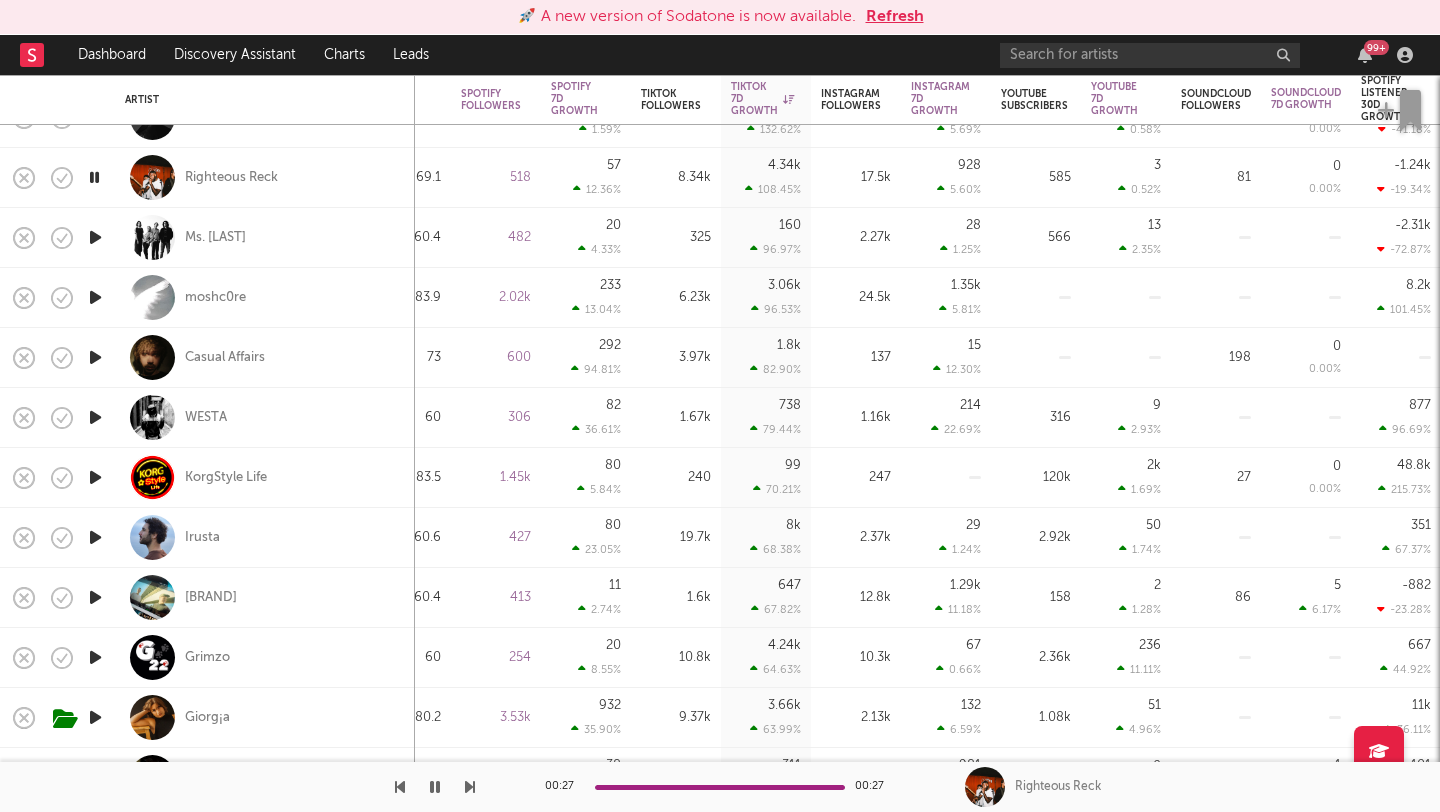 click at bounding box center [95, 297] 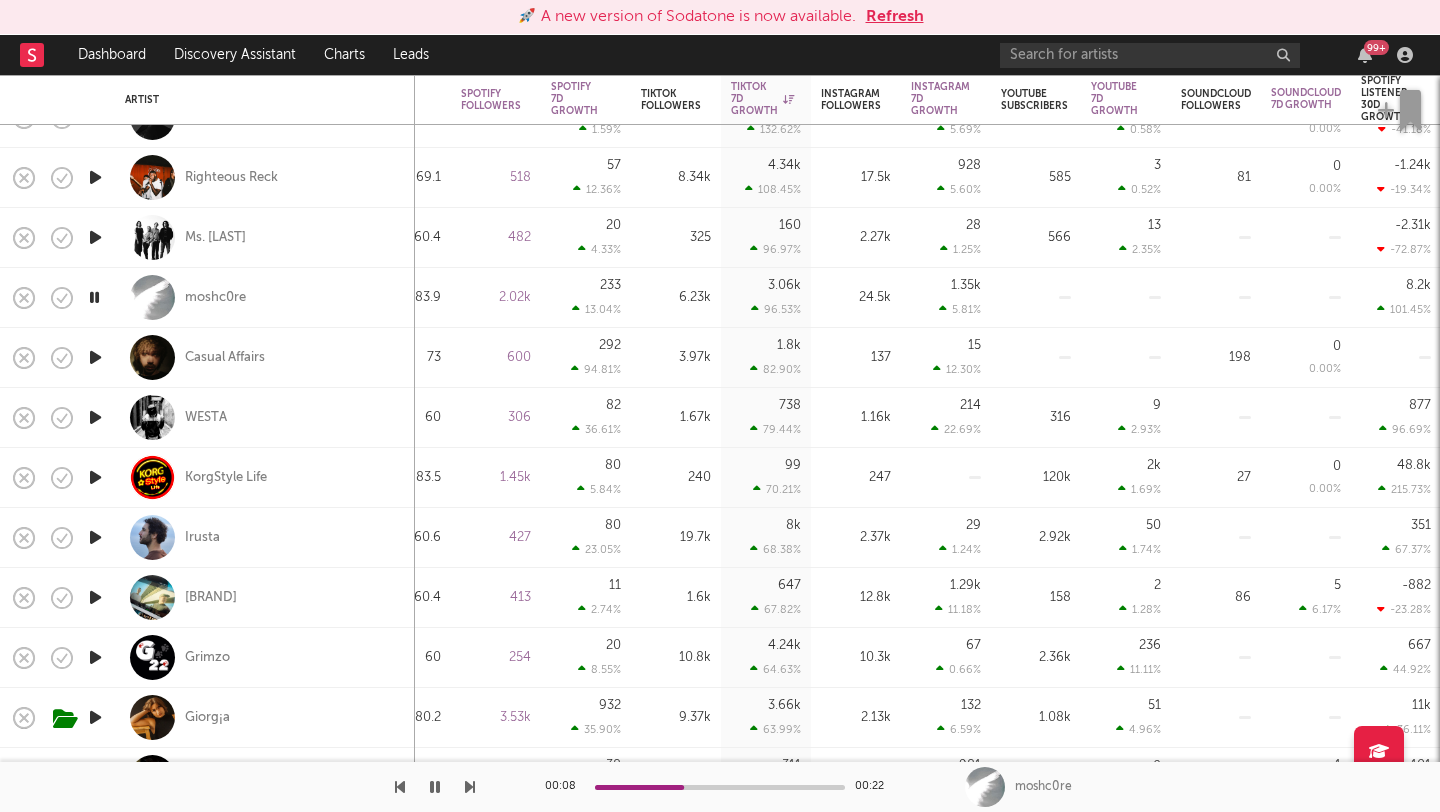 click at bounding box center [95, 357] 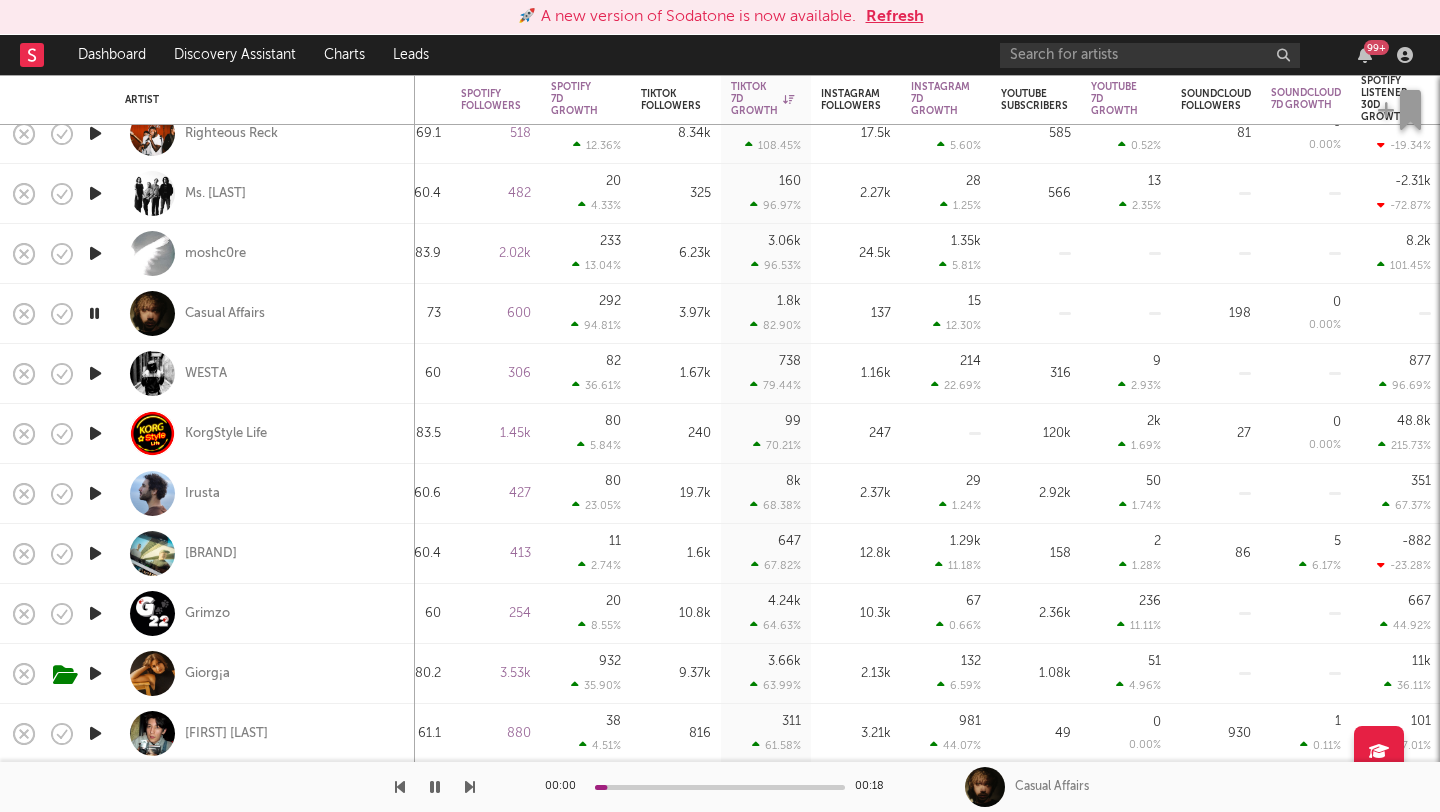 click at bounding box center (95, 373) 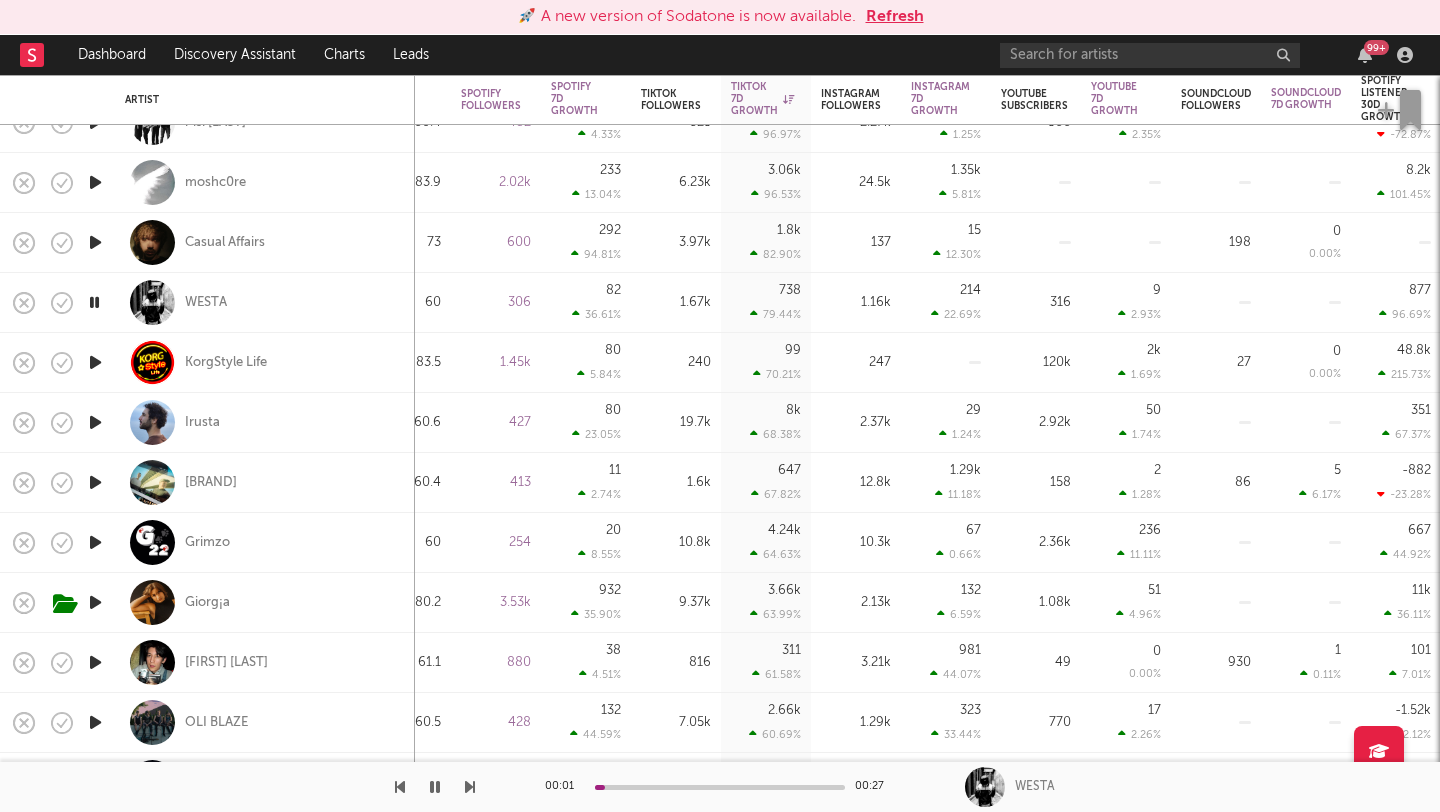 click at bounding box center (95, 362) 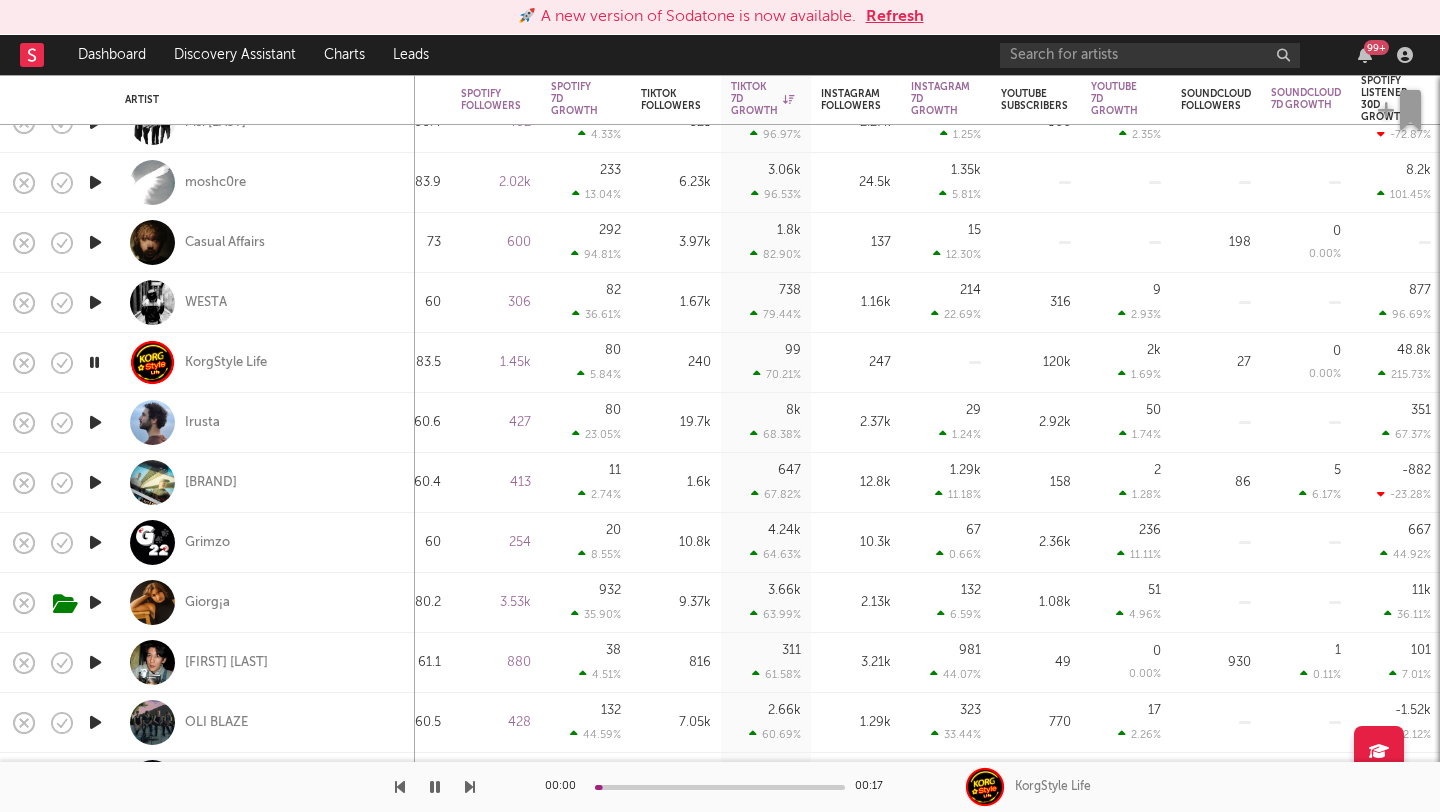 click at bounding box center (95, 422) 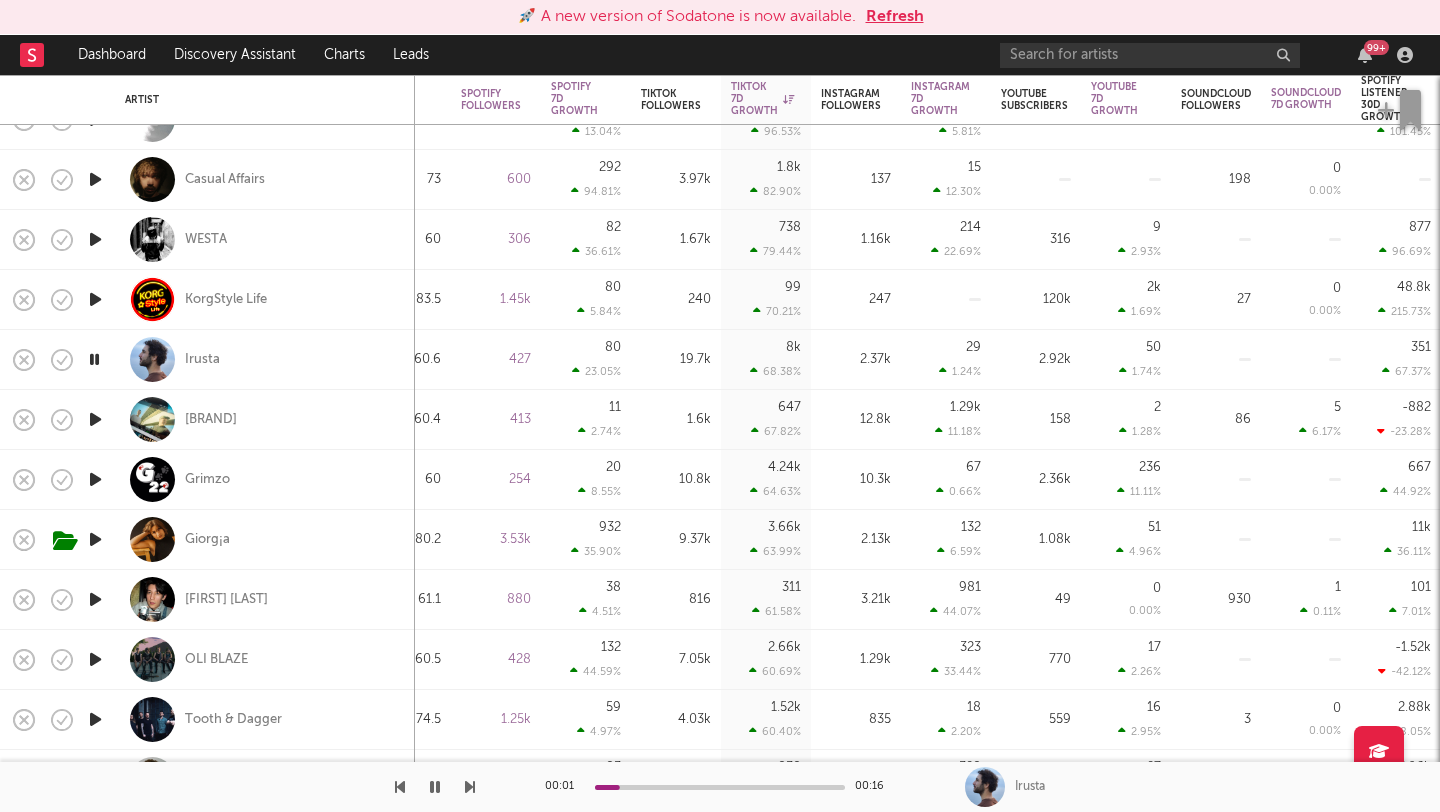 click at bounding box center (95, 419) 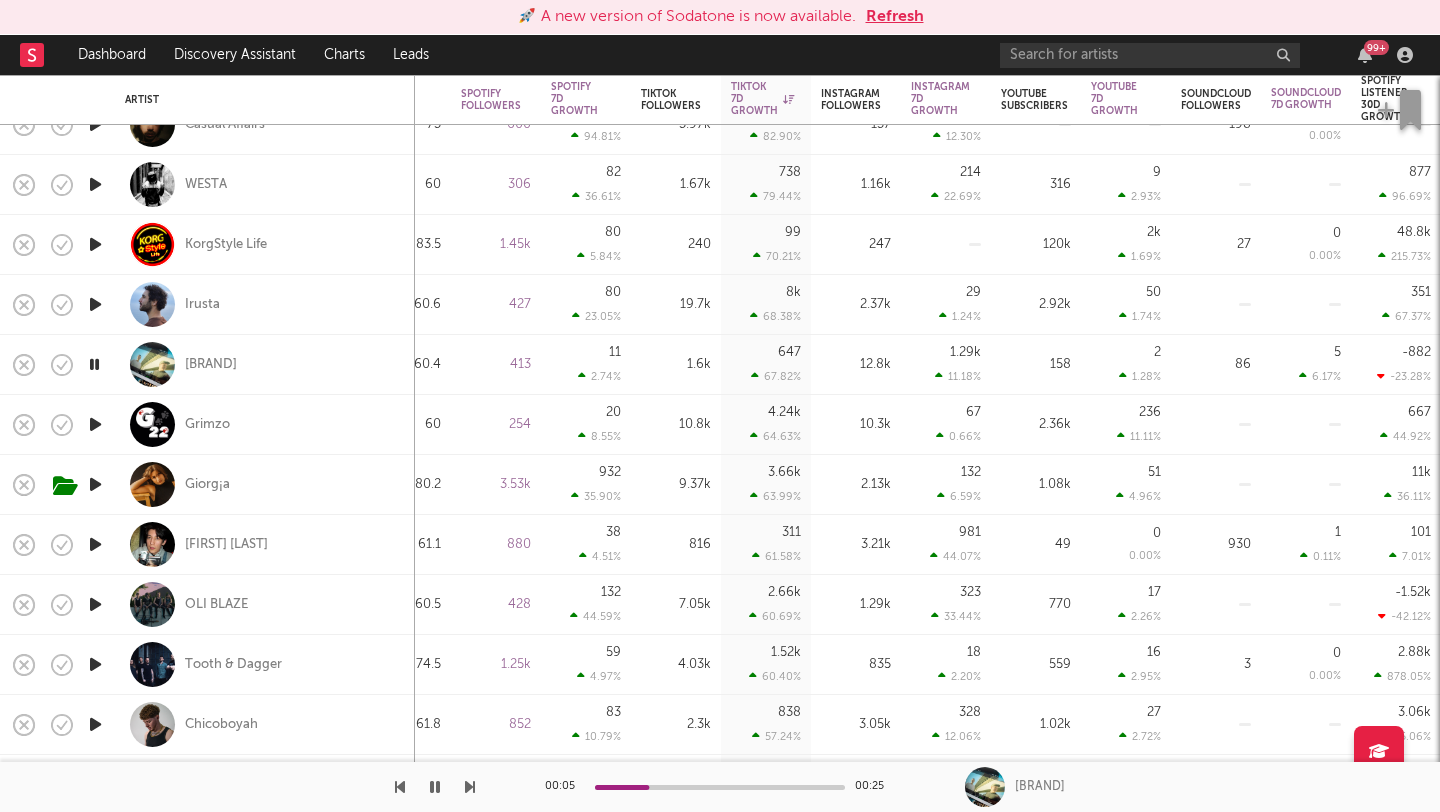 click at bounding box center [95, 424] 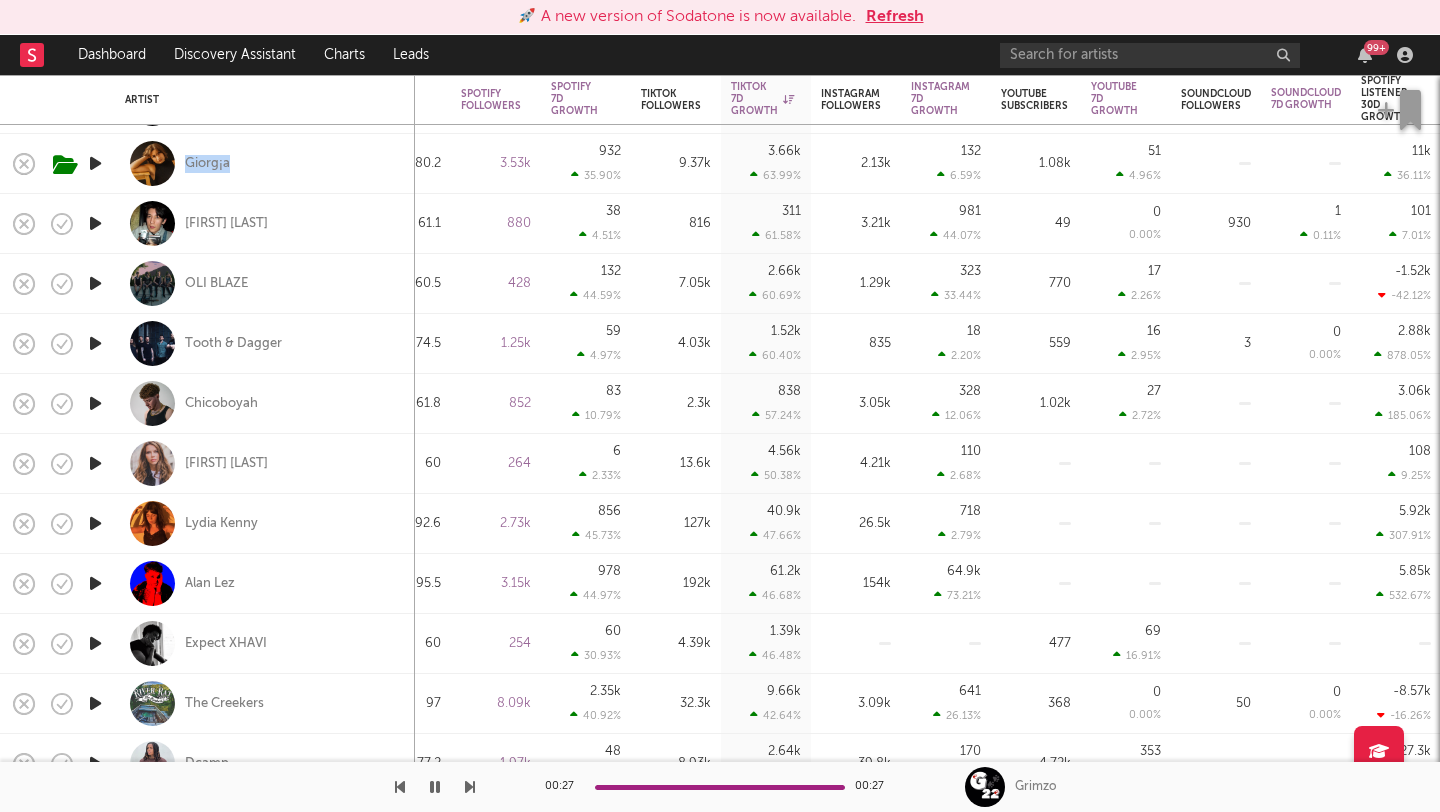 click at bounding box center (95, 223) 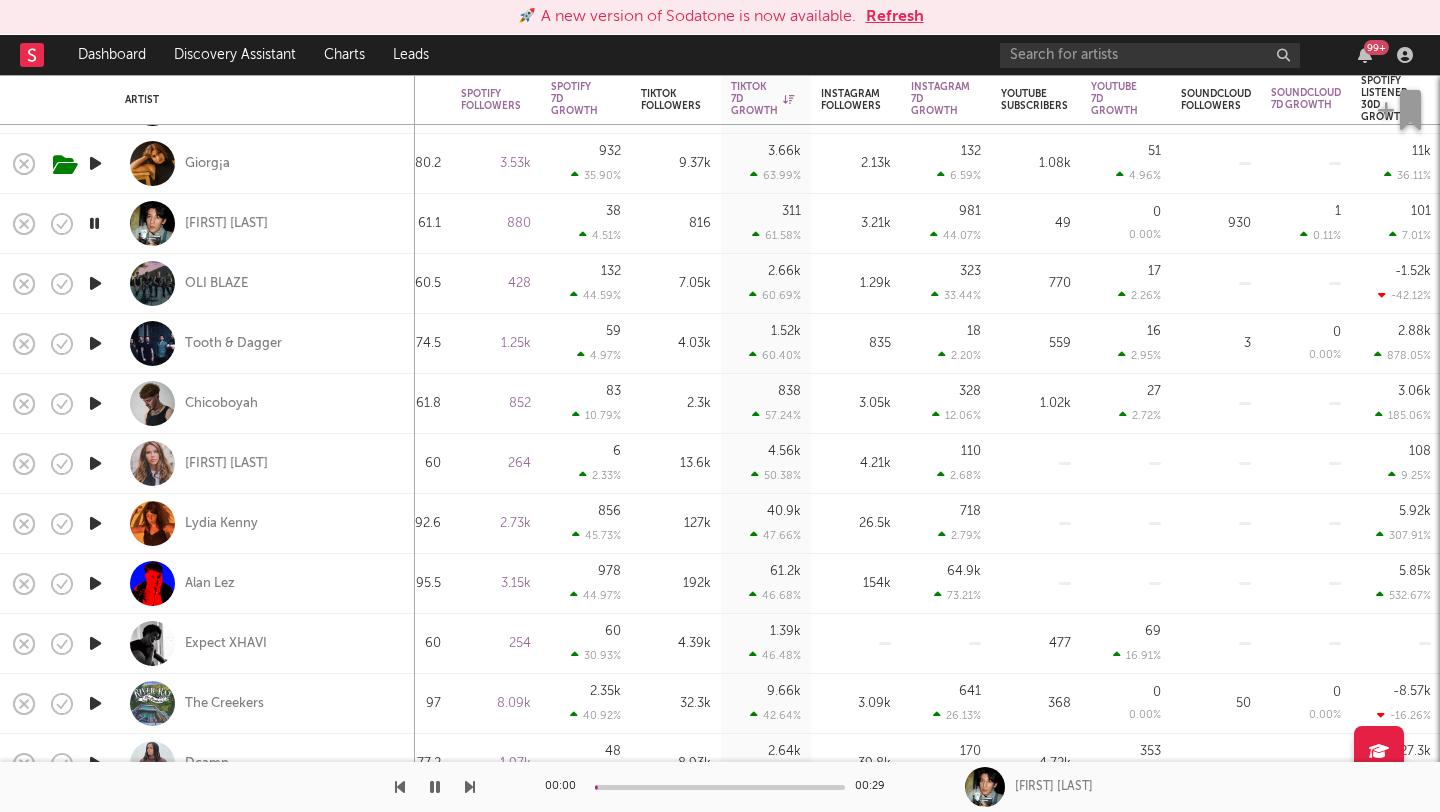 click at bounding box center [95, 284] 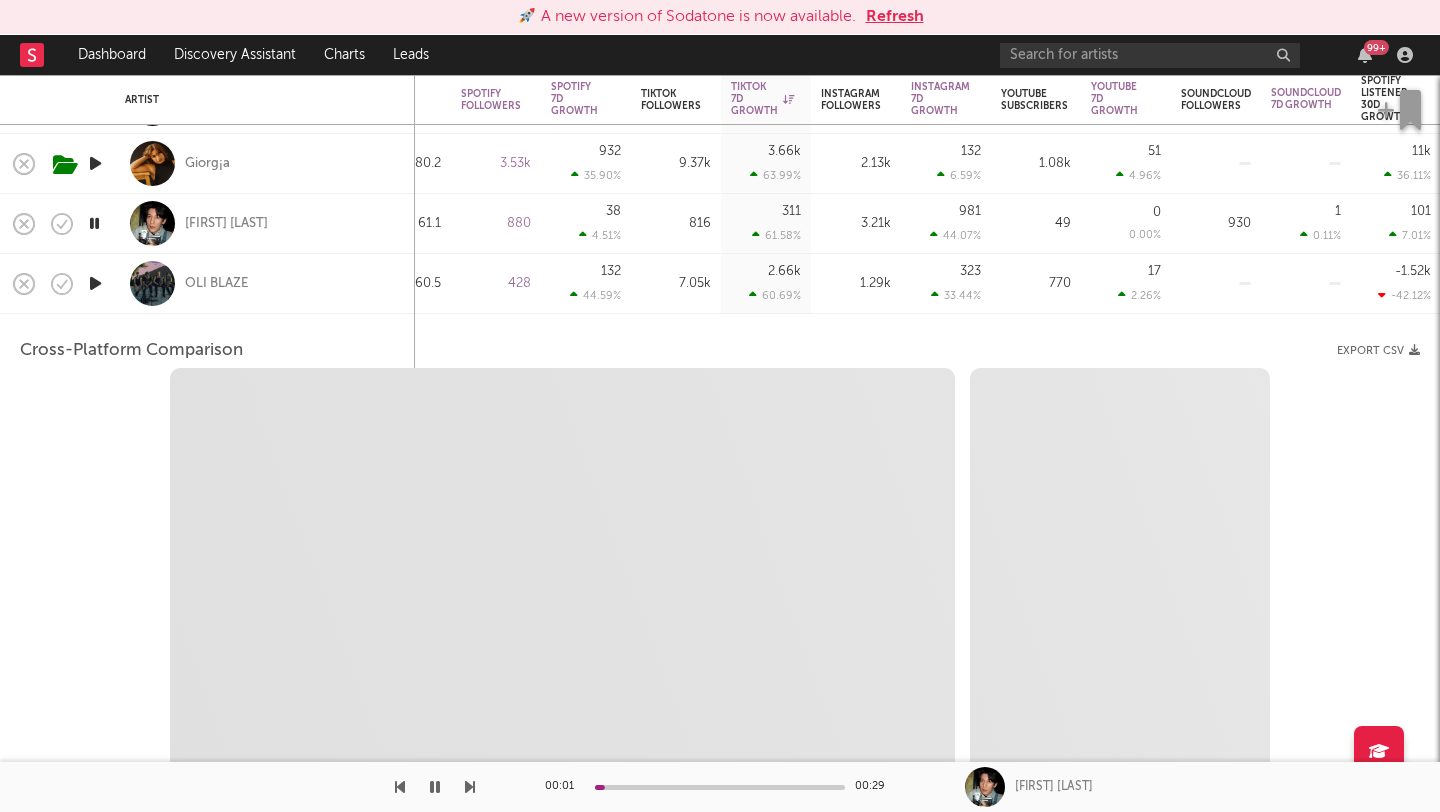 click at bounding box center [95, 283] 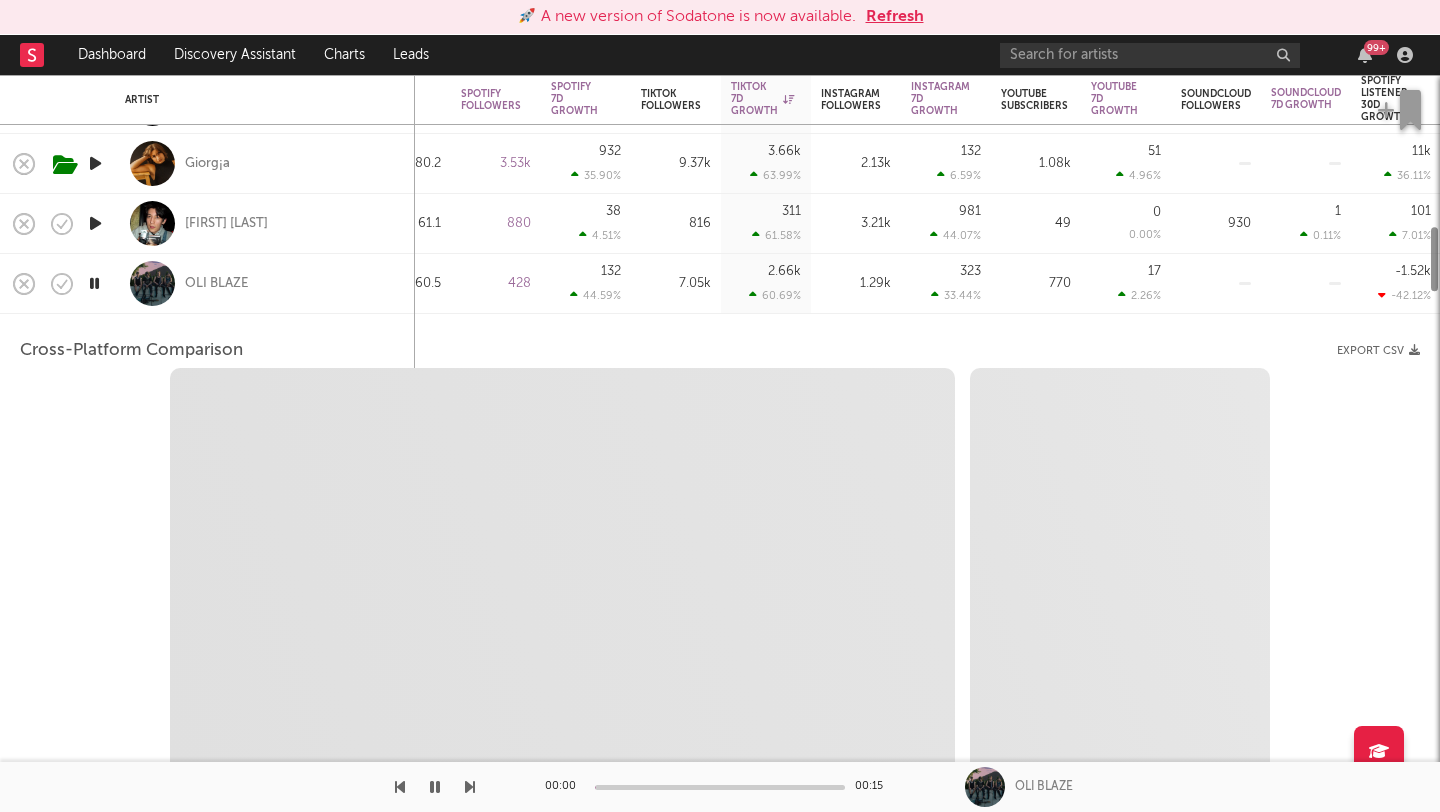 click on "OLI BLAZE" at bounding box center (265, 284) 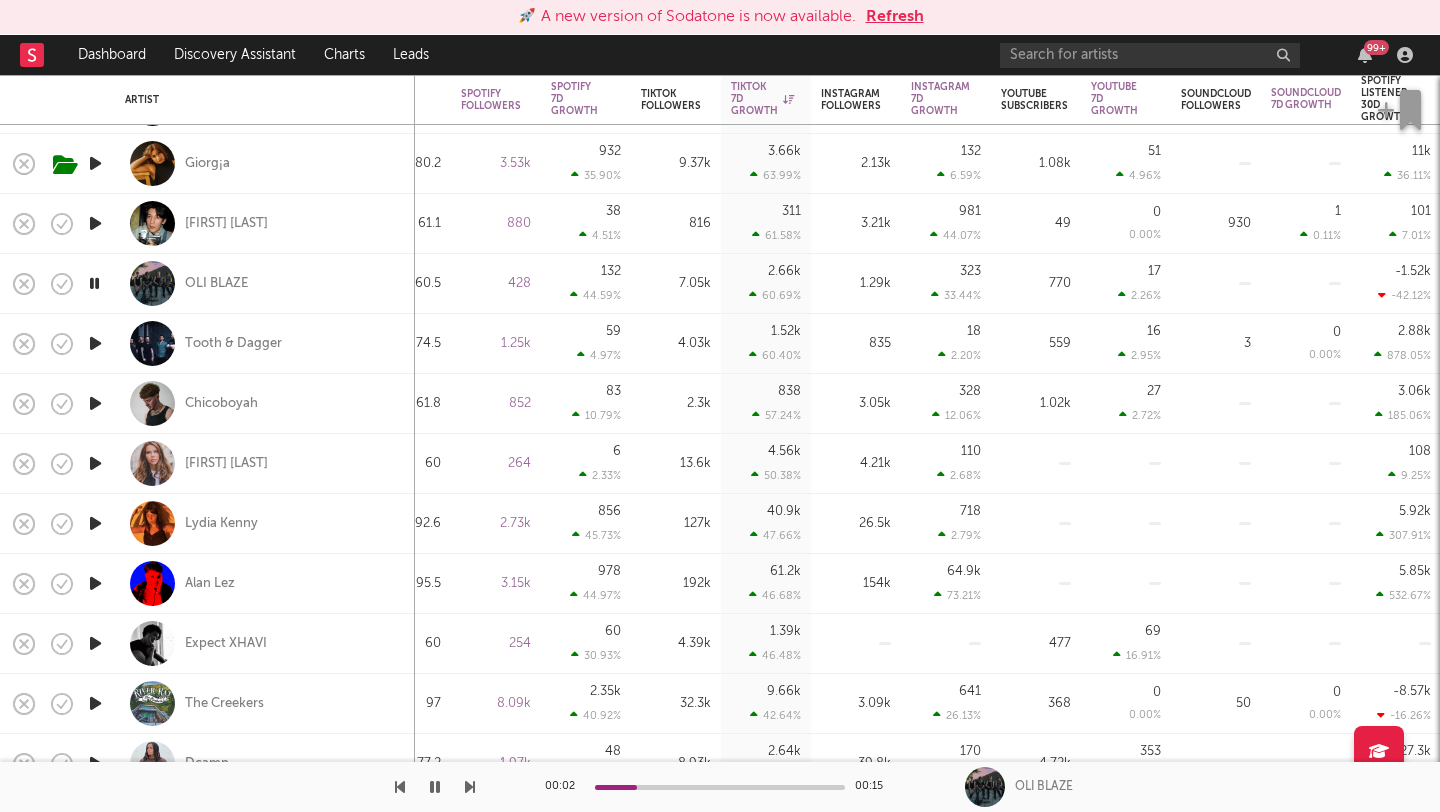 click at bounding box center [95, 343] 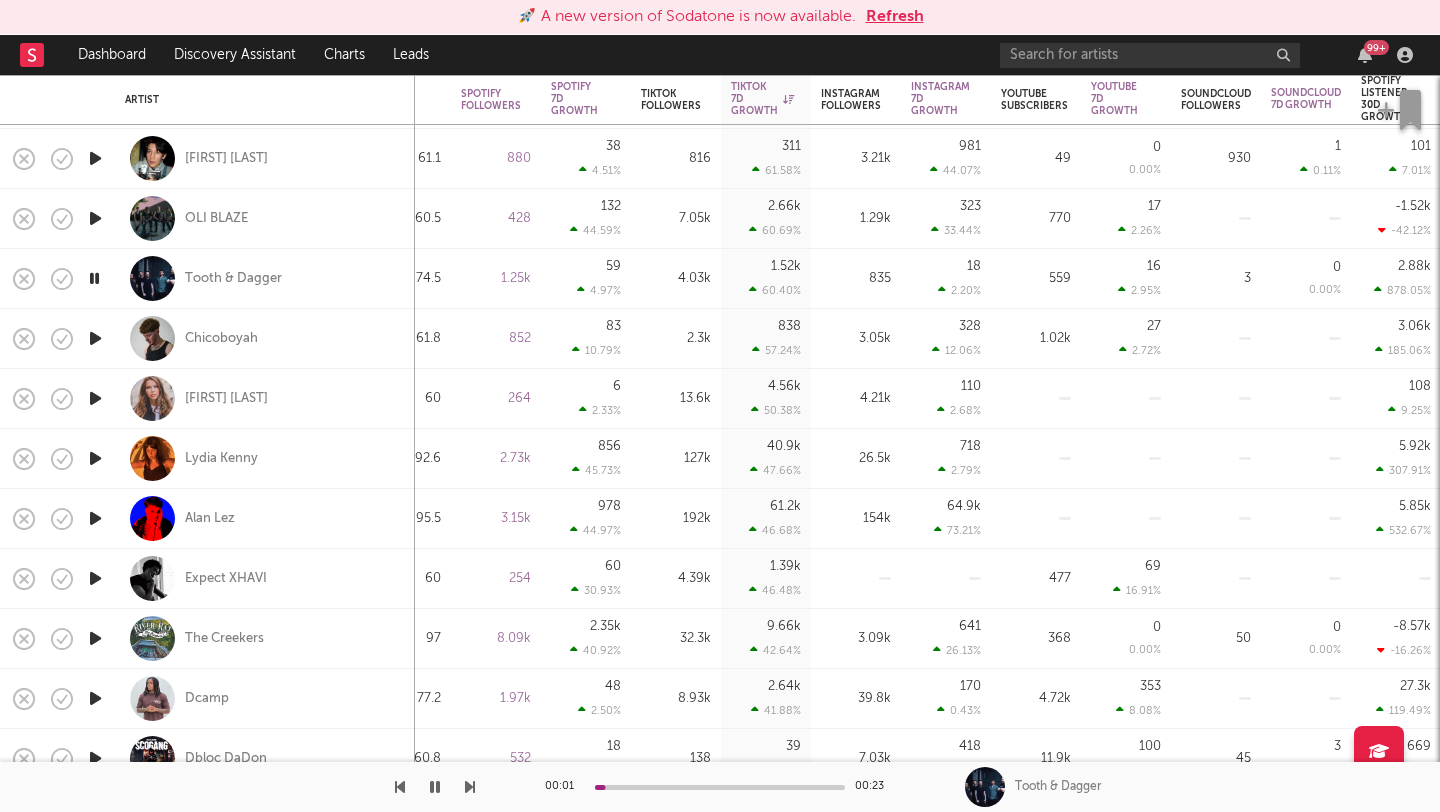click at bounding box center (95, 338) 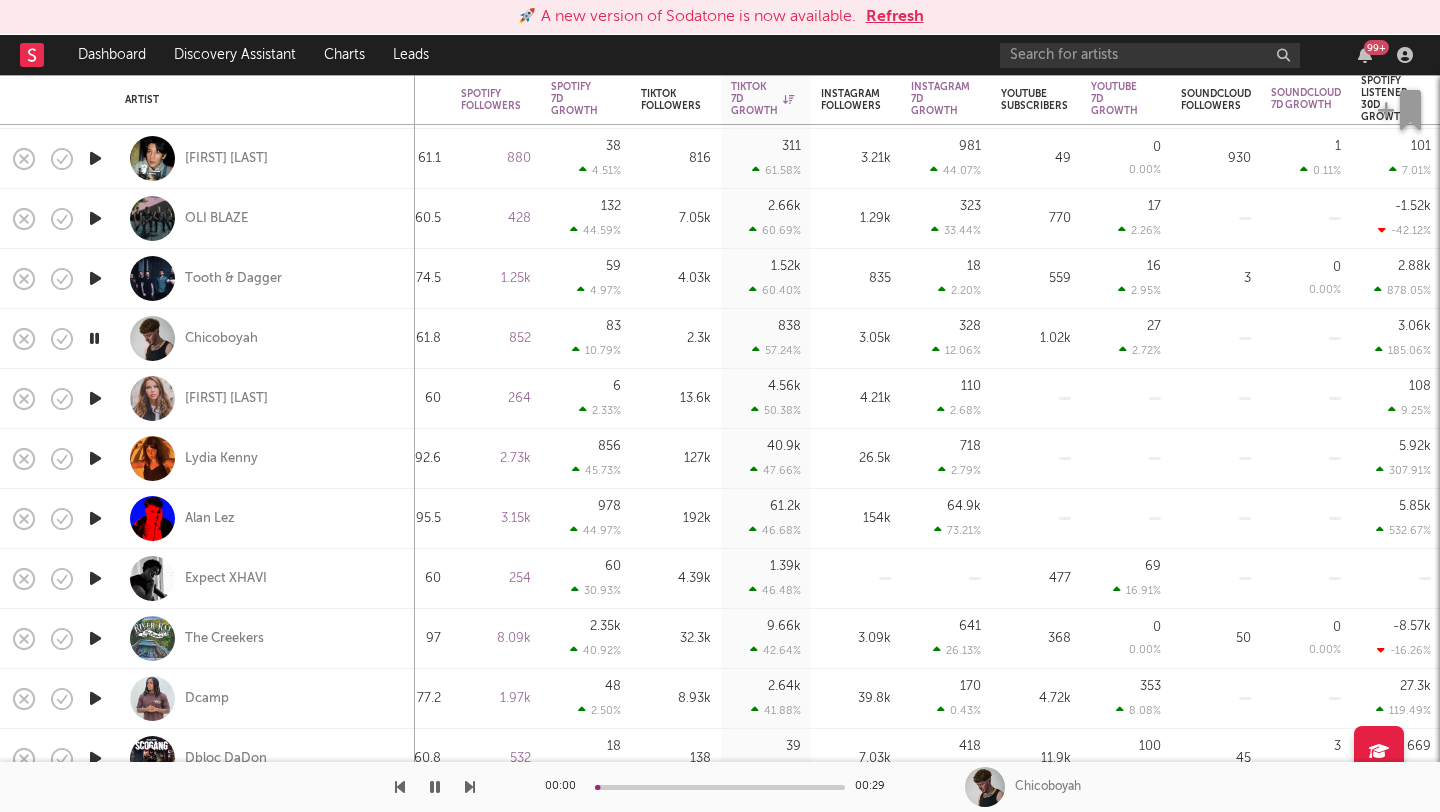 click at bounding box center [95, 398] 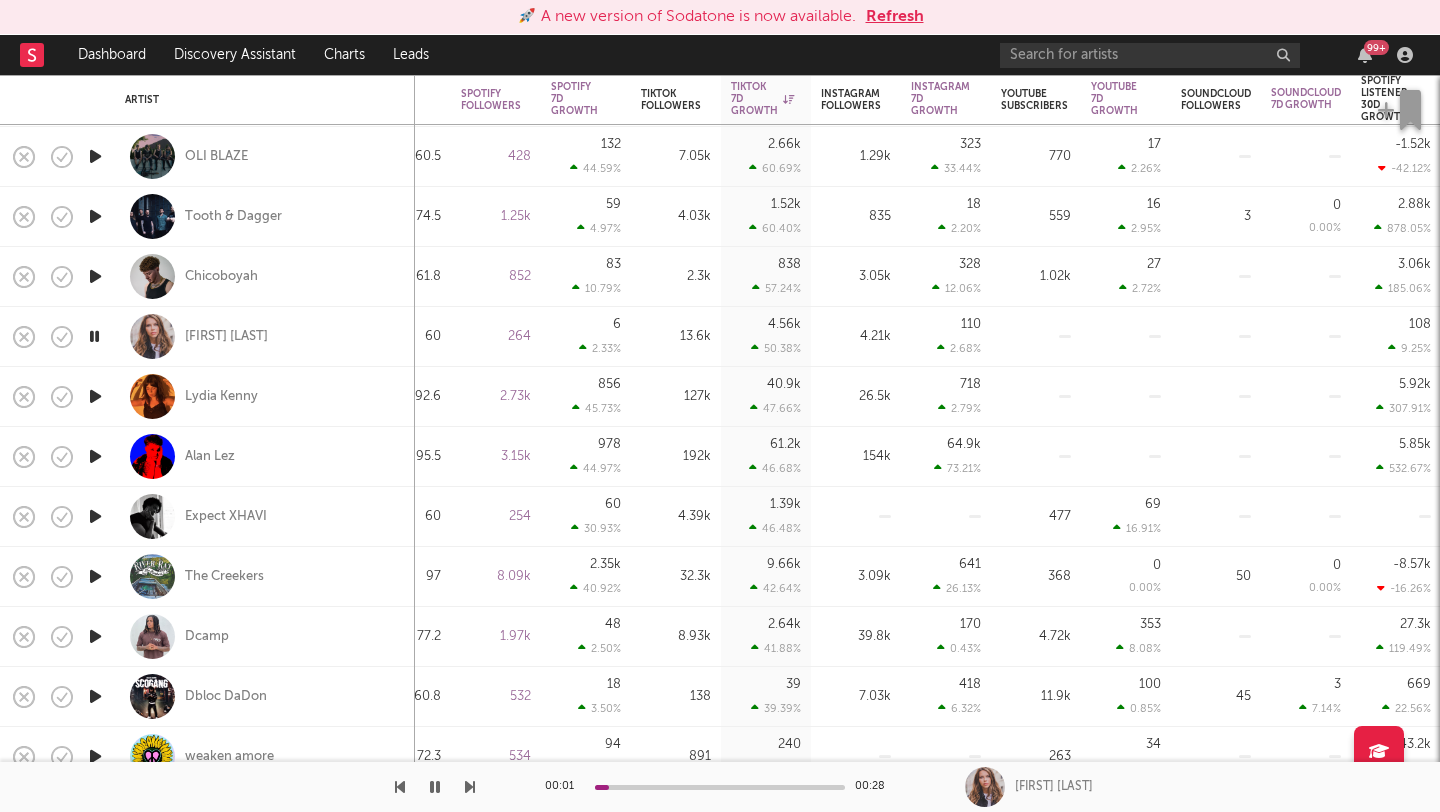 click at bounding box center [95, 396] 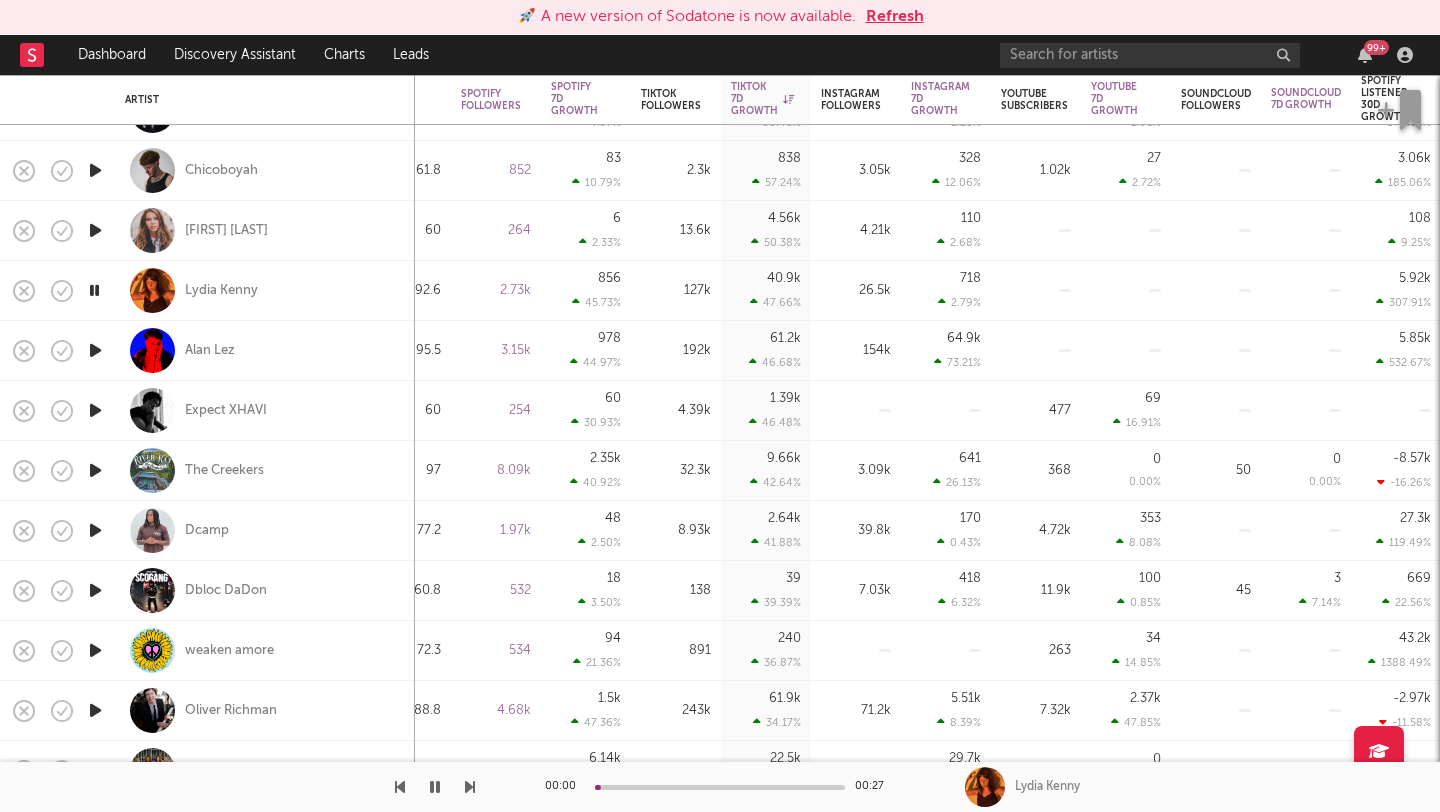 click at bounding box center (95, 350) 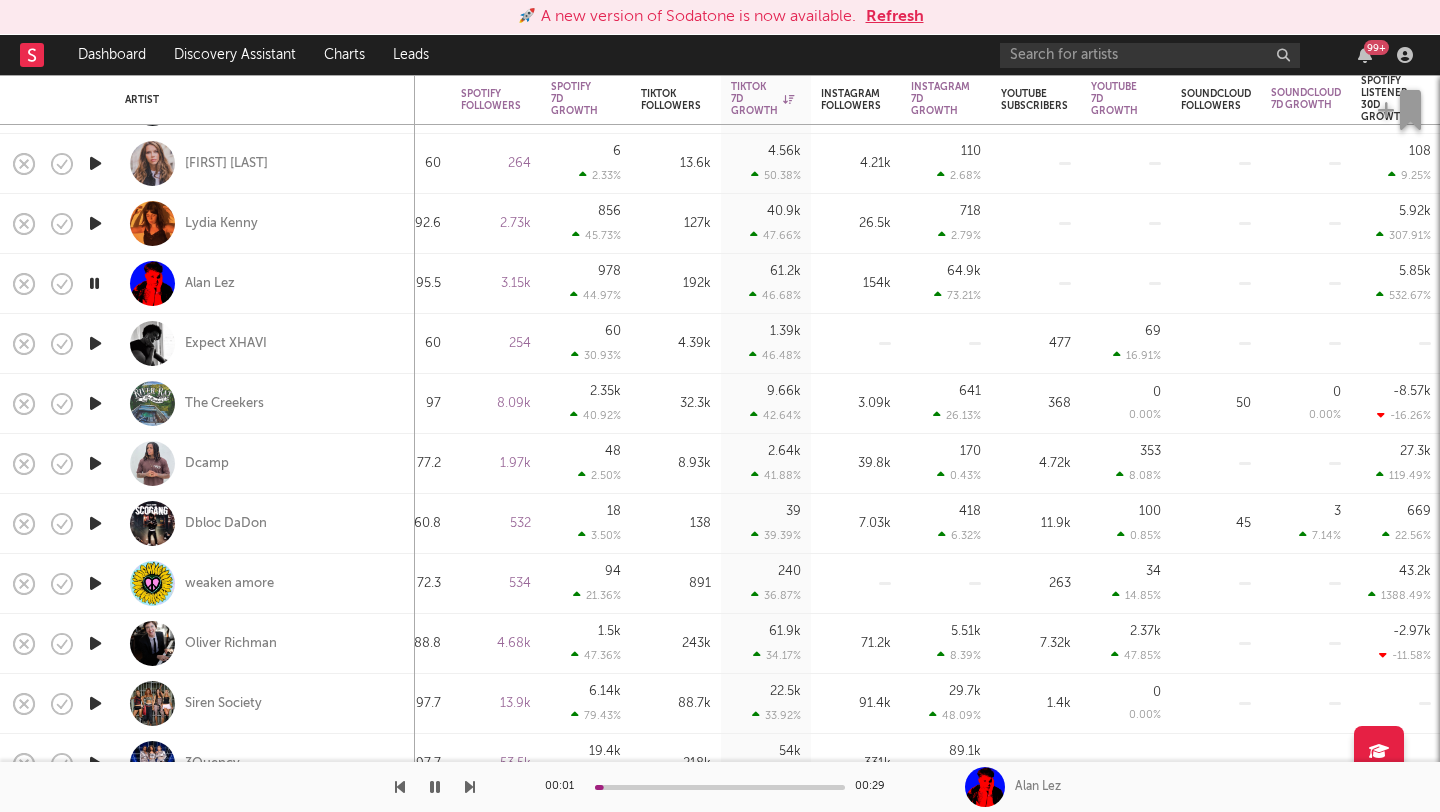 click at bounding box center (95, 343) 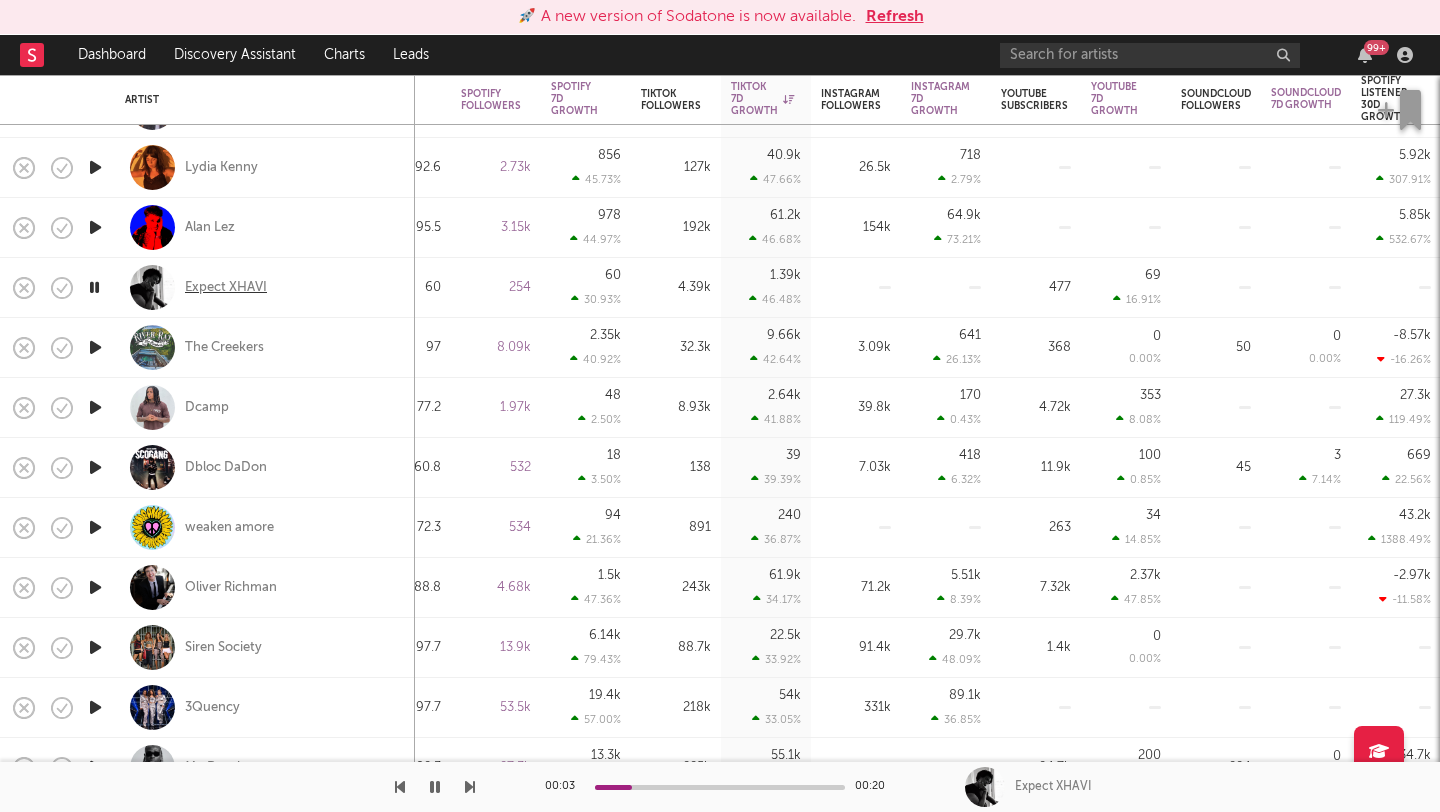 click on "Expect XHAVI" at bounding box center [226, 288] 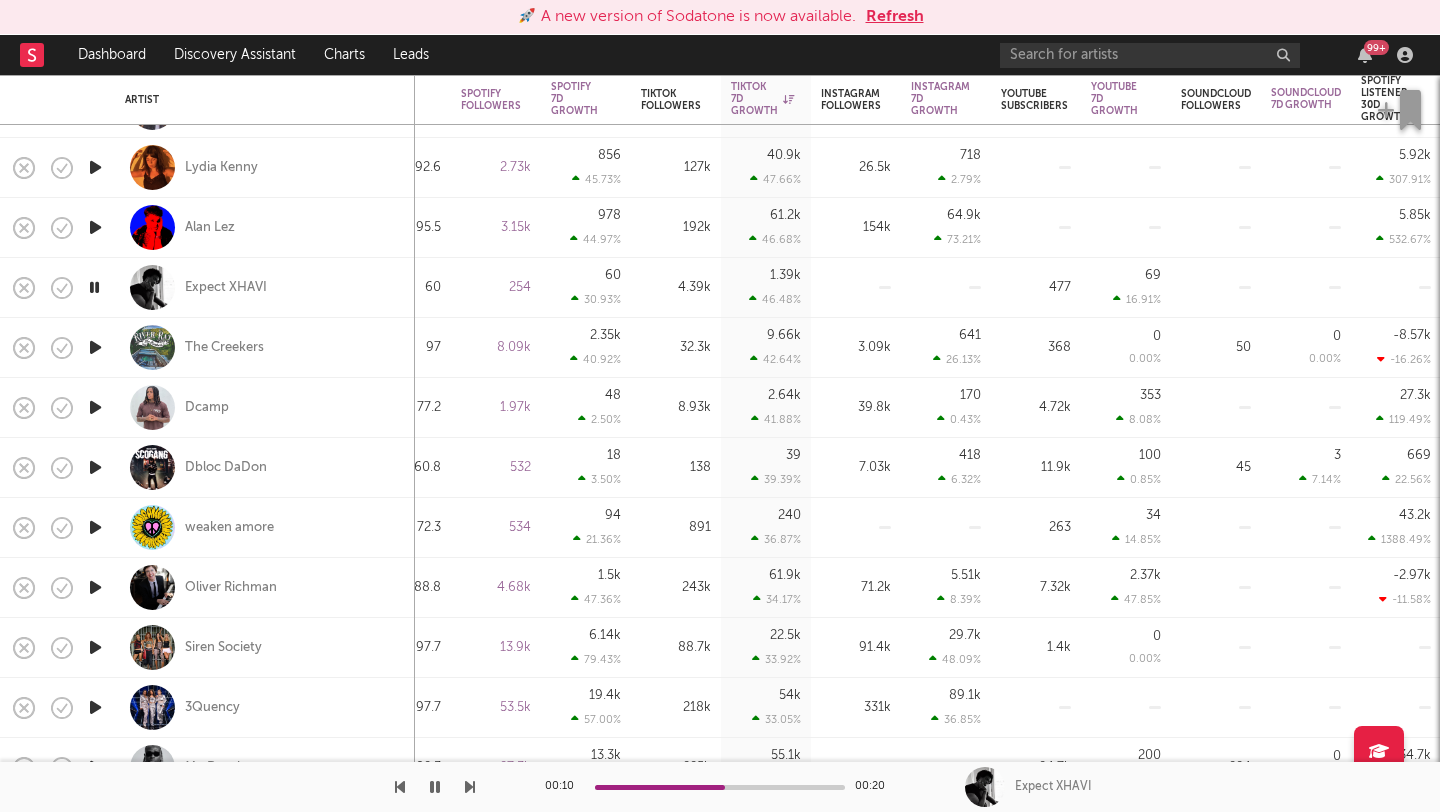 click at bounding box center (94, 287) 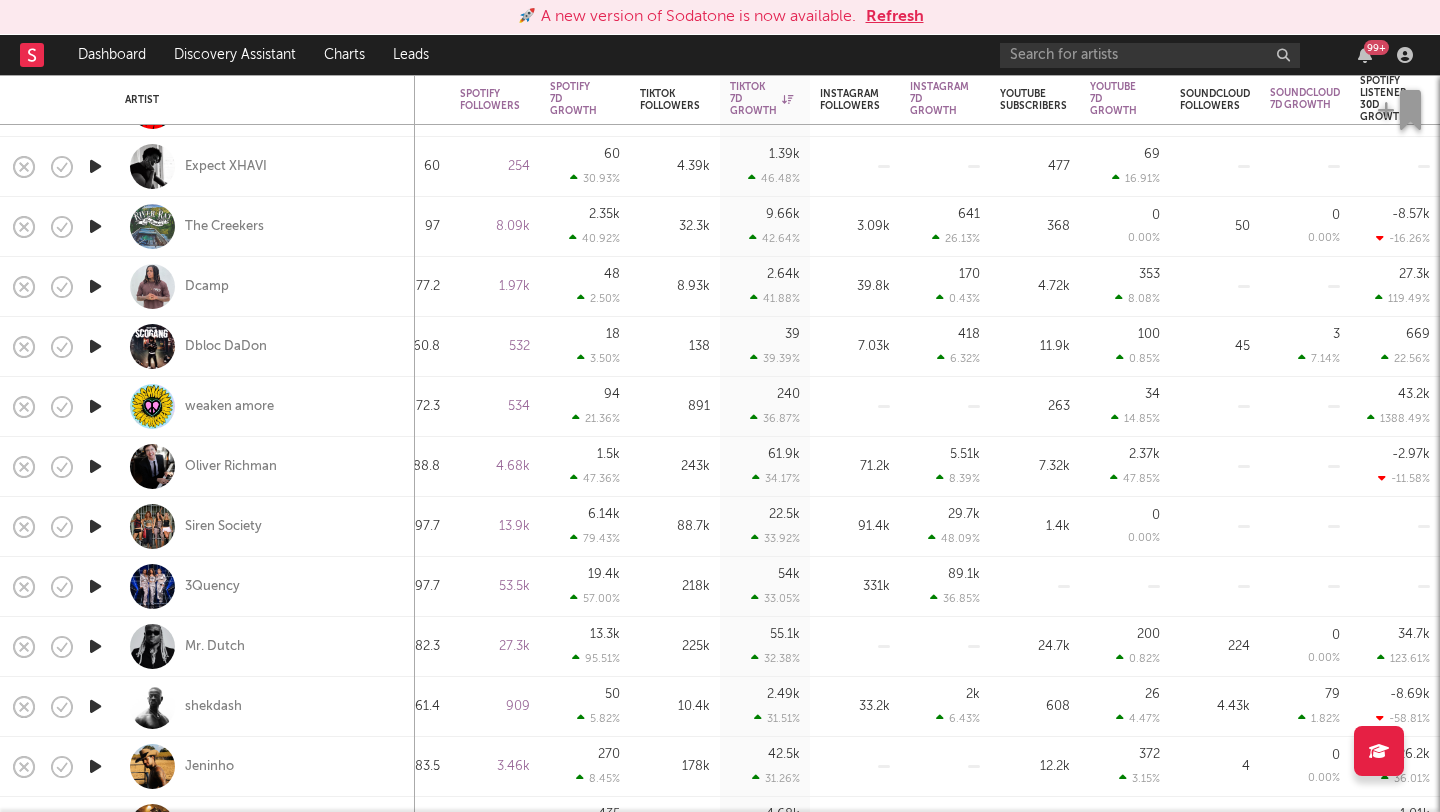 click at bounding box center (95, 286) 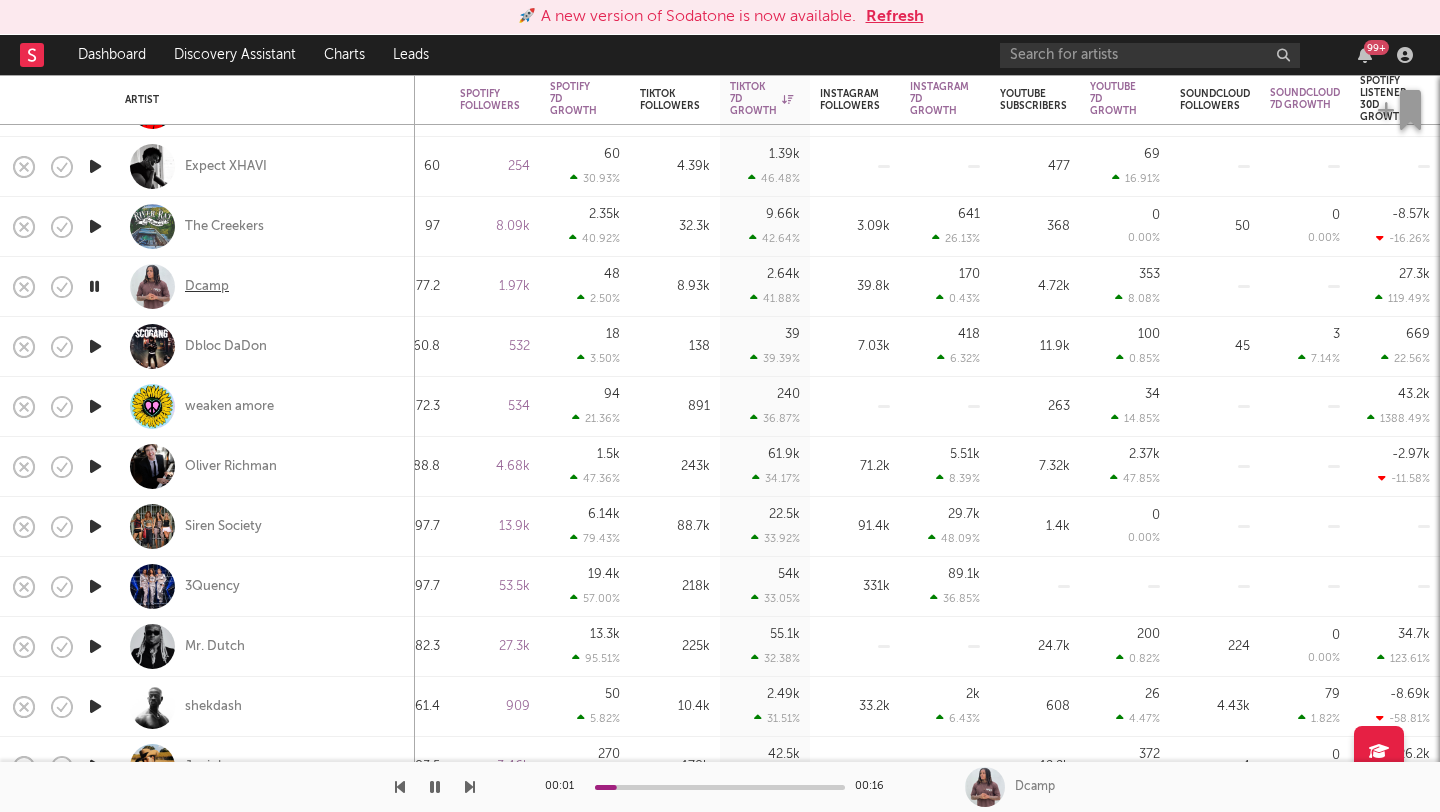 click on "Dcamp" at bounding box center [207, 287] 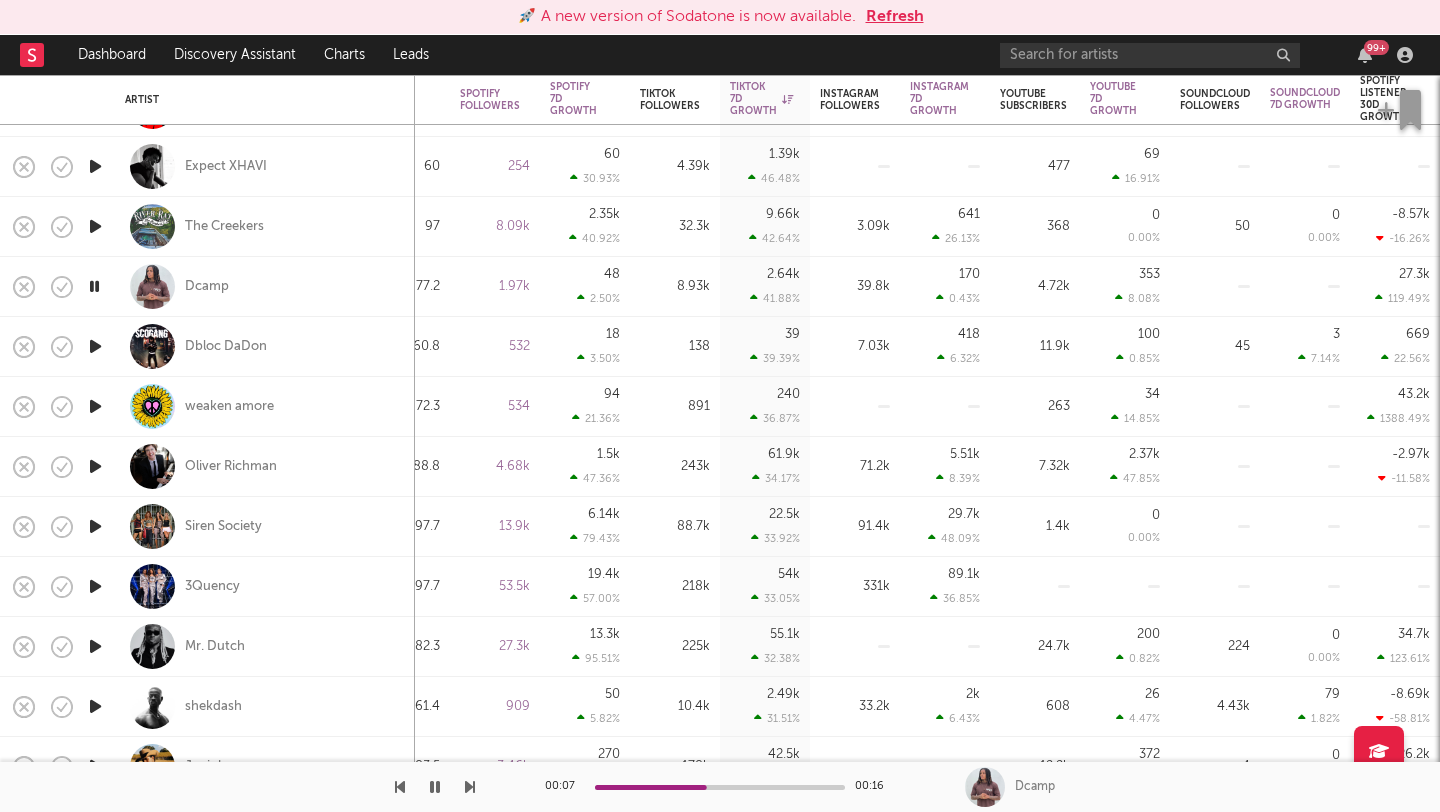 click at bounding box center [94, 286] 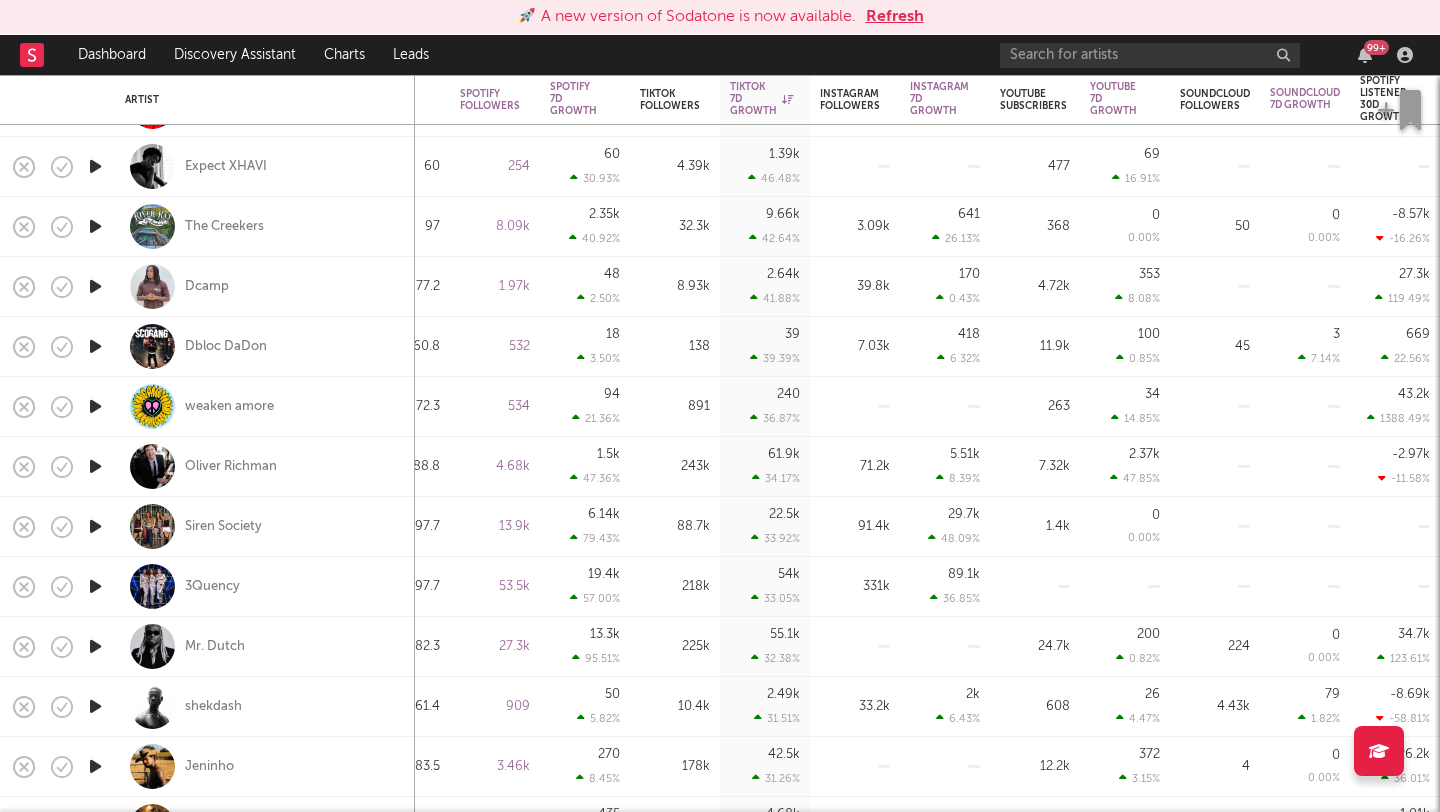 click at bounding box center (95, 346) 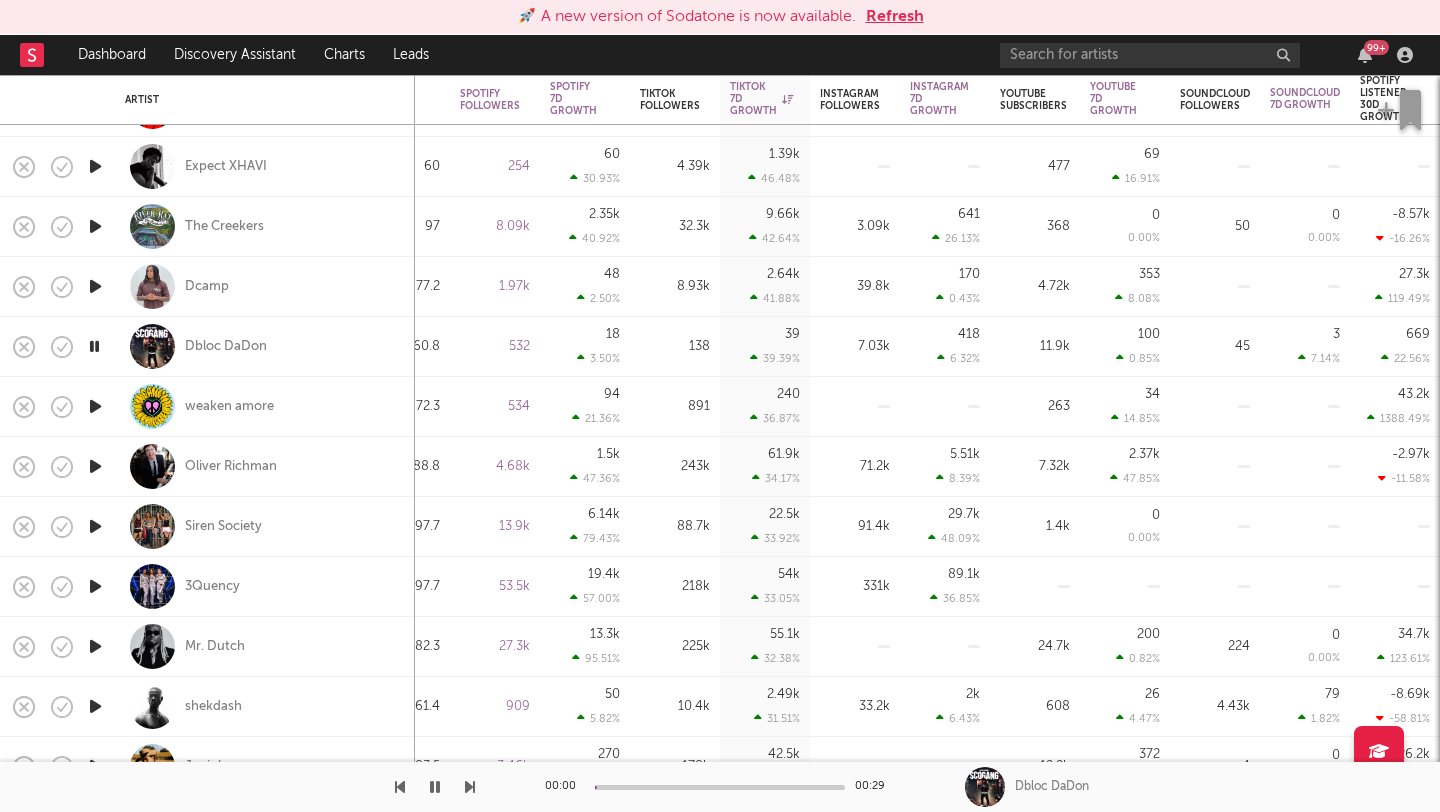 click at bounding box center (94, 346) 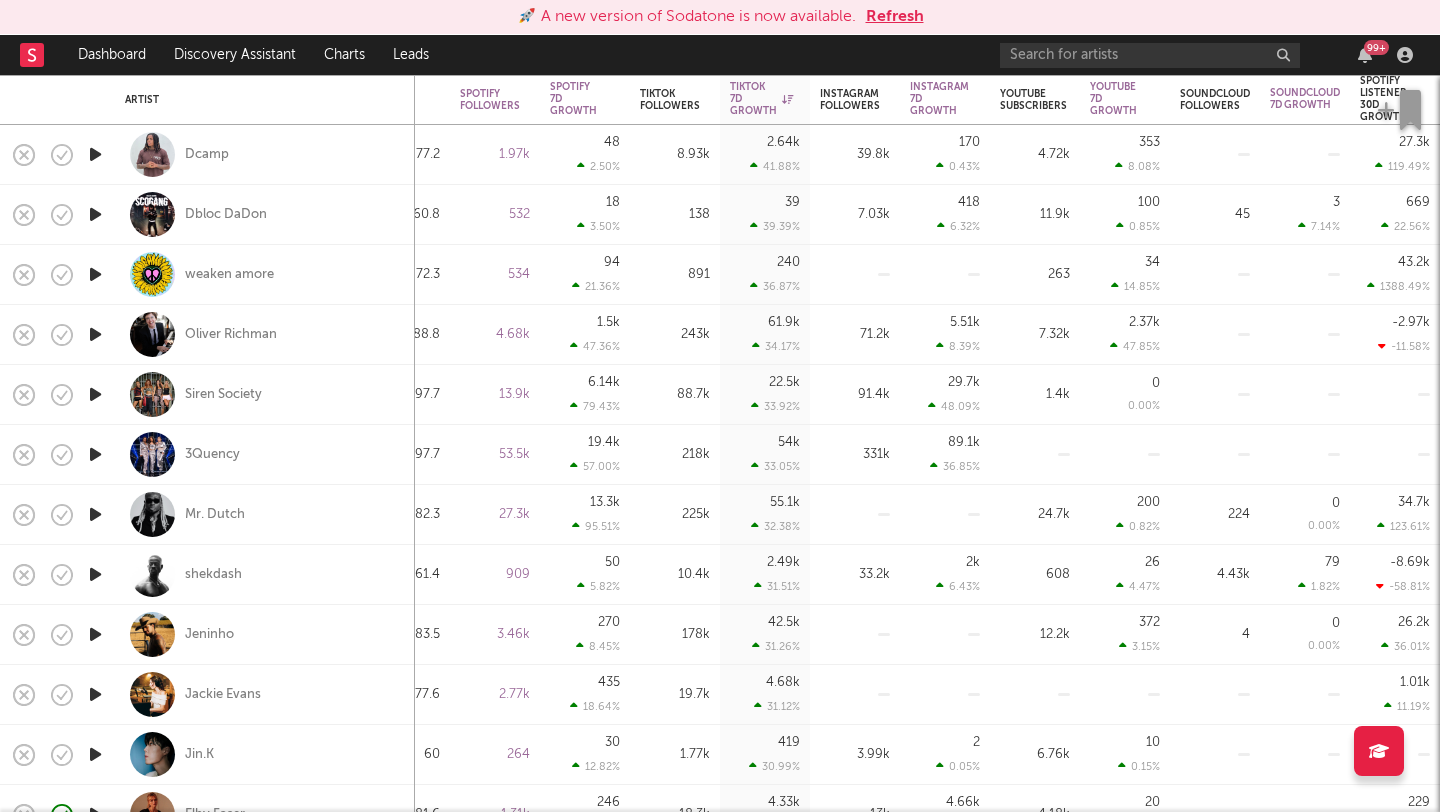 click at bounding box center [95, 334] 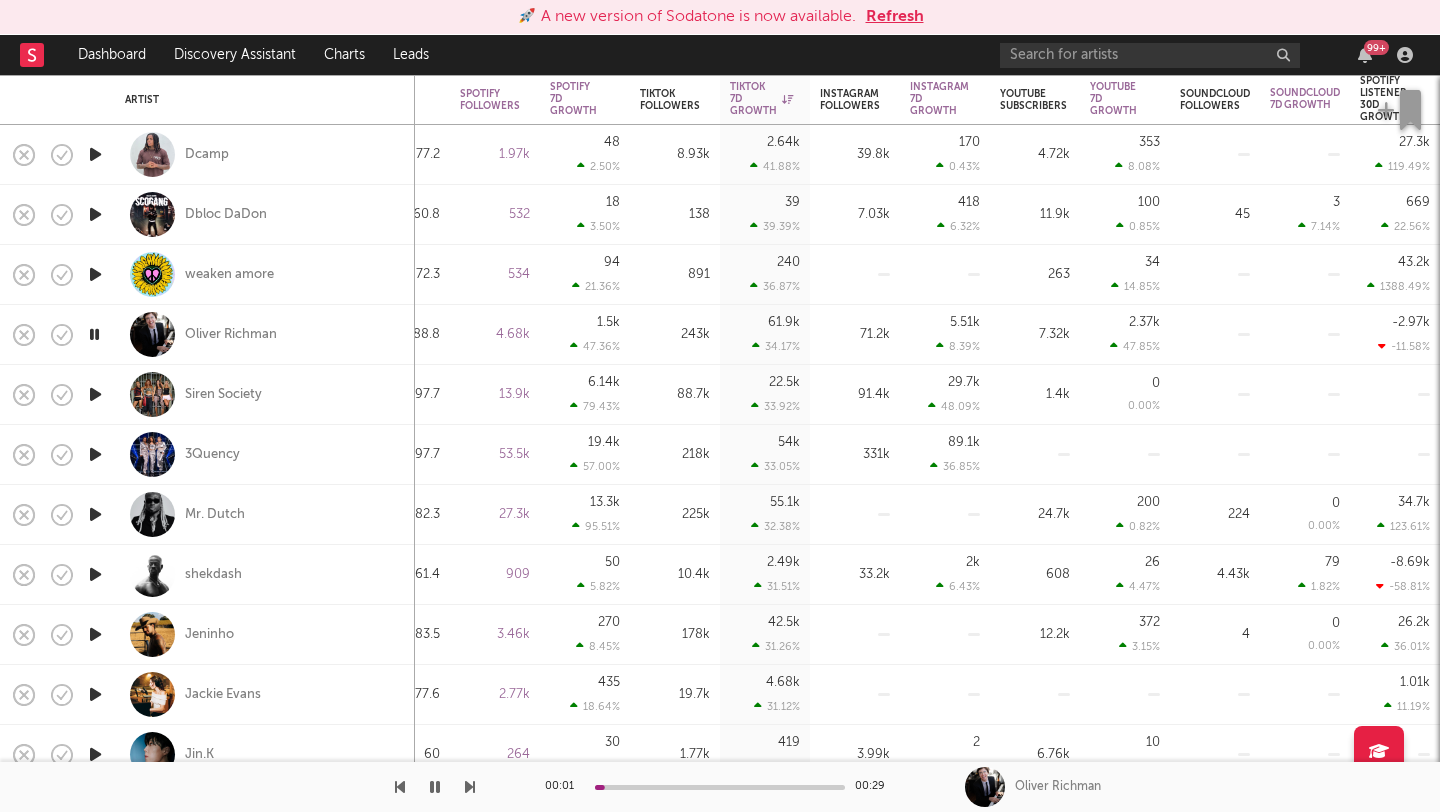 click at bounding box center [94, 334] 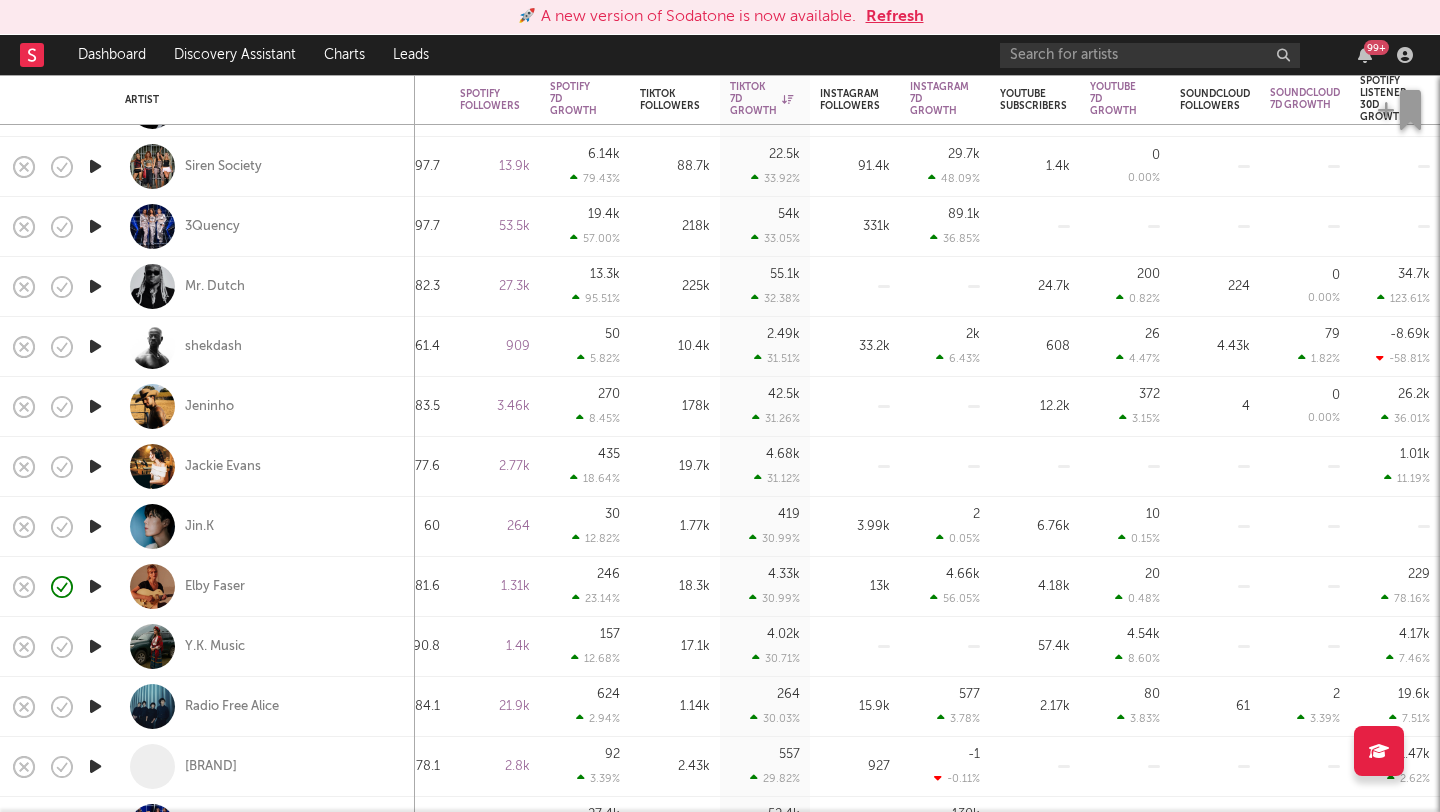 click at bounding box center (95, 286) 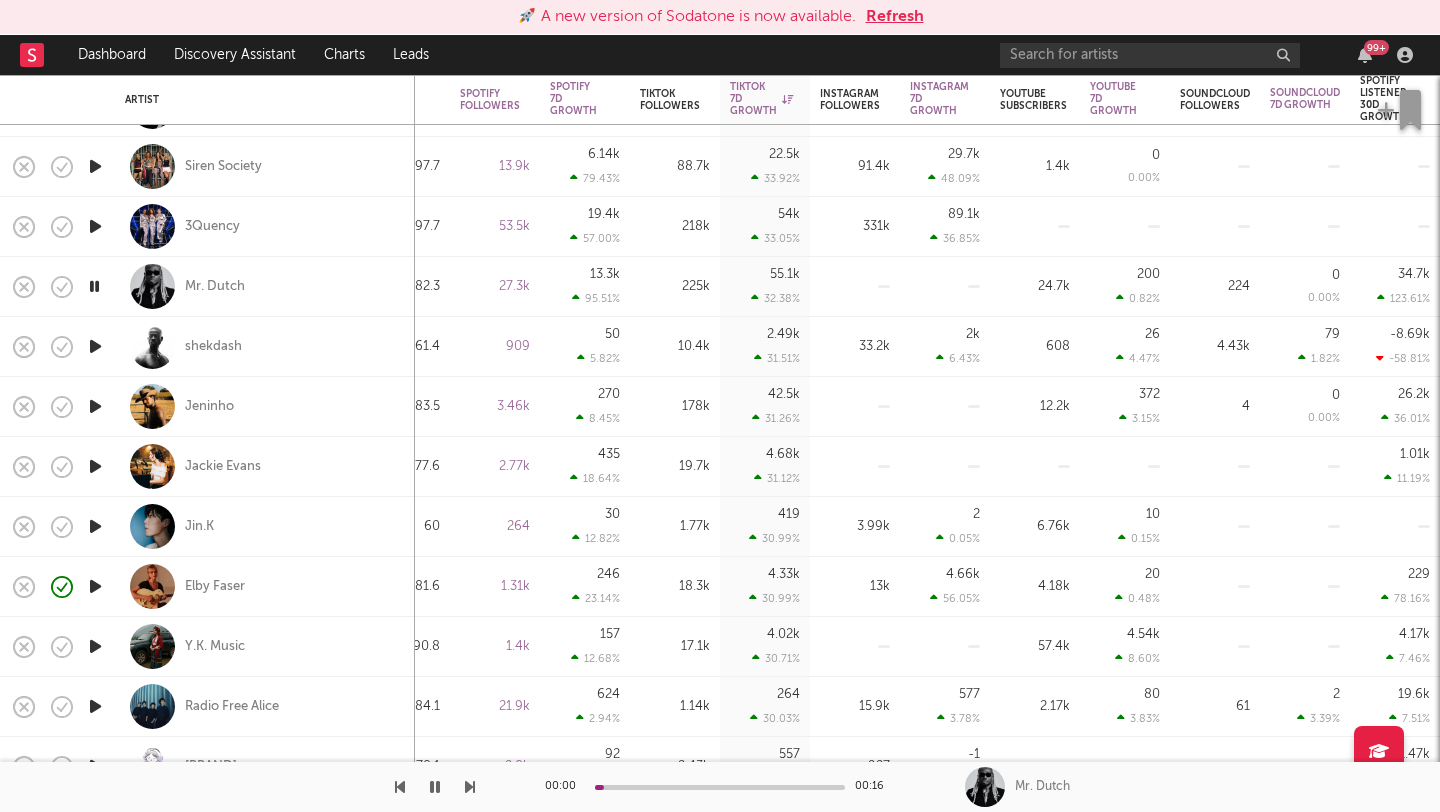 click at bounding box center [94, 286] 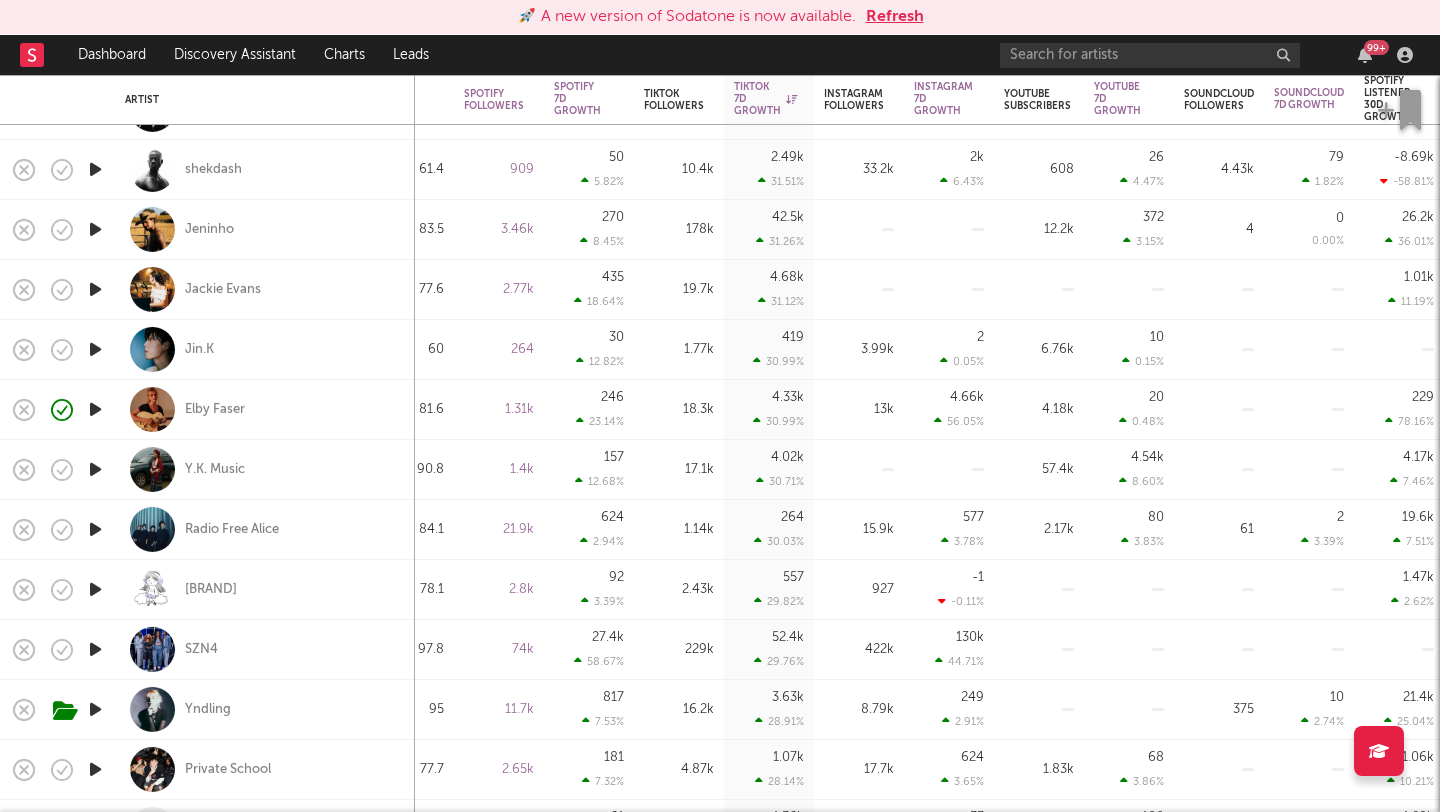 click at bounding box center [95, 289] 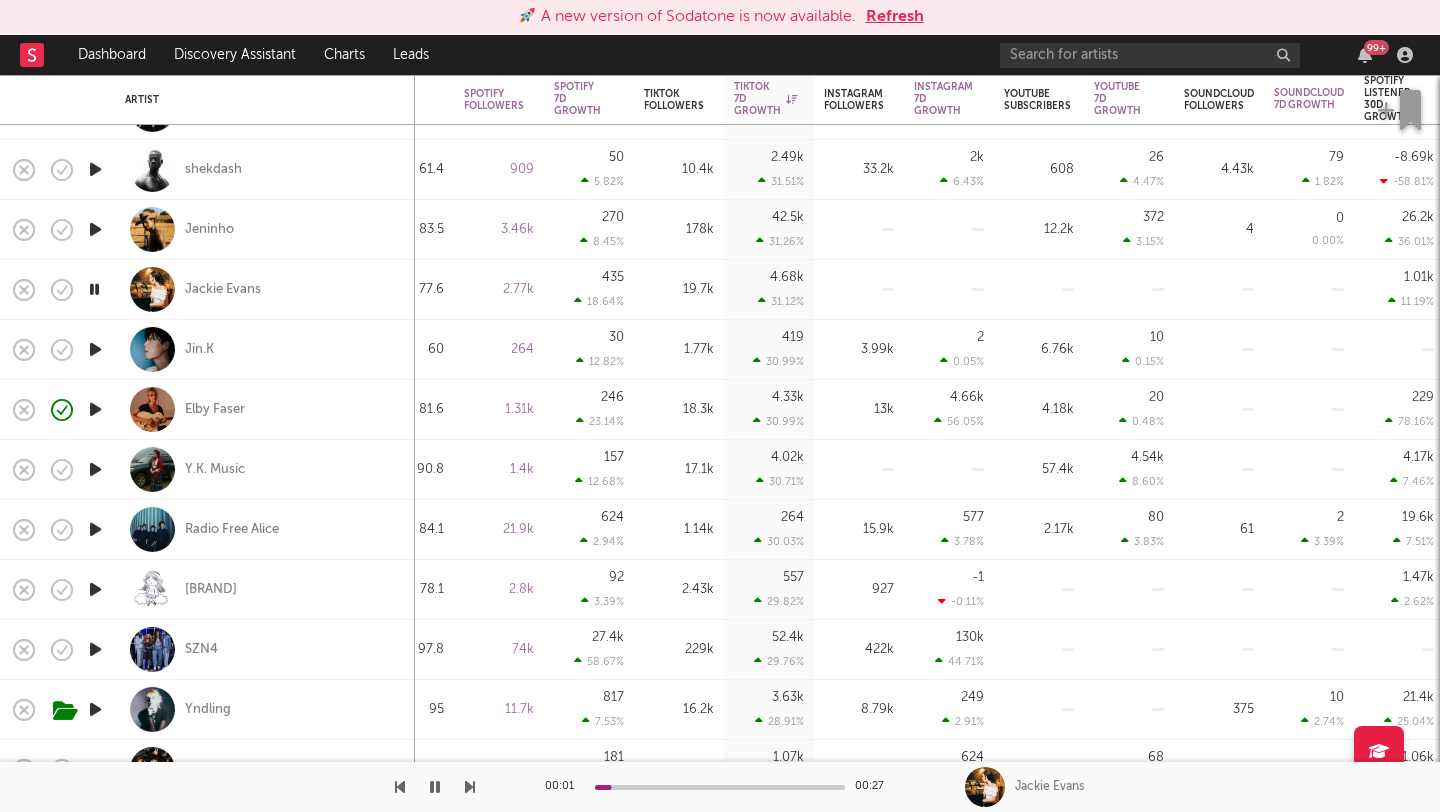 click at bounding box center (94, 289) 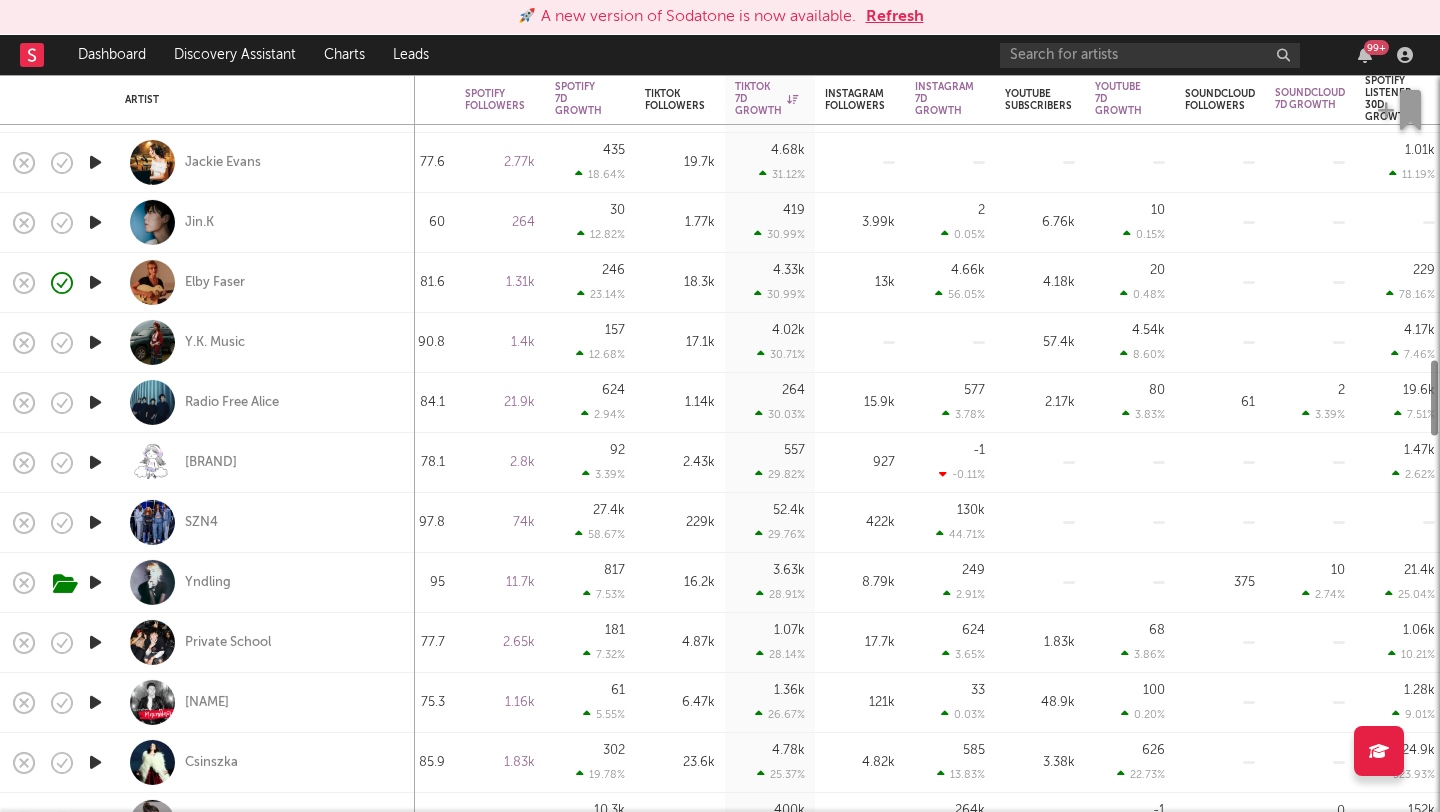 click at bounding box center [95, 342] 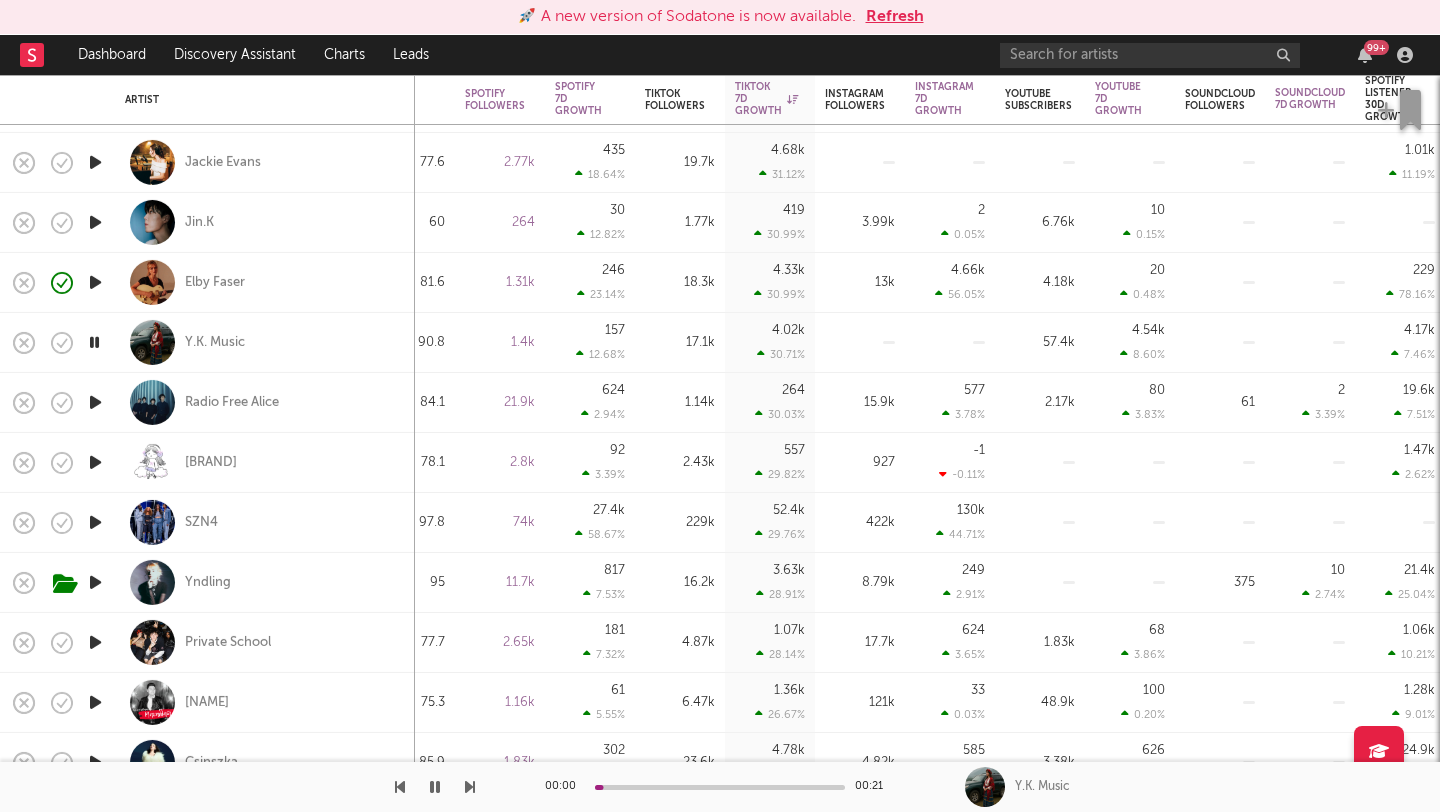 click at bounding box center (94, 342) 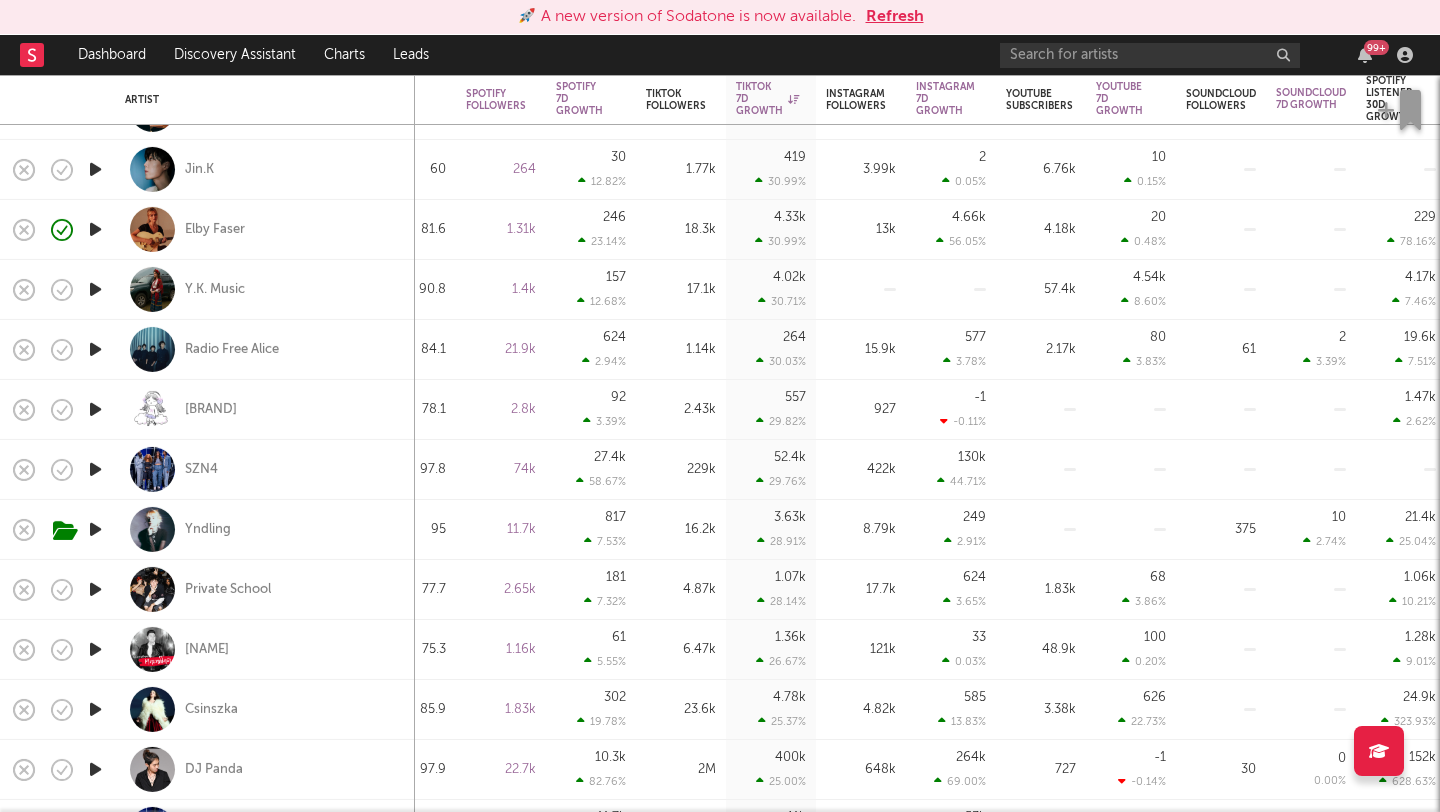 click at bounding box center (95, 349) 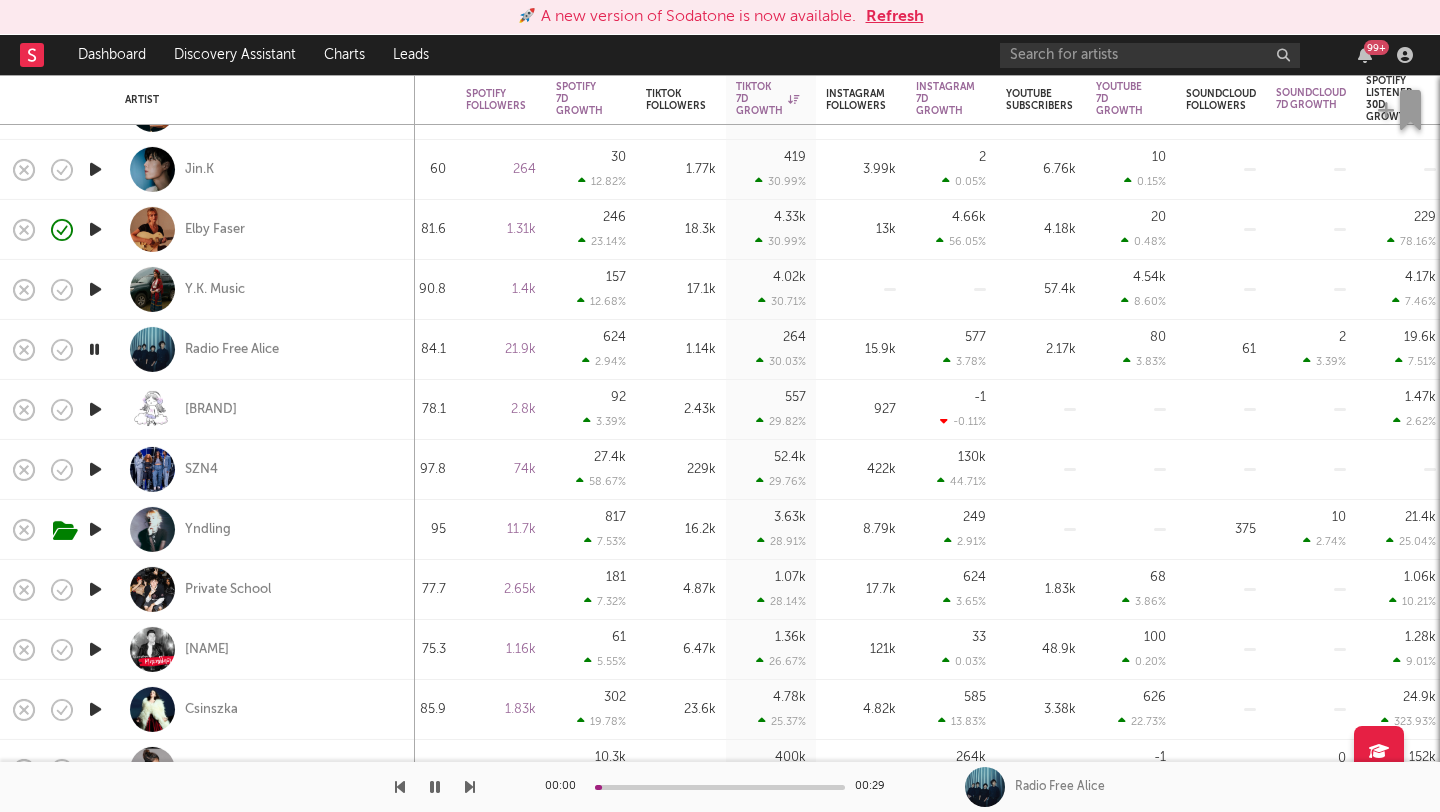 click at bounding box center [94, 349] 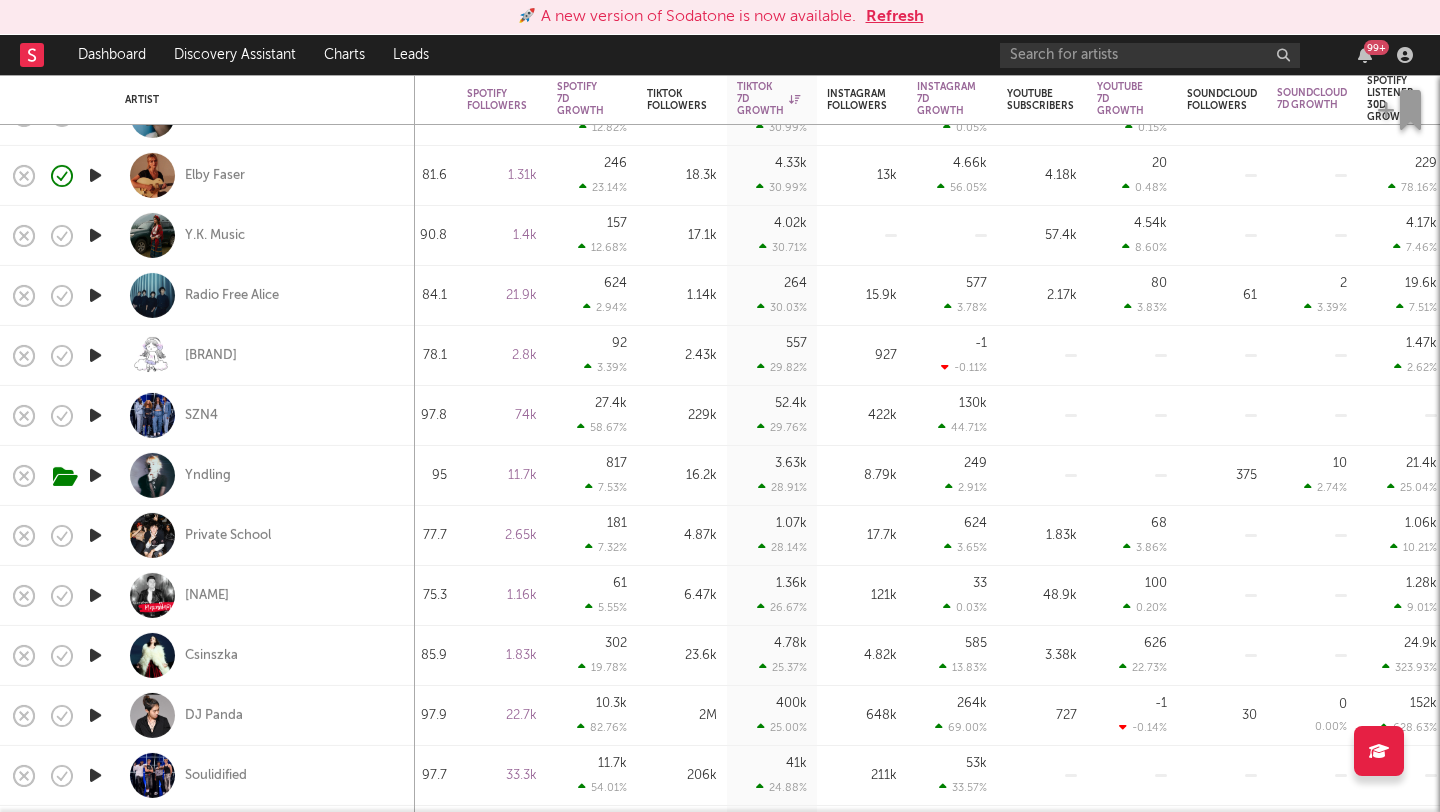 click at bounding box center (95, 295) 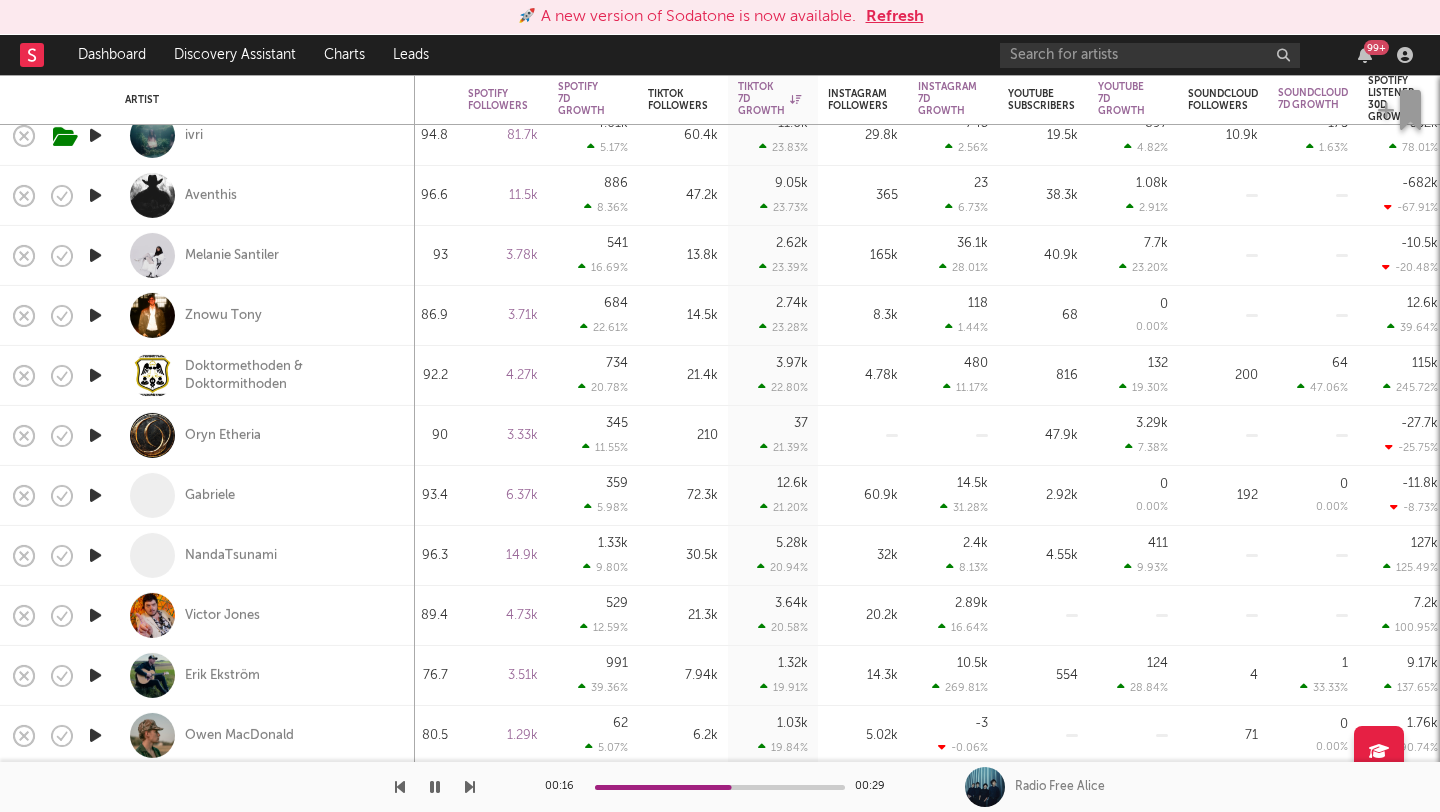 click at bounding box center [95, 255] 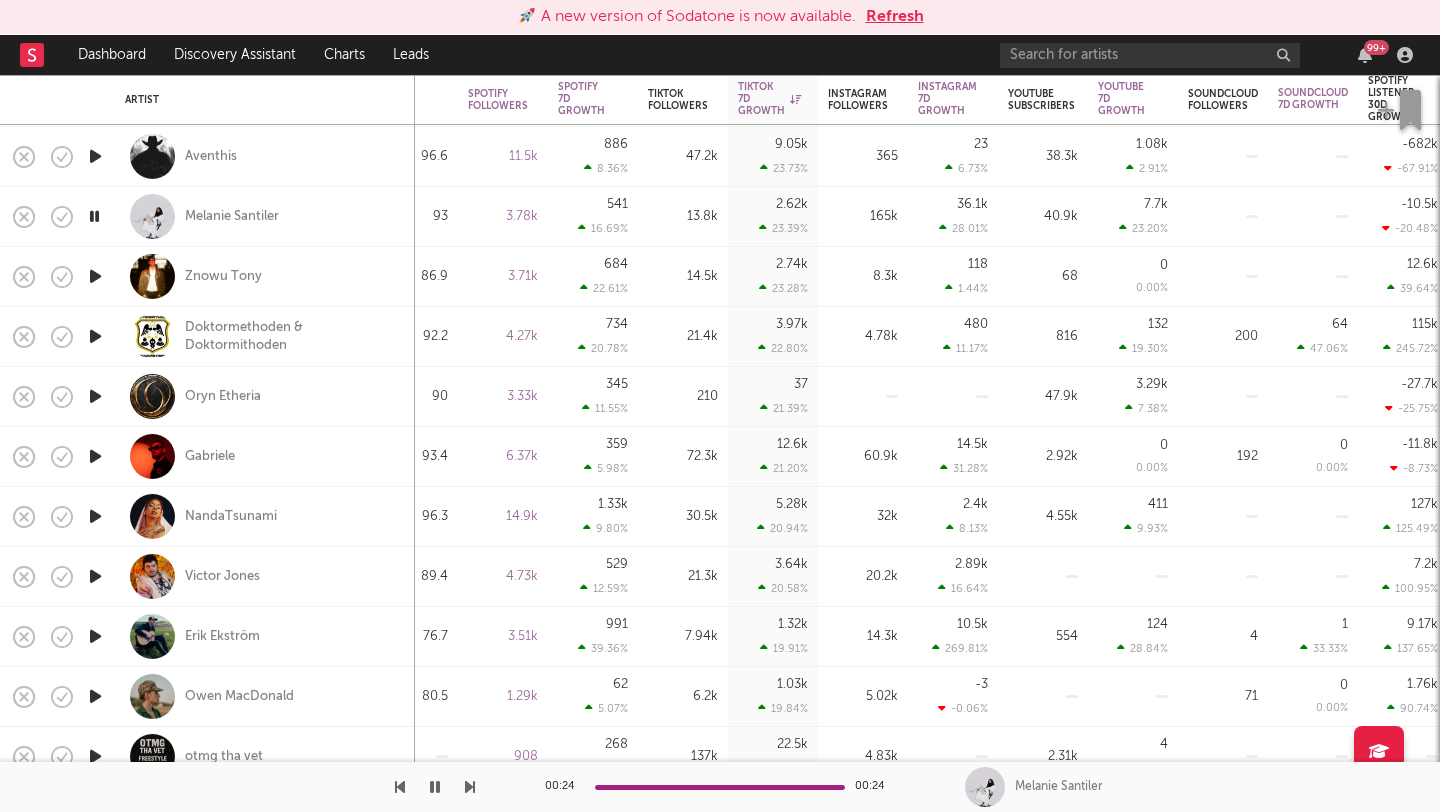 click at bounding box center [94, 216] 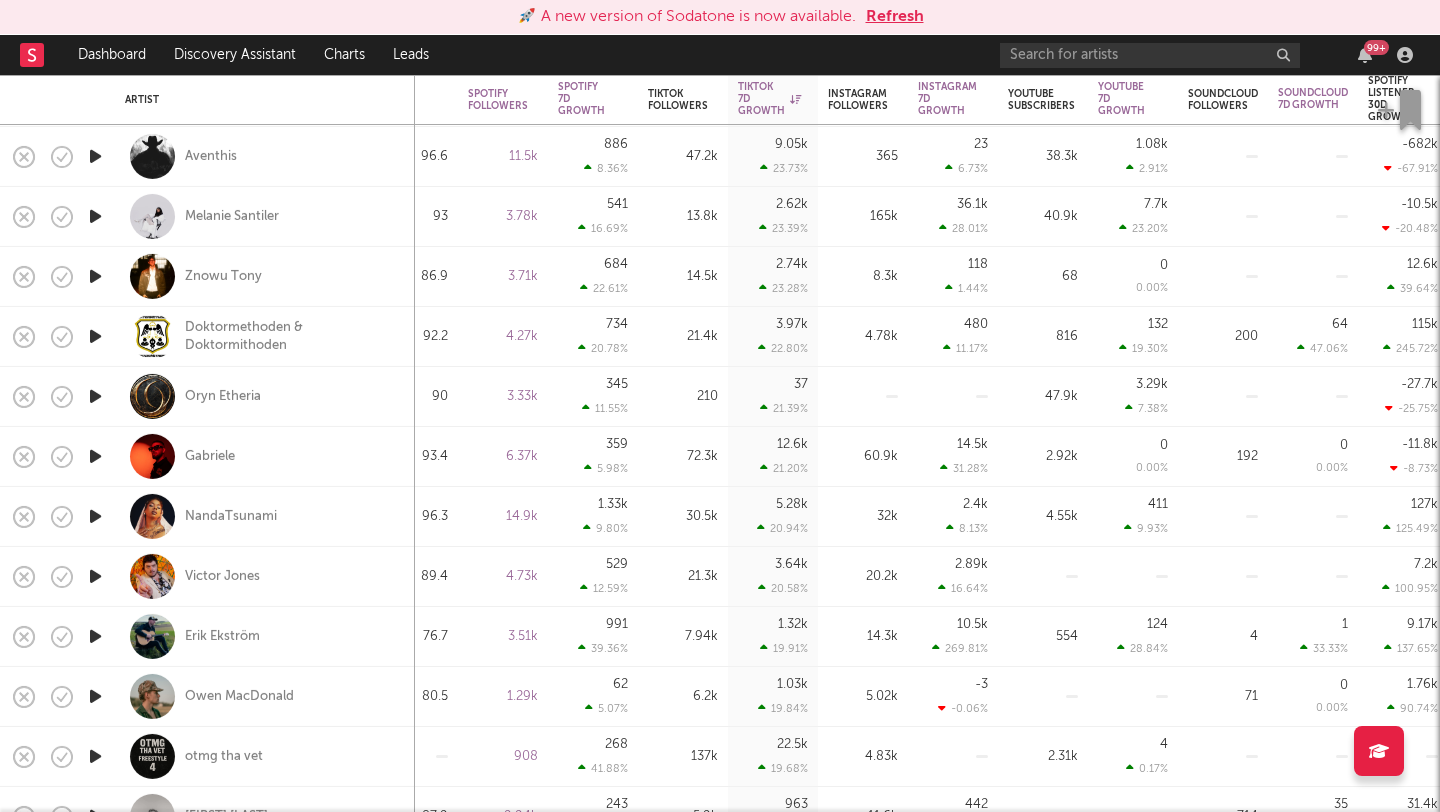 click at bounding box center [95, 216] 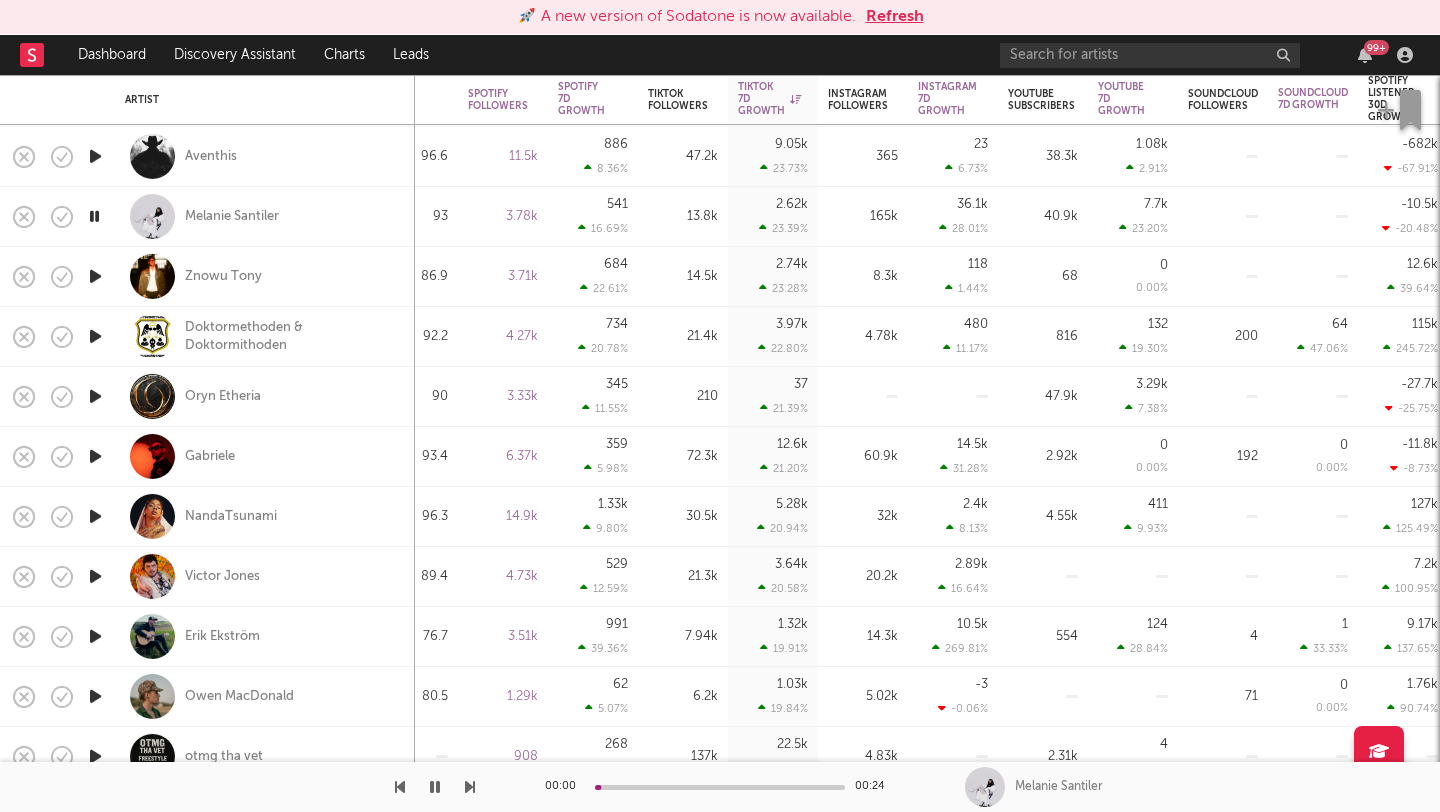 click at bounding box center (94, 216) 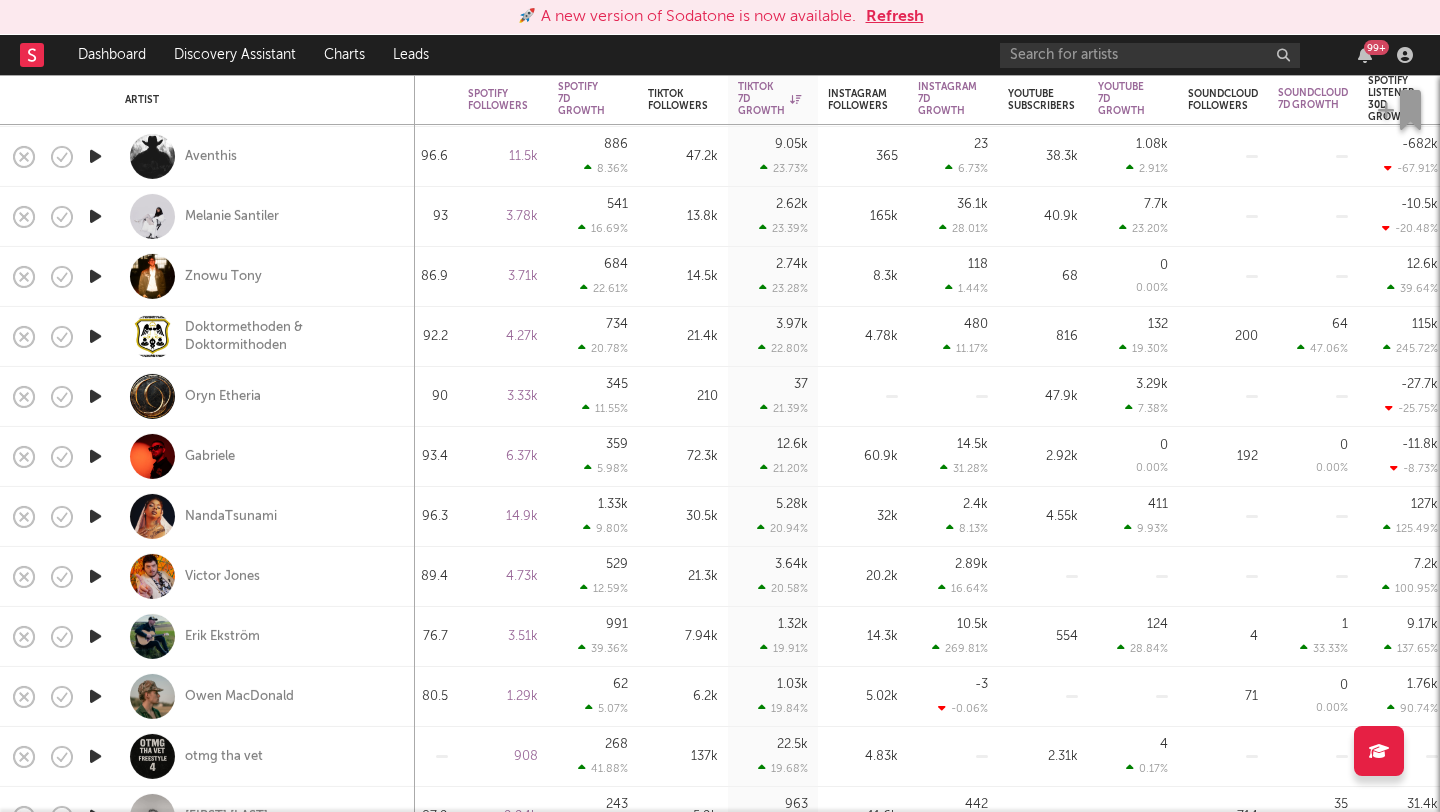 click at bounding box center [95, 216] 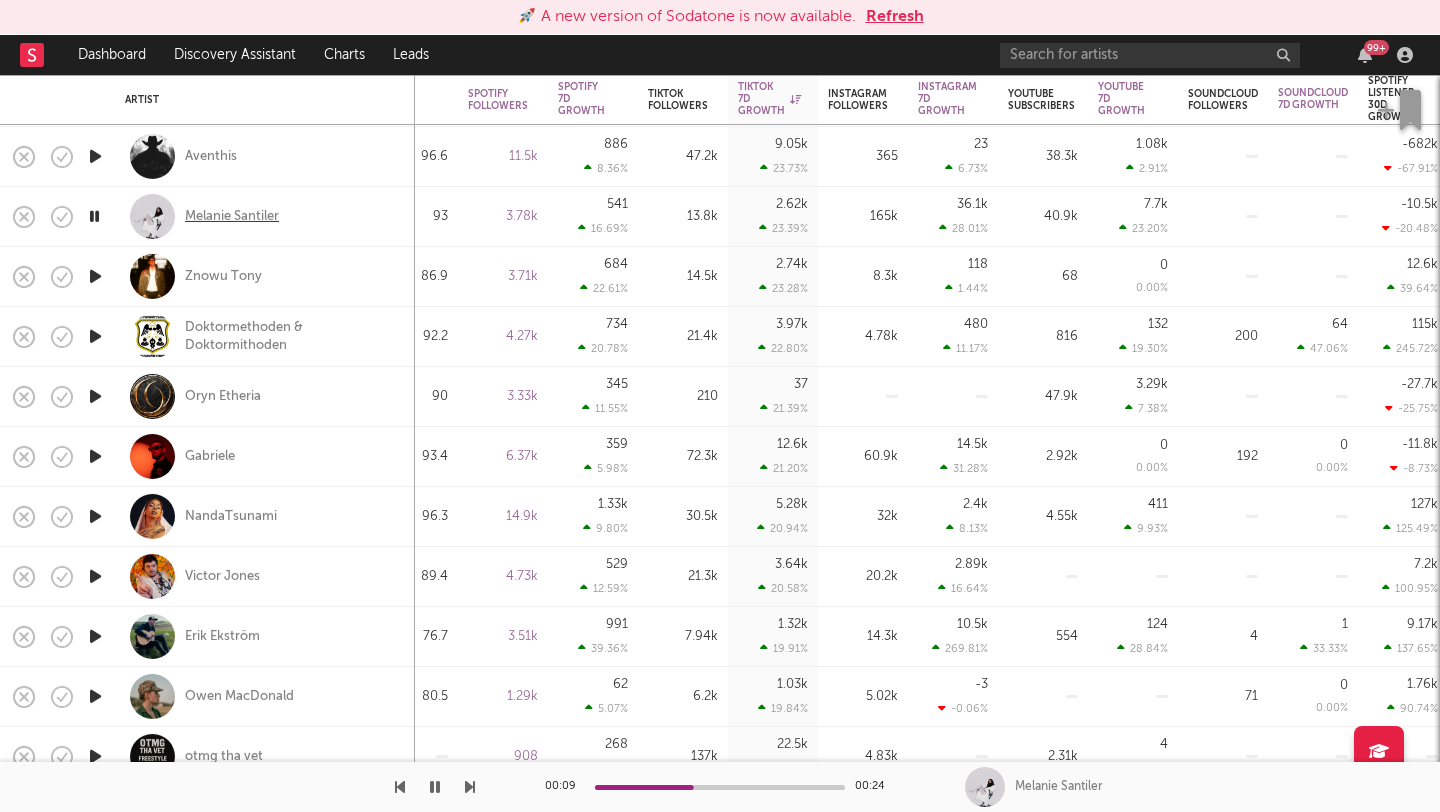click on "Melanie Santiler" at bounding box center (232, 216) 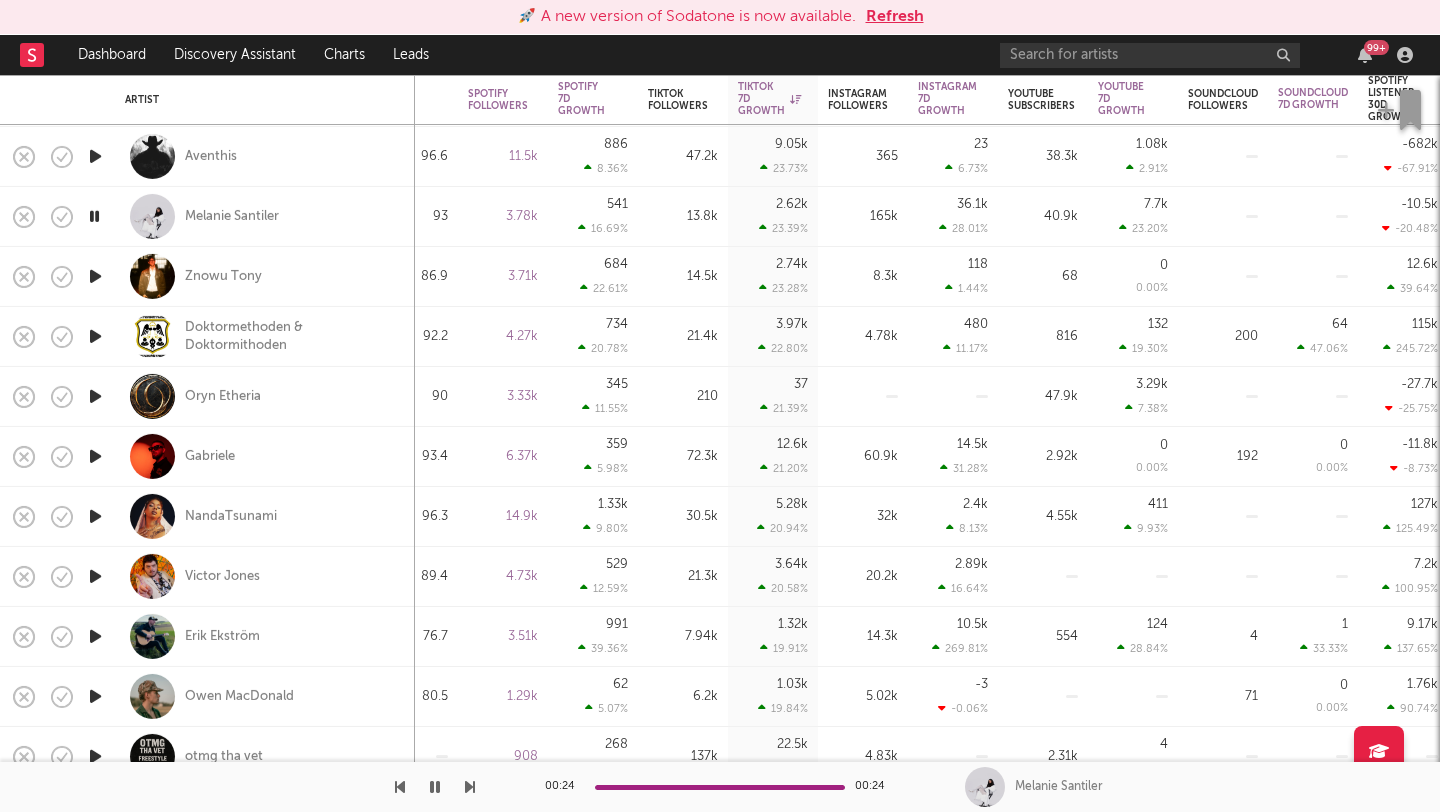 click at bounding box center (95, 276) 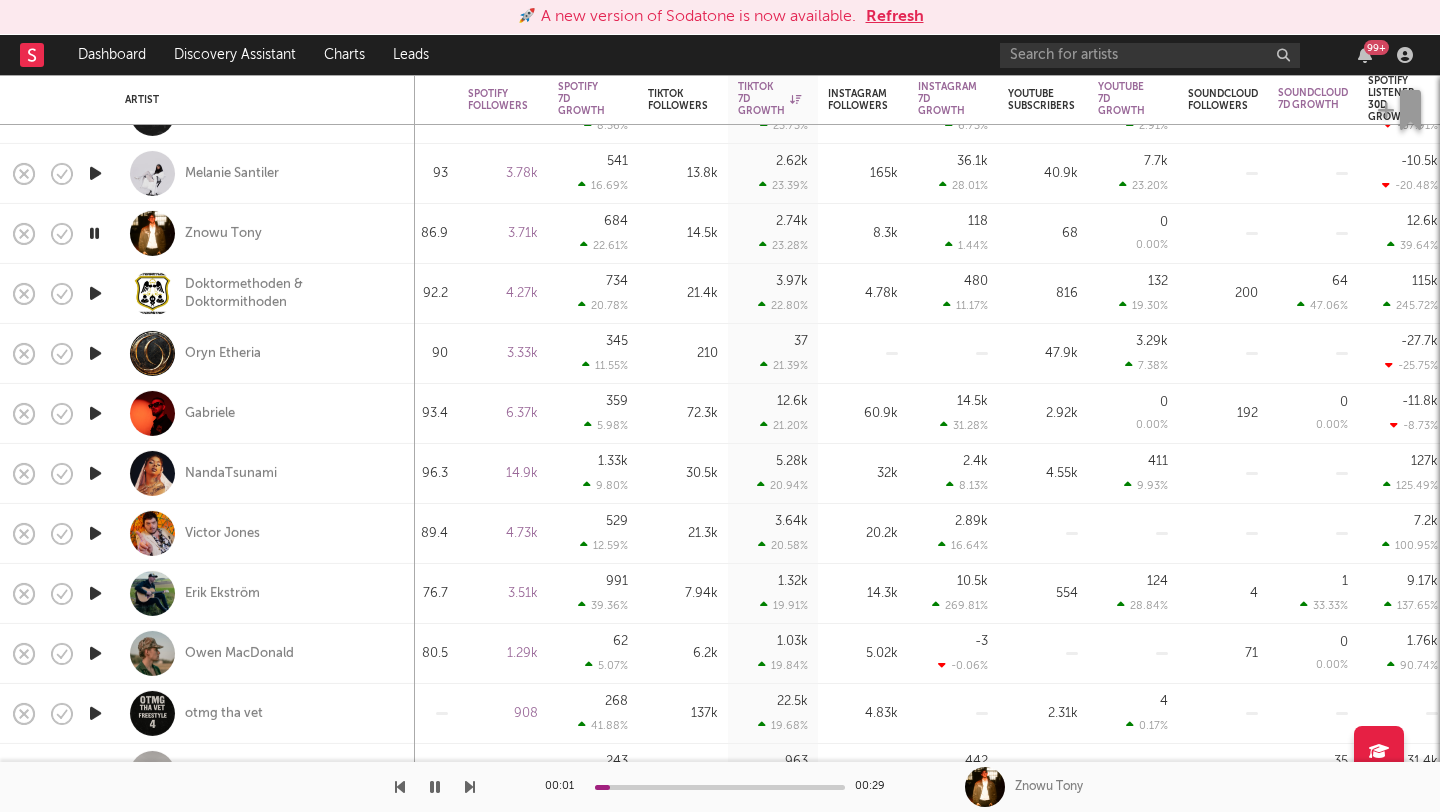 click at bounding box center (95, 293) 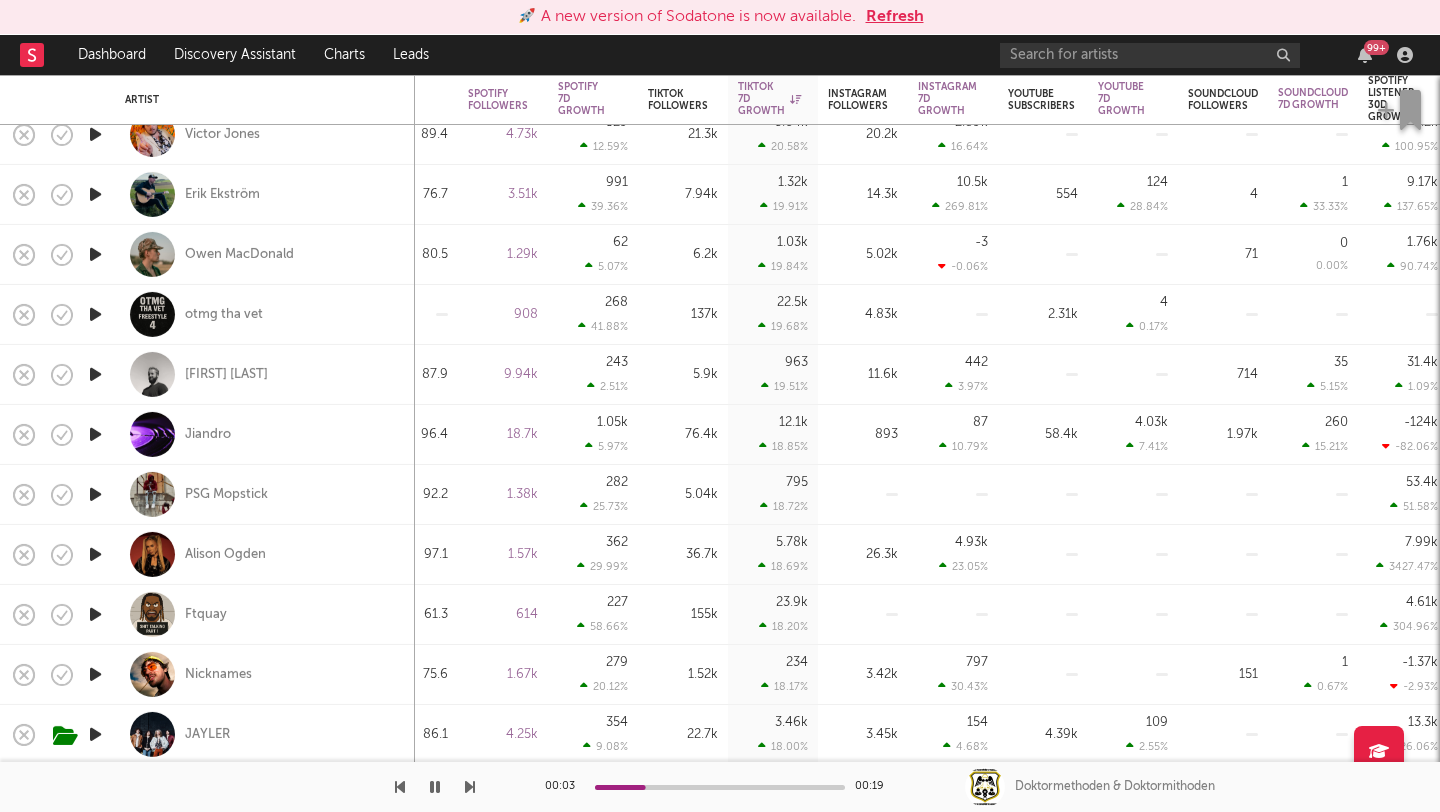 click at bounding box center (95, 194) 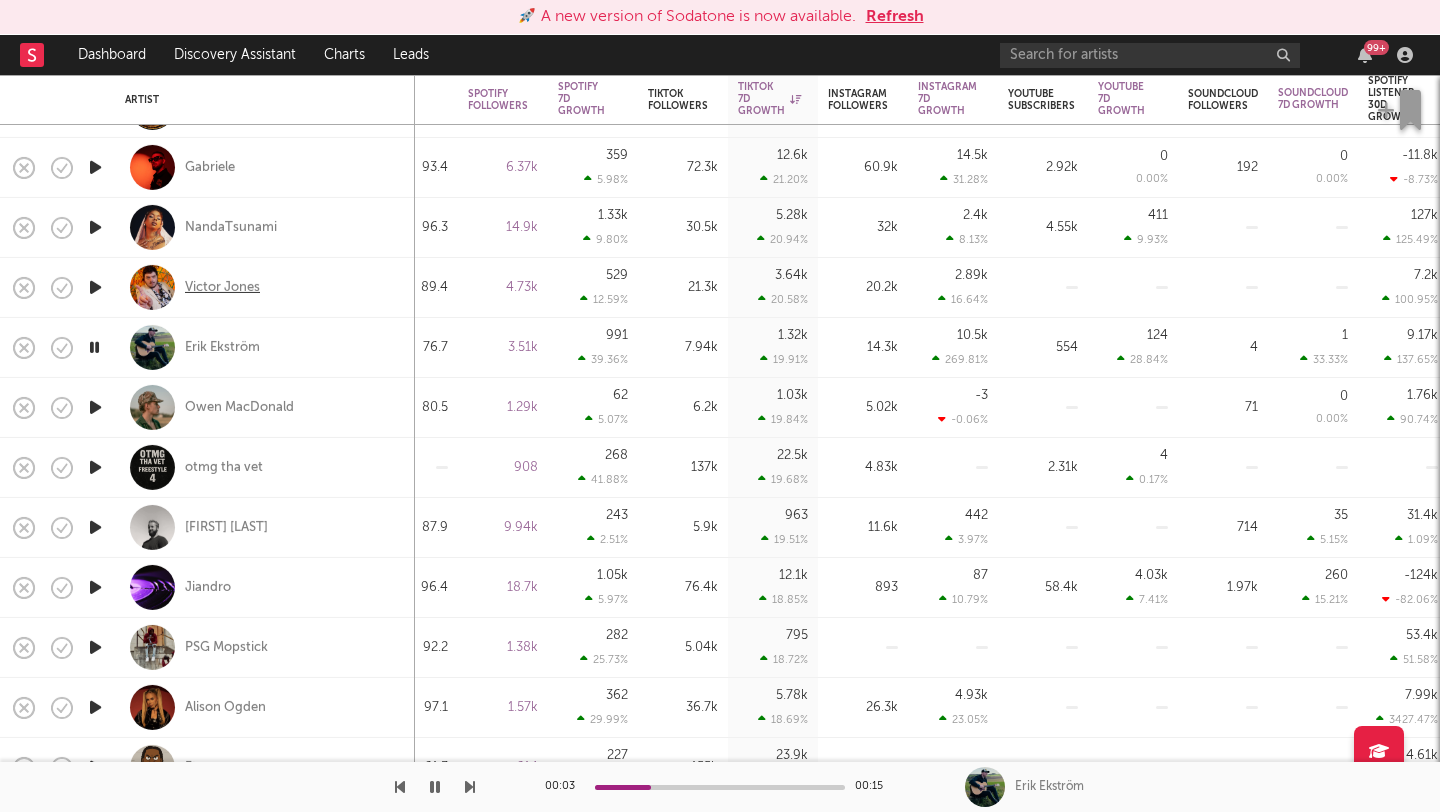 click on "Victor Jones" at bounding box center [222, 287] 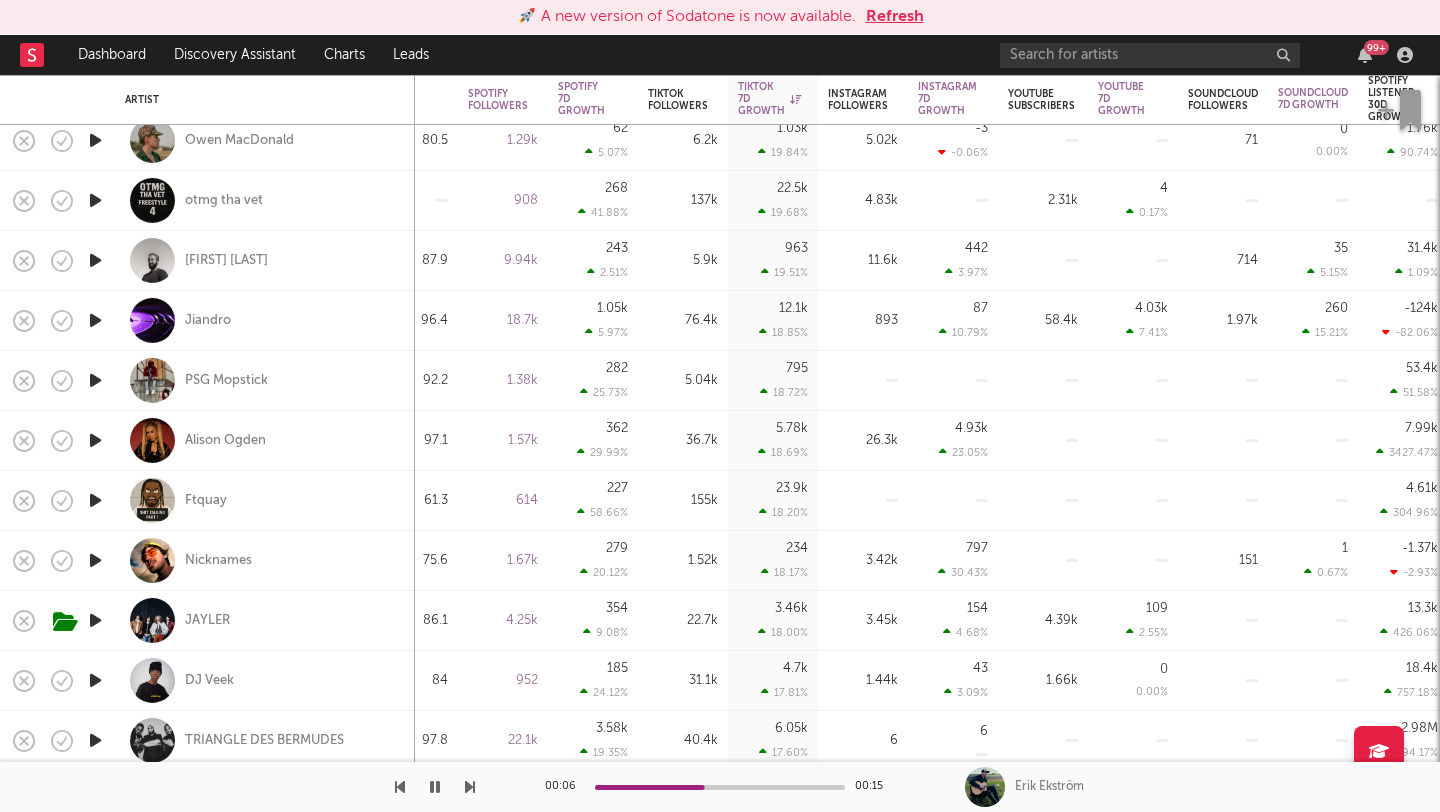 click at bounding box center [95, 320] 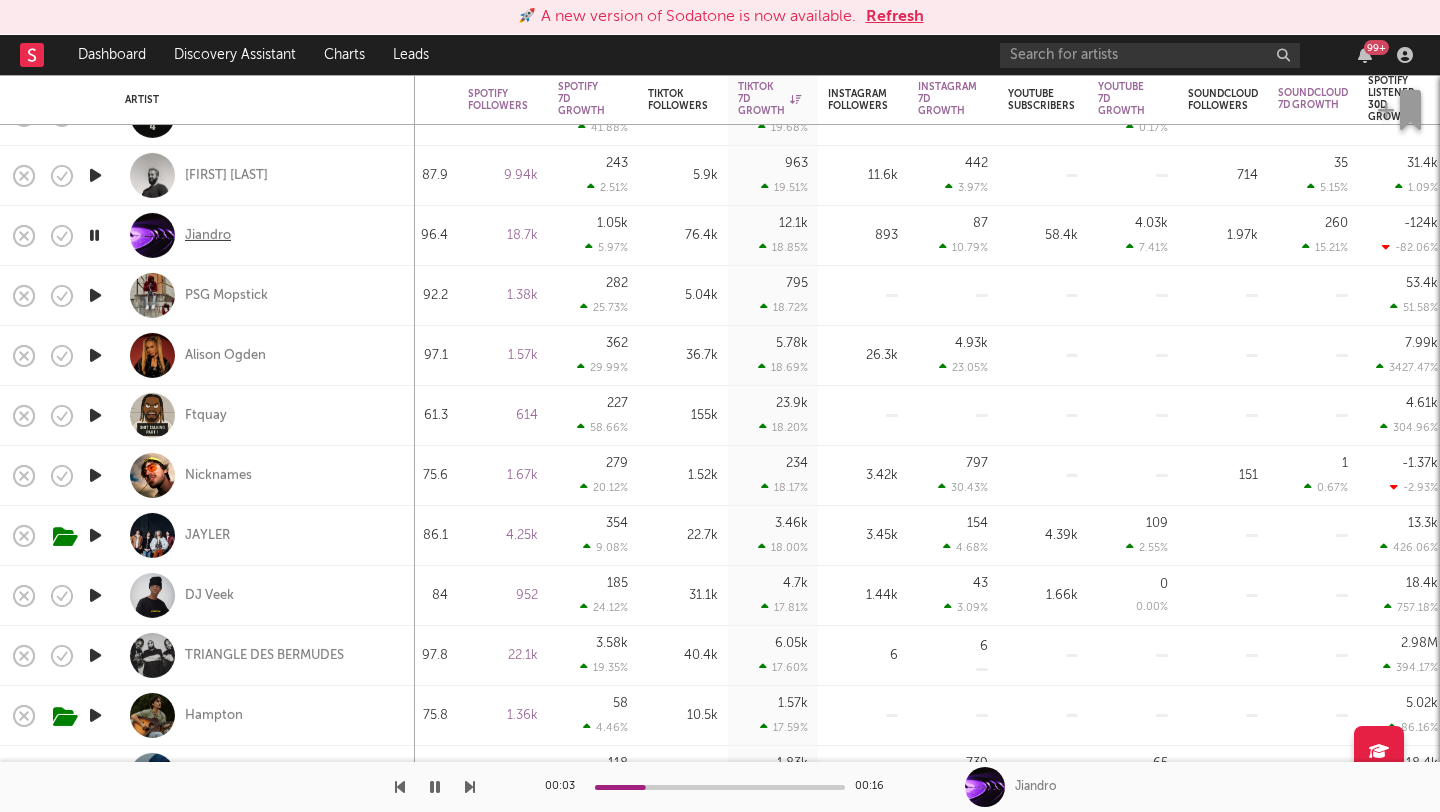 click on "Jiandro" at bounding box center (208, 235) 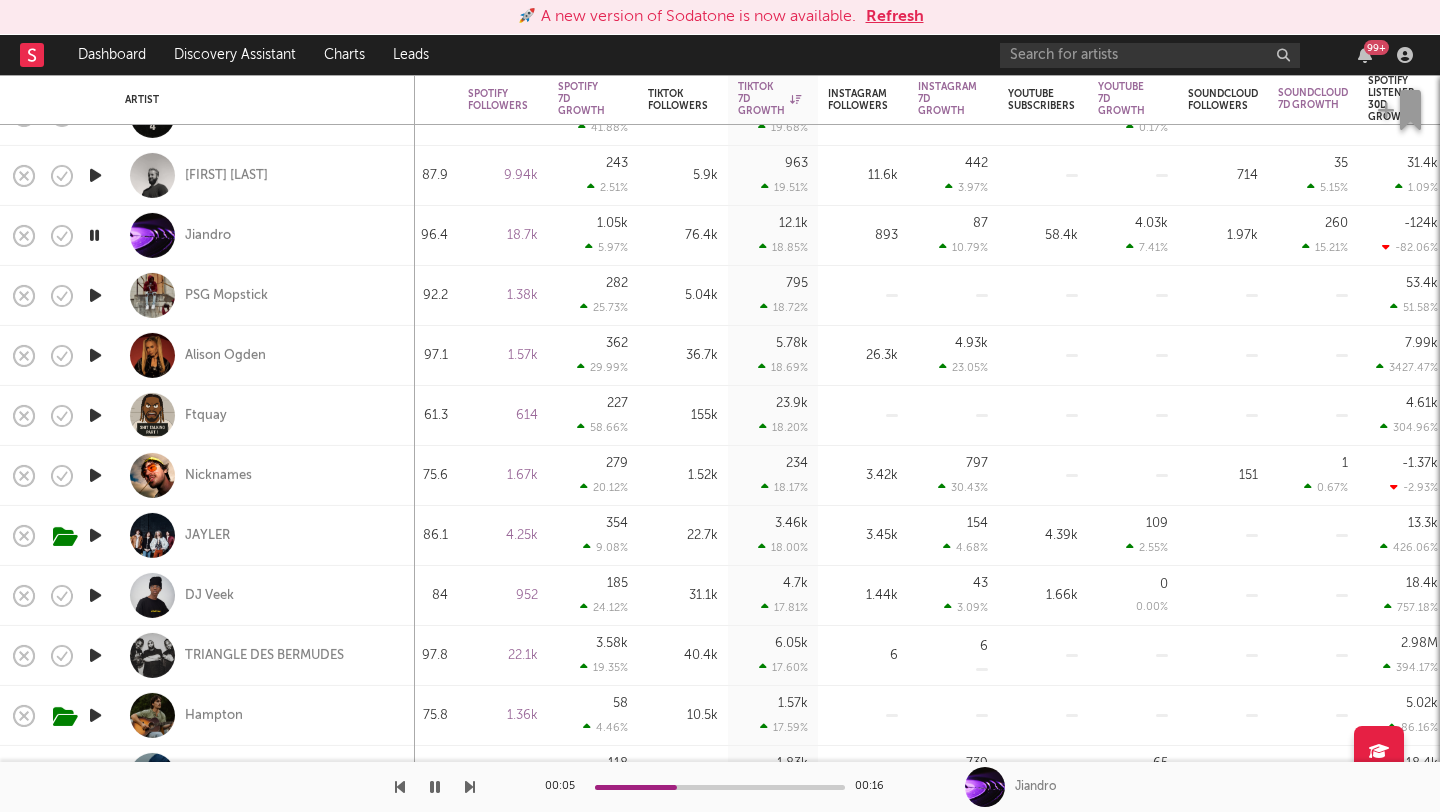 click at bounding box center (95, 355) 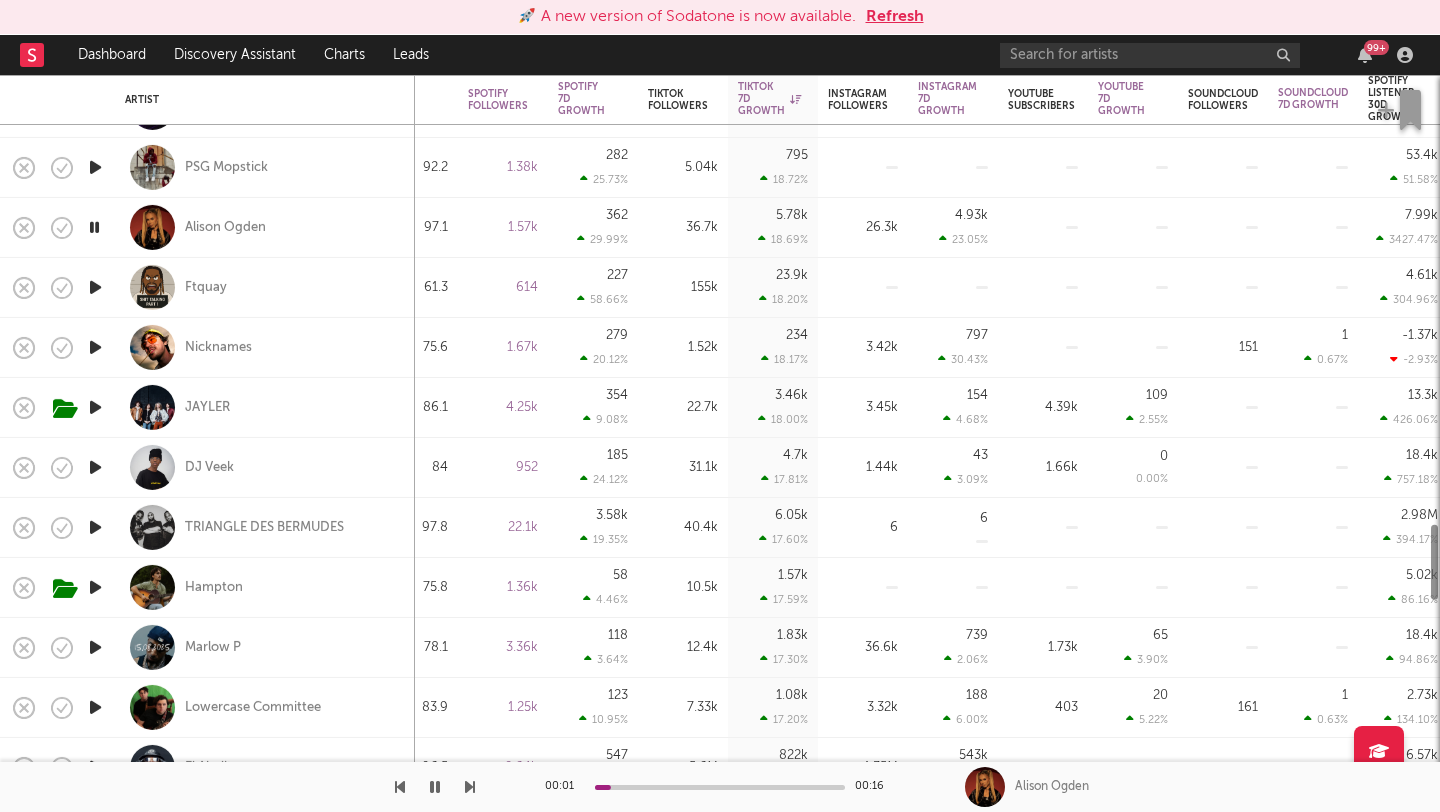 click at bounding box center (95, 347) 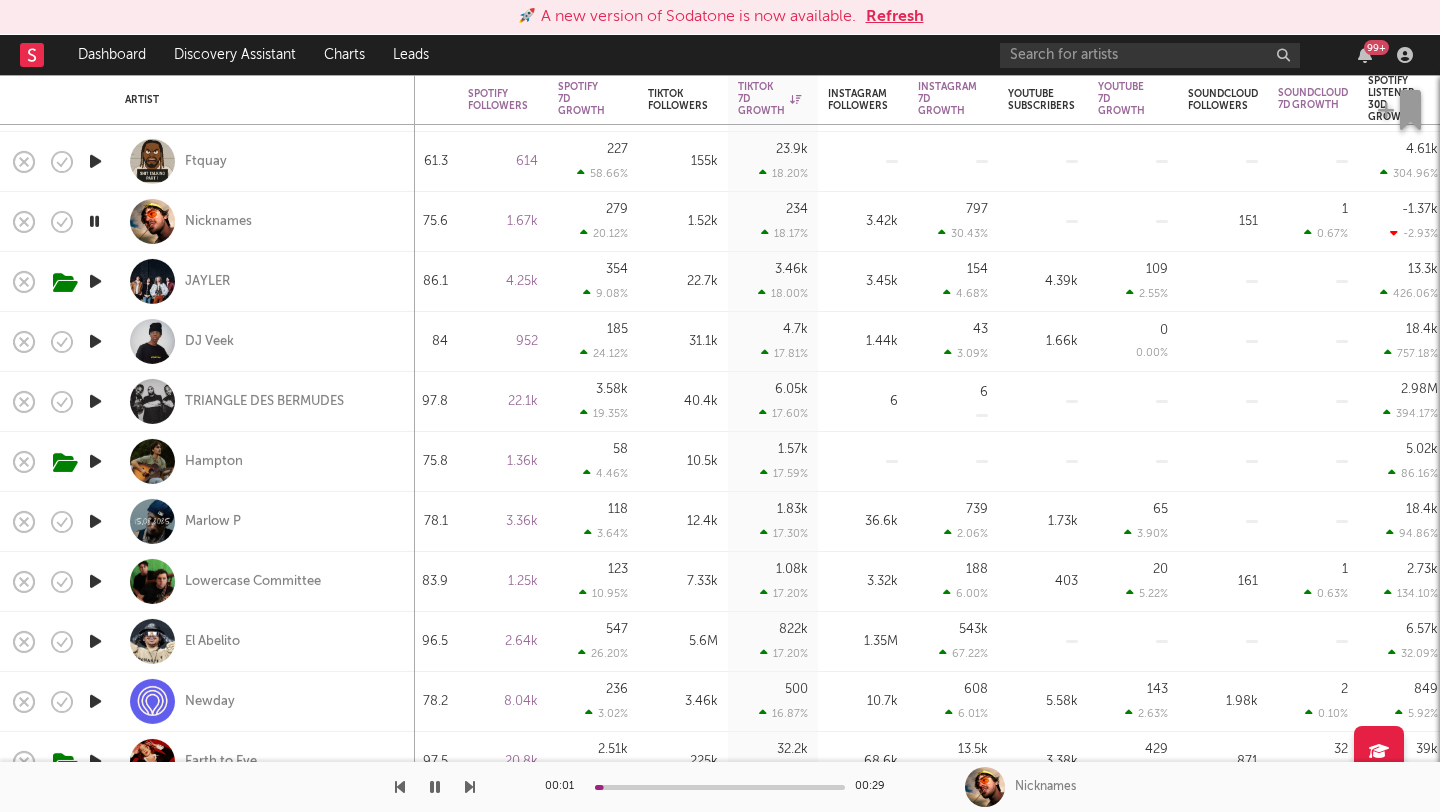 click at bounding box center (95, 341) 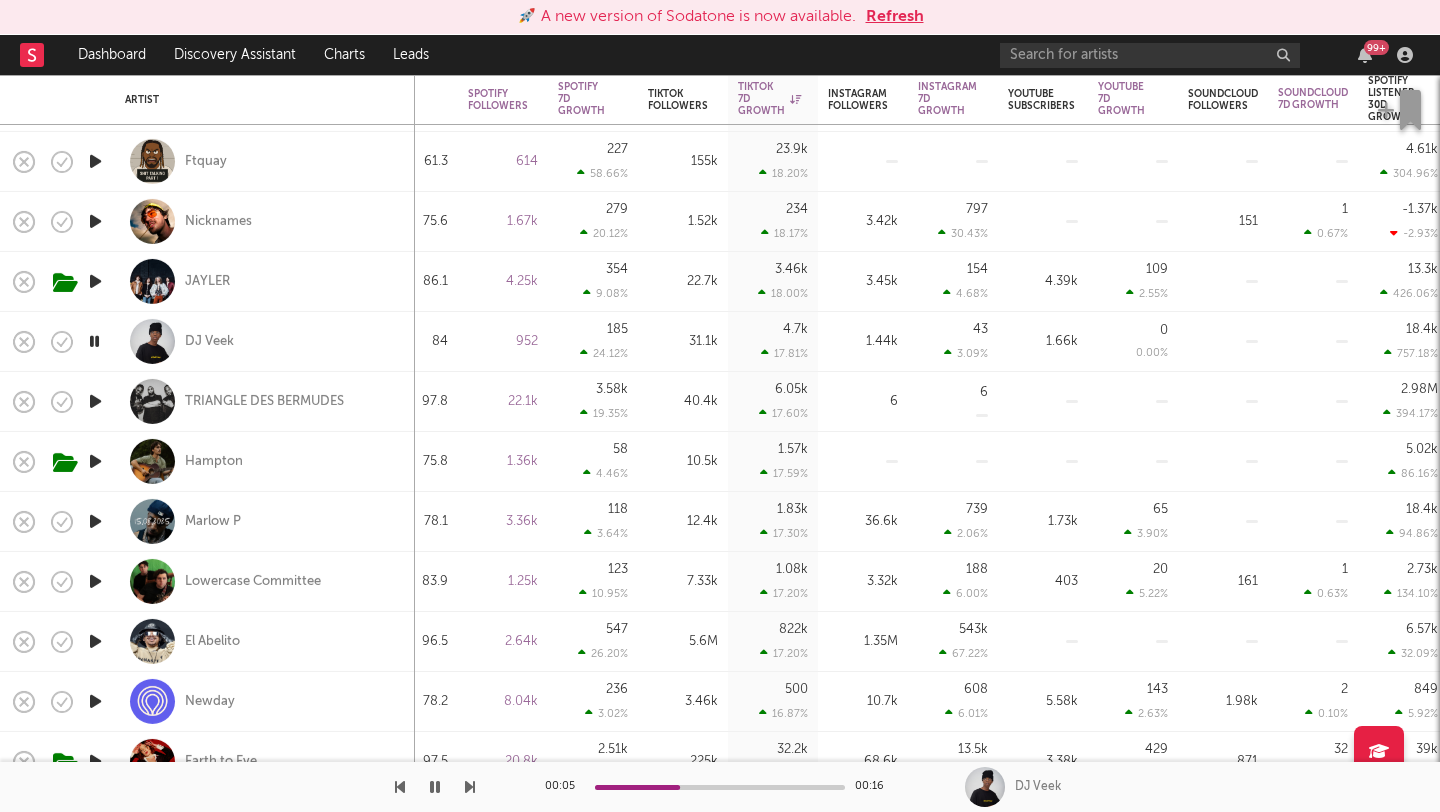 click at bounding box center (94, 341) 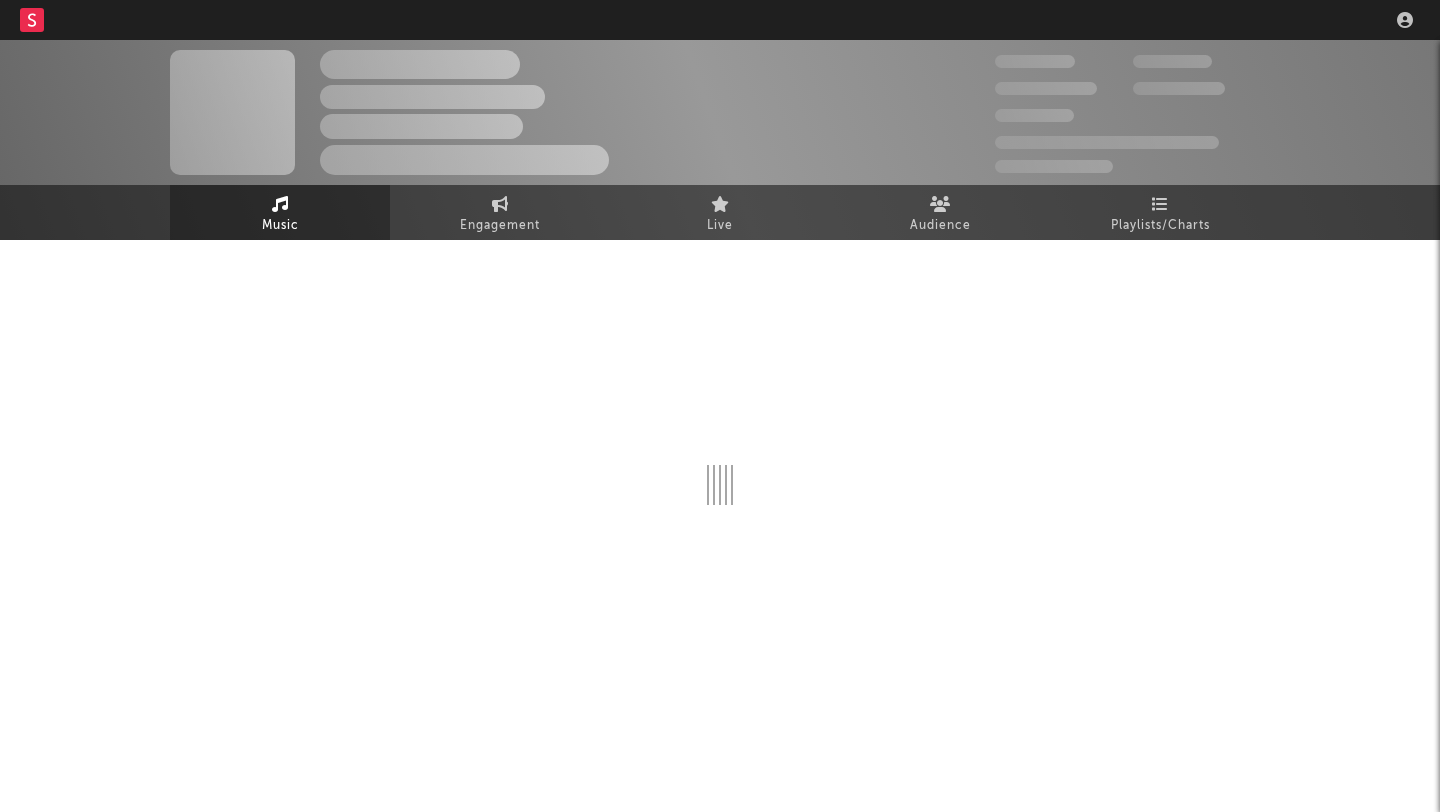 scroll, scrollTop: 0, scrollLeft: 0, axis: both 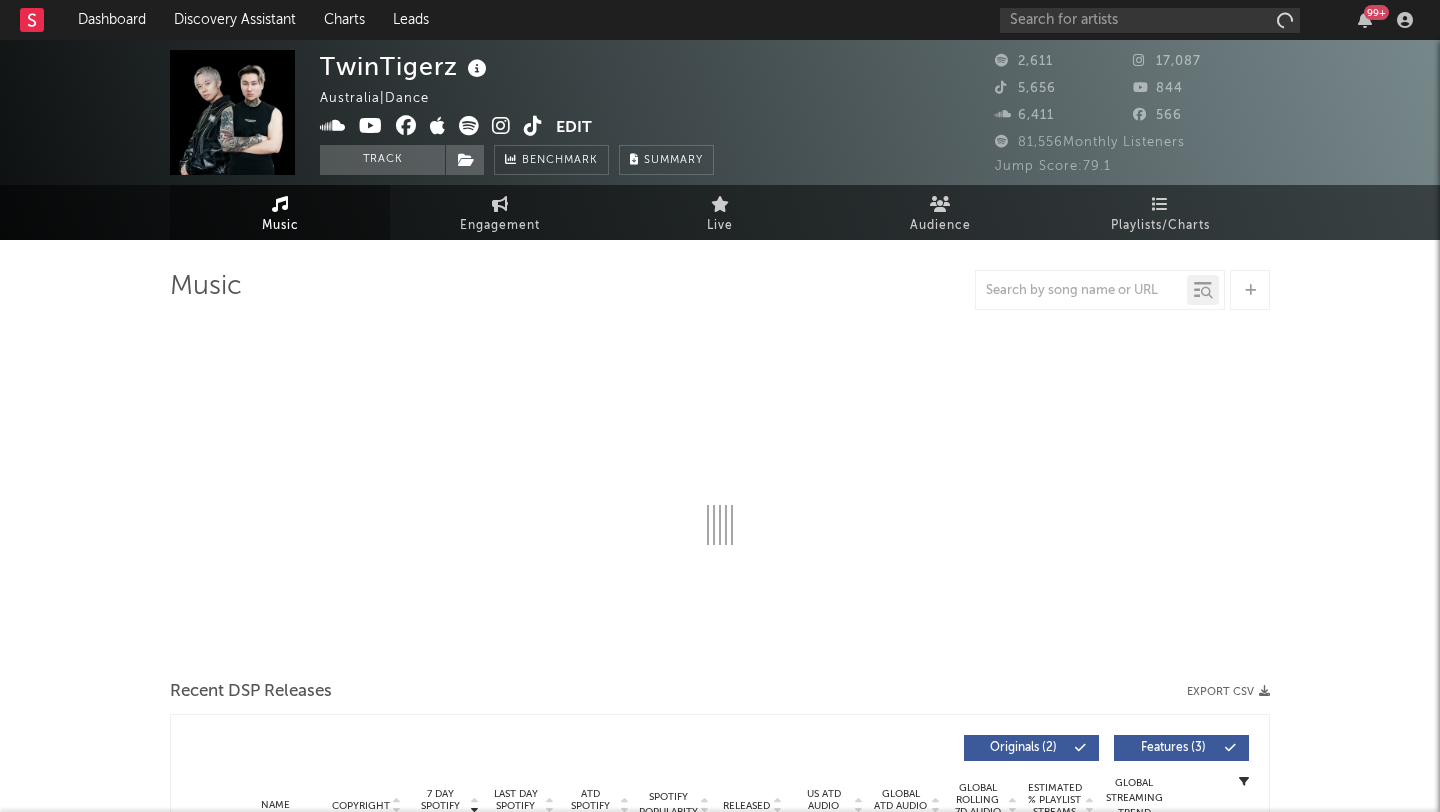 select on "1w" 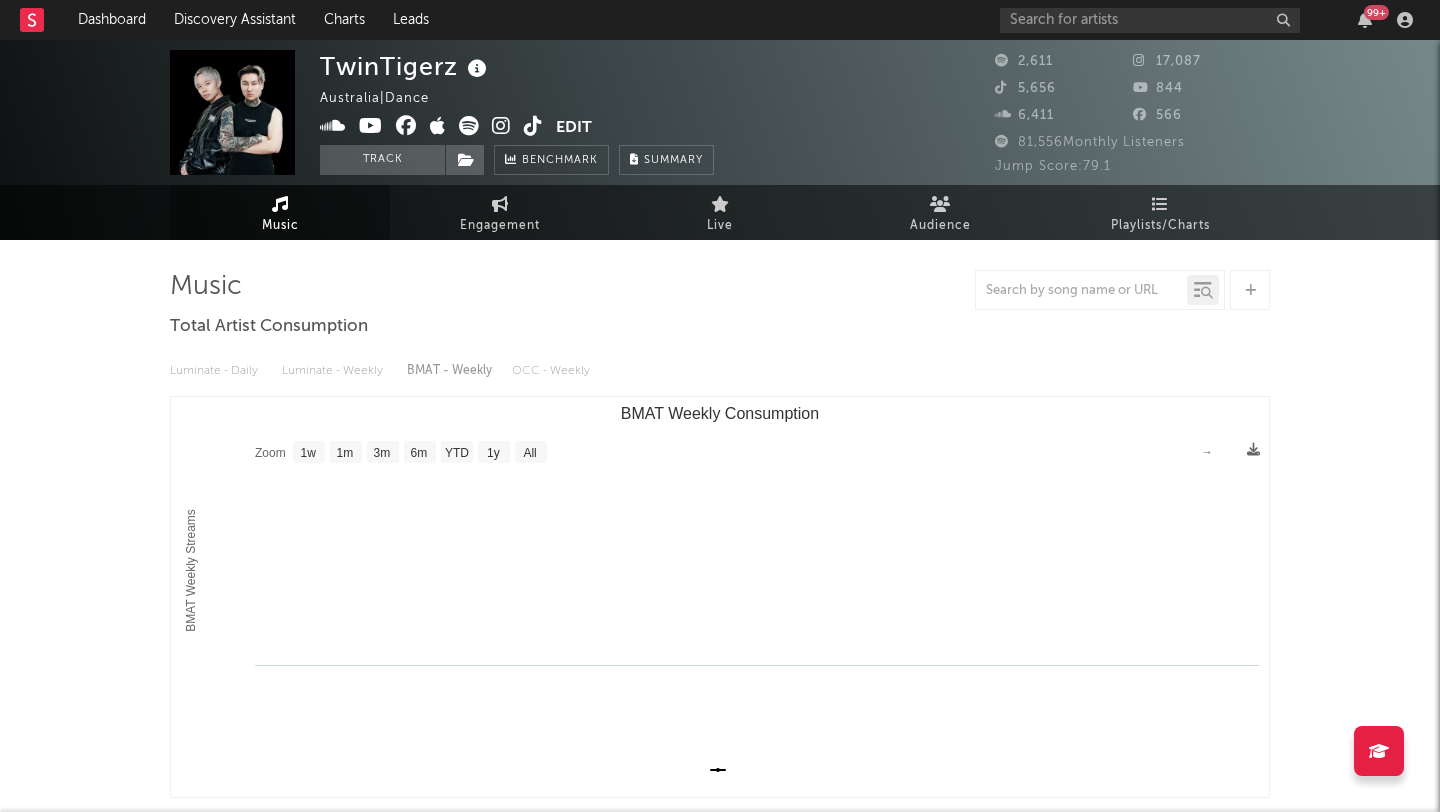 click at bounding box center (533, 126) 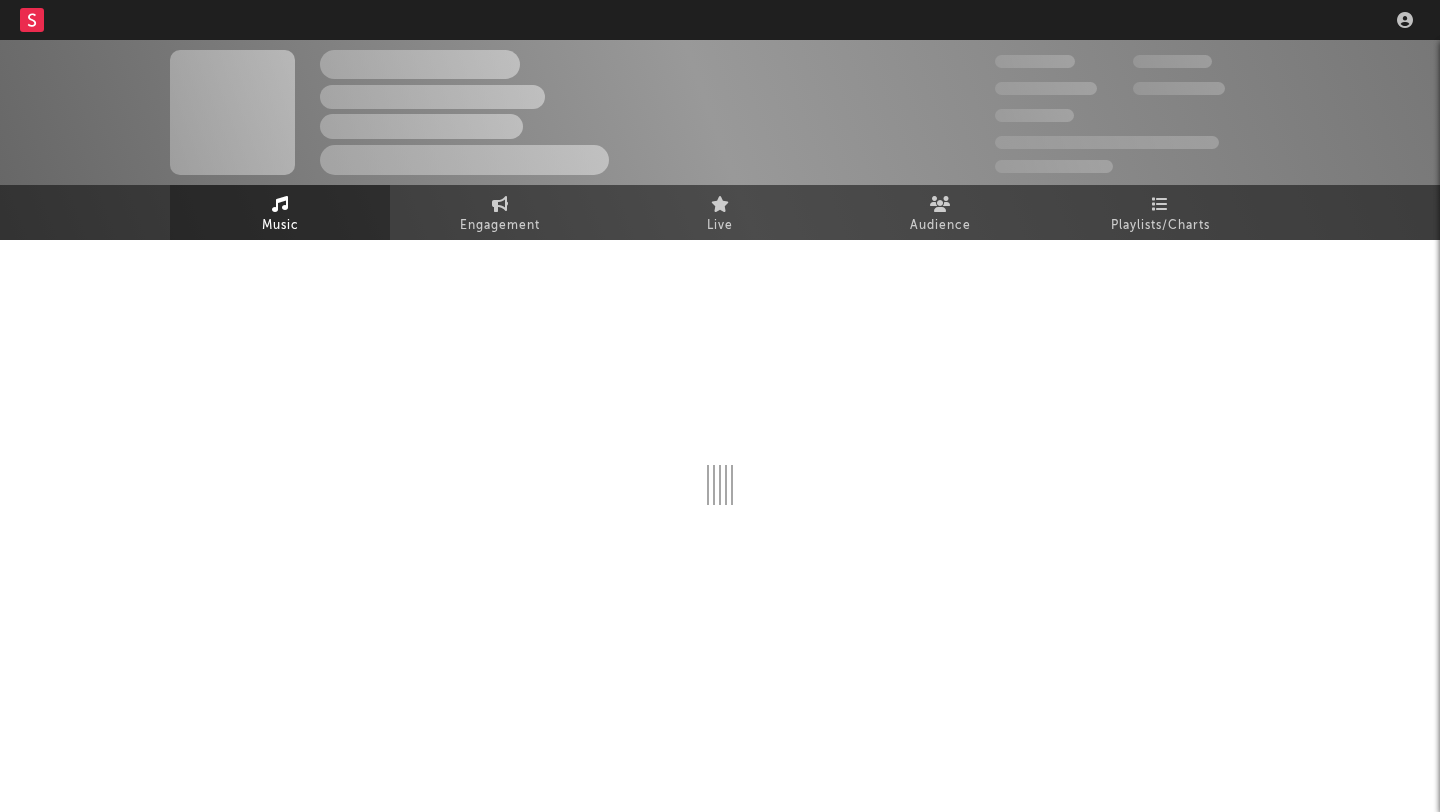 scroll, scrollTop: 0, scrollLeft: 0, axis: both 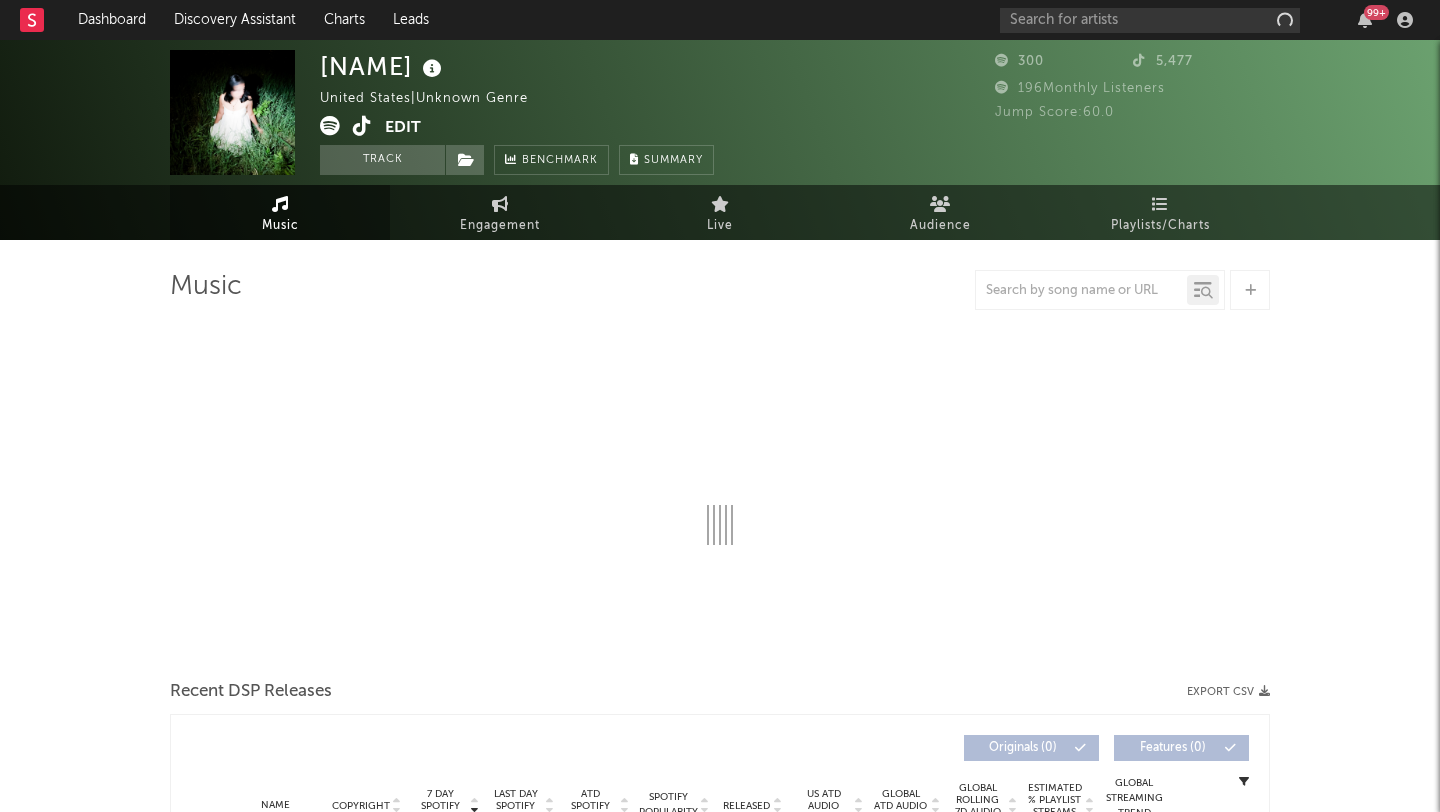 select on "1w" 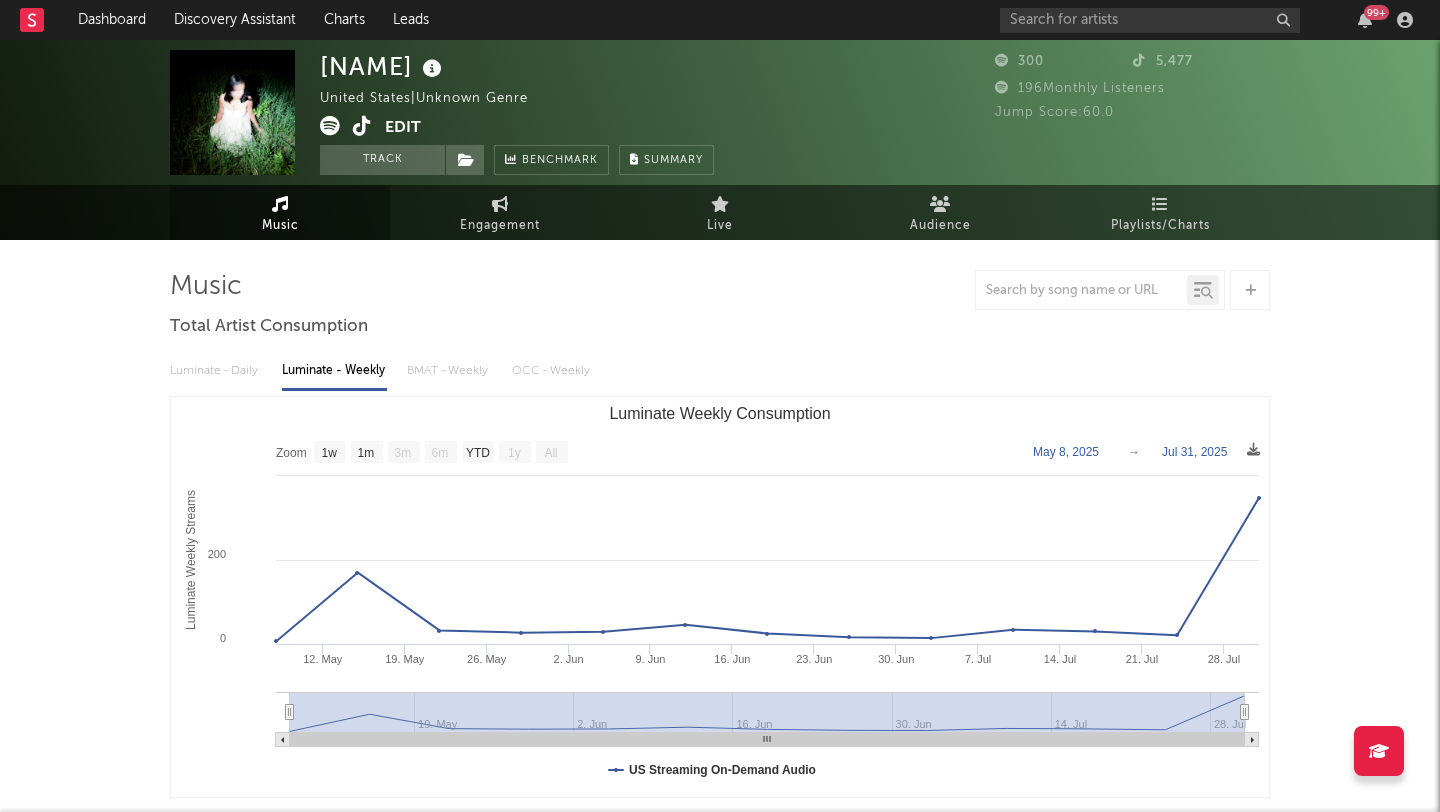 click at bounding box center [362, 126] 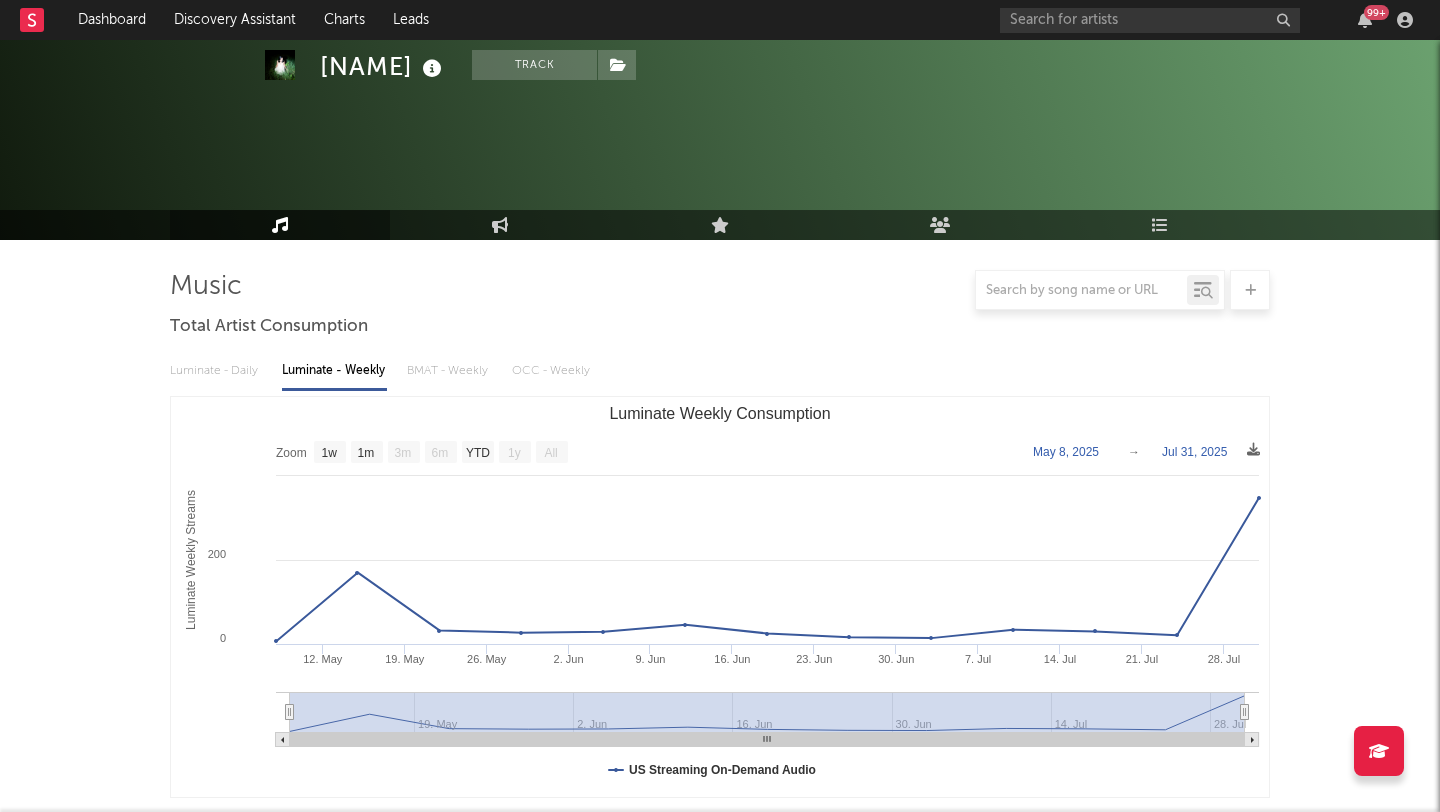 scroll, scrollTop: 653, scrollLeft: 0, axis: vertical 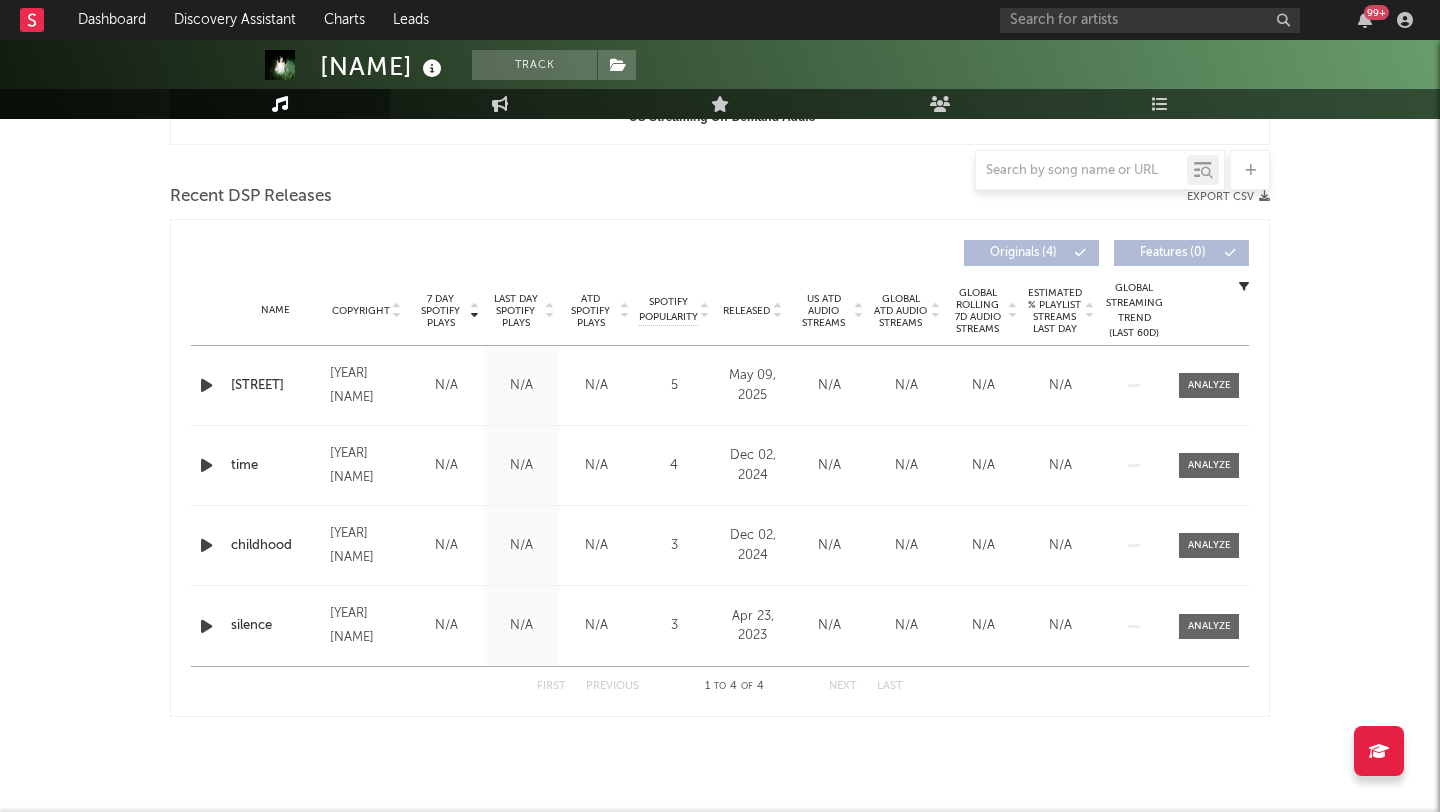 click at bounding box center [206, 385] 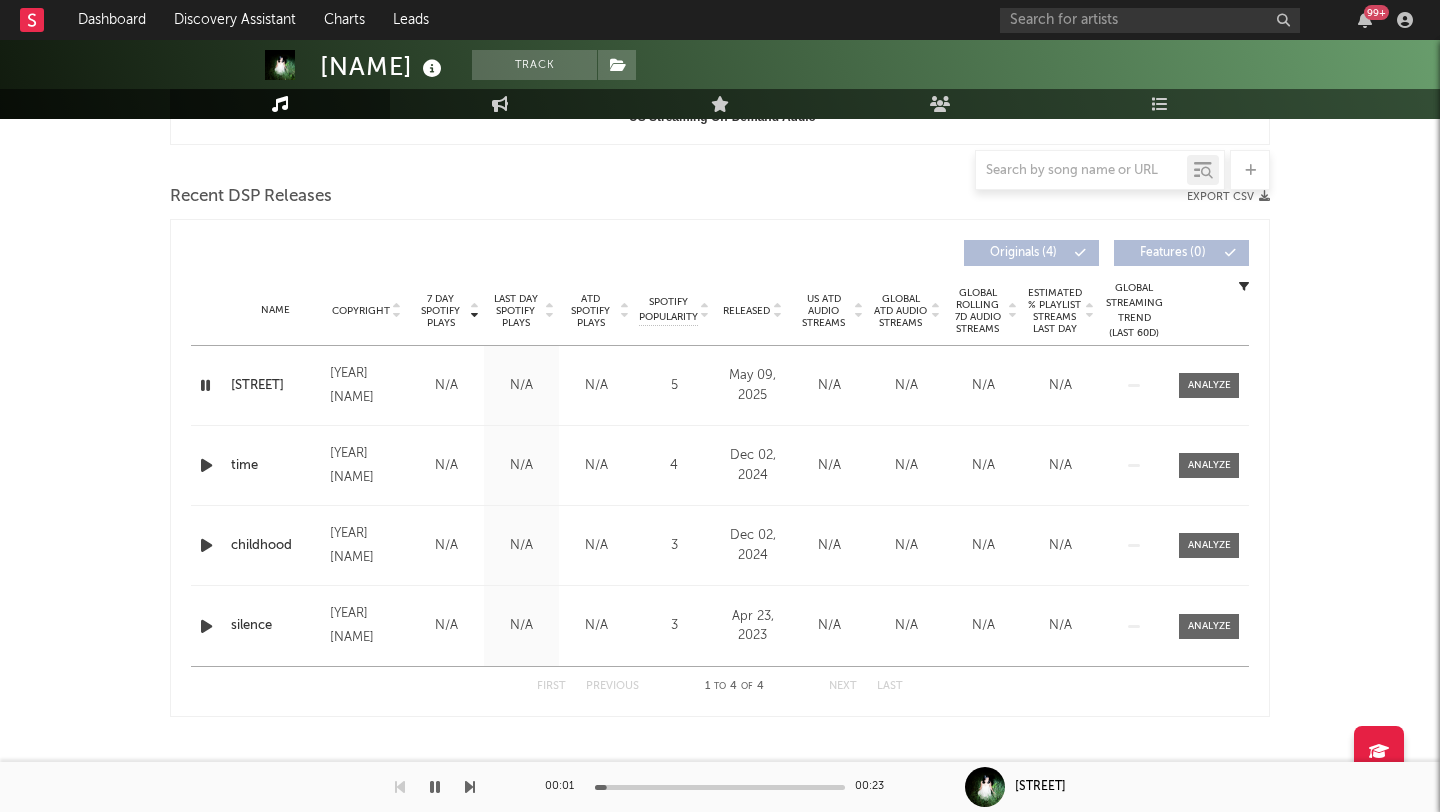 click on "00:01 00:23" at bounding box center (720, 787) 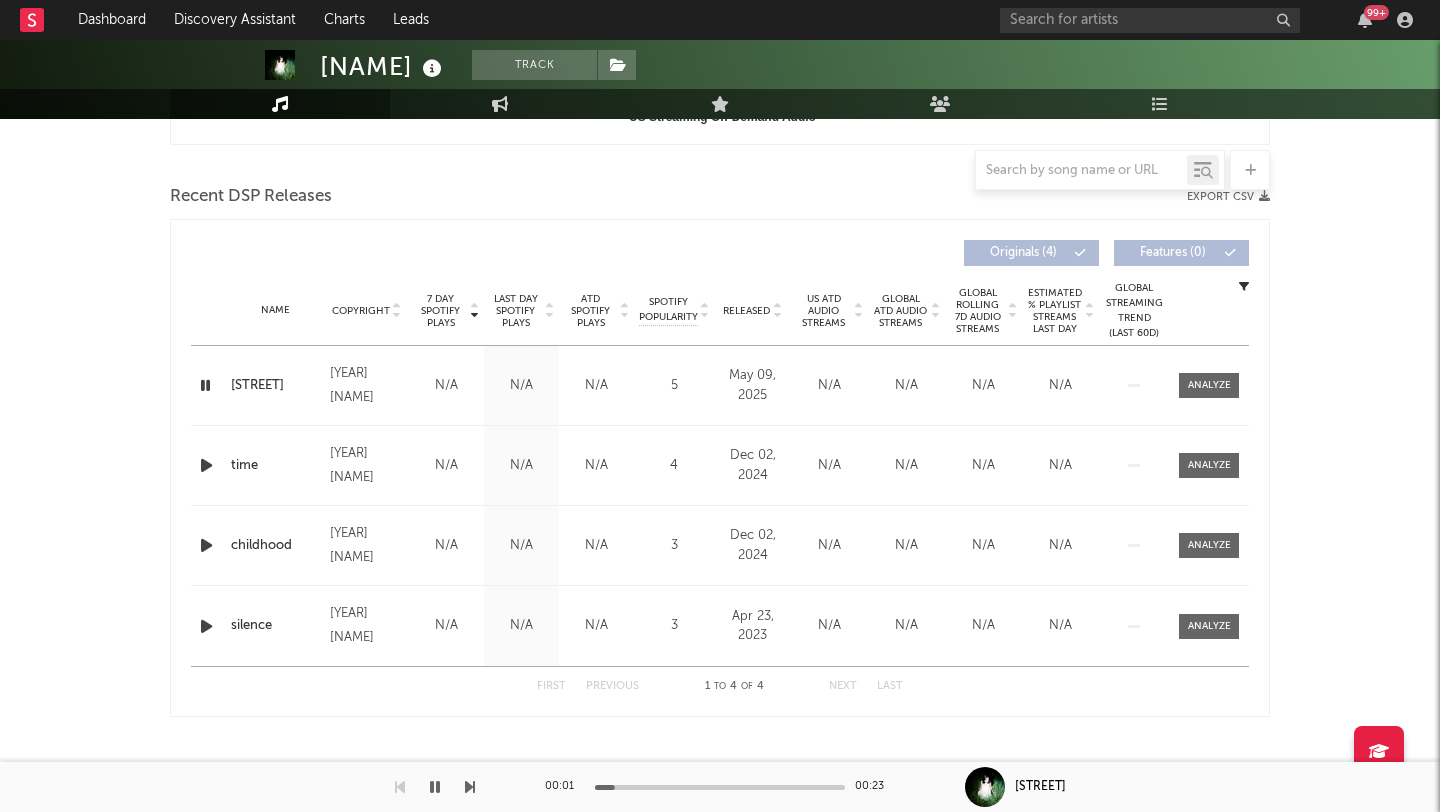 click on "00:01 00:23" at bounding box center [720, 787] 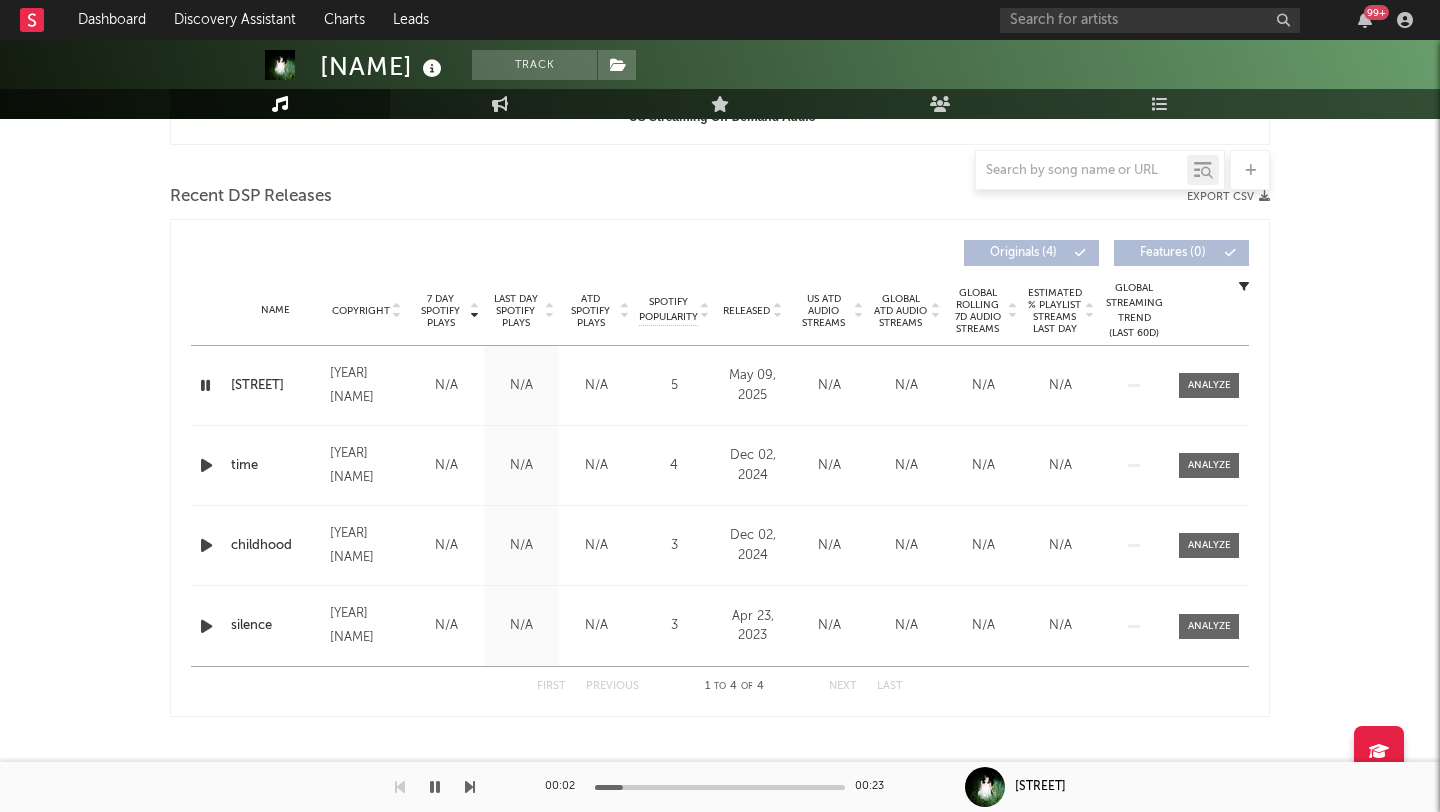 click at bounding box center [720, 787] 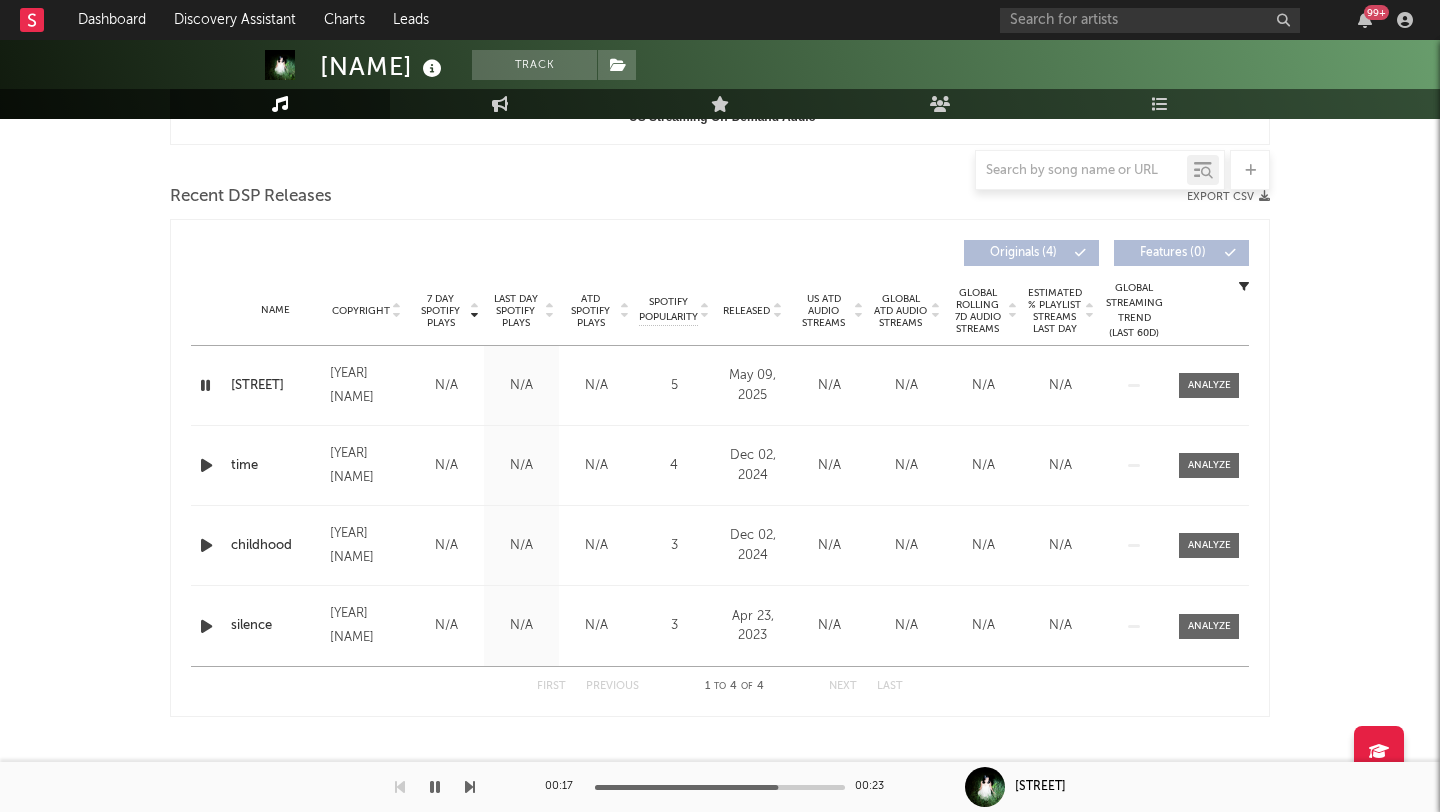 click at bounding box center [435, 787] 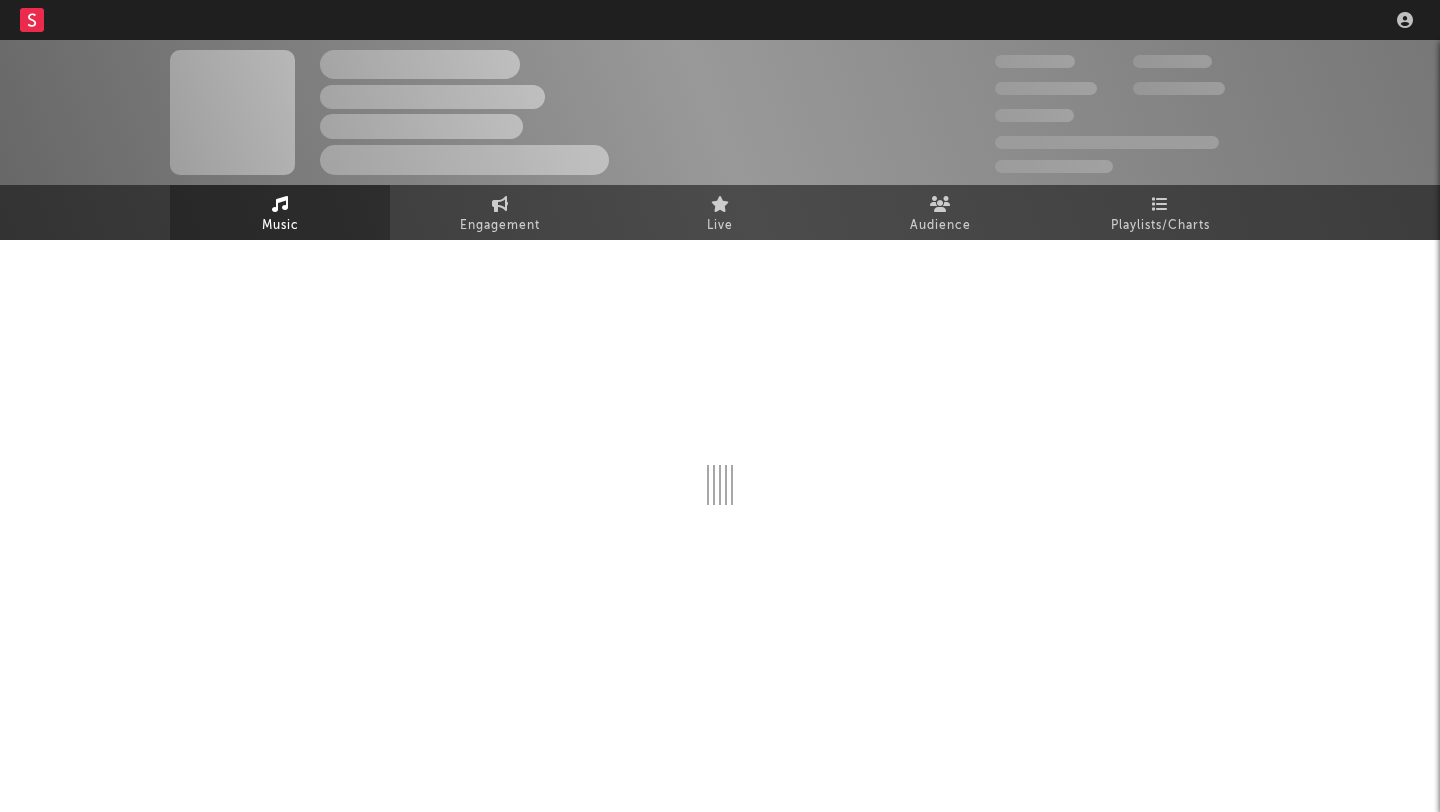 scroll, scrollTop: 0, scrollLeft: 0, axis: both 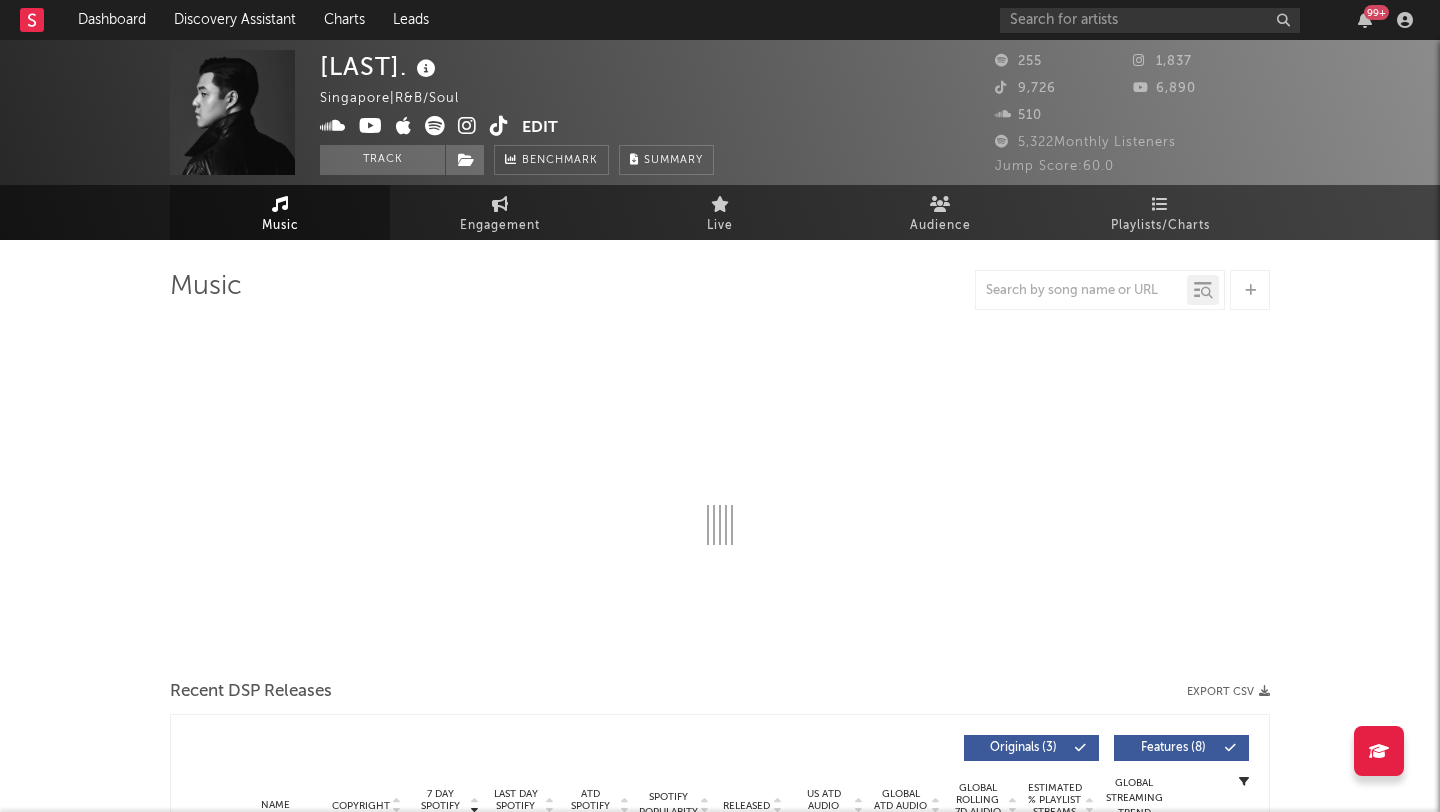 select on "1w" 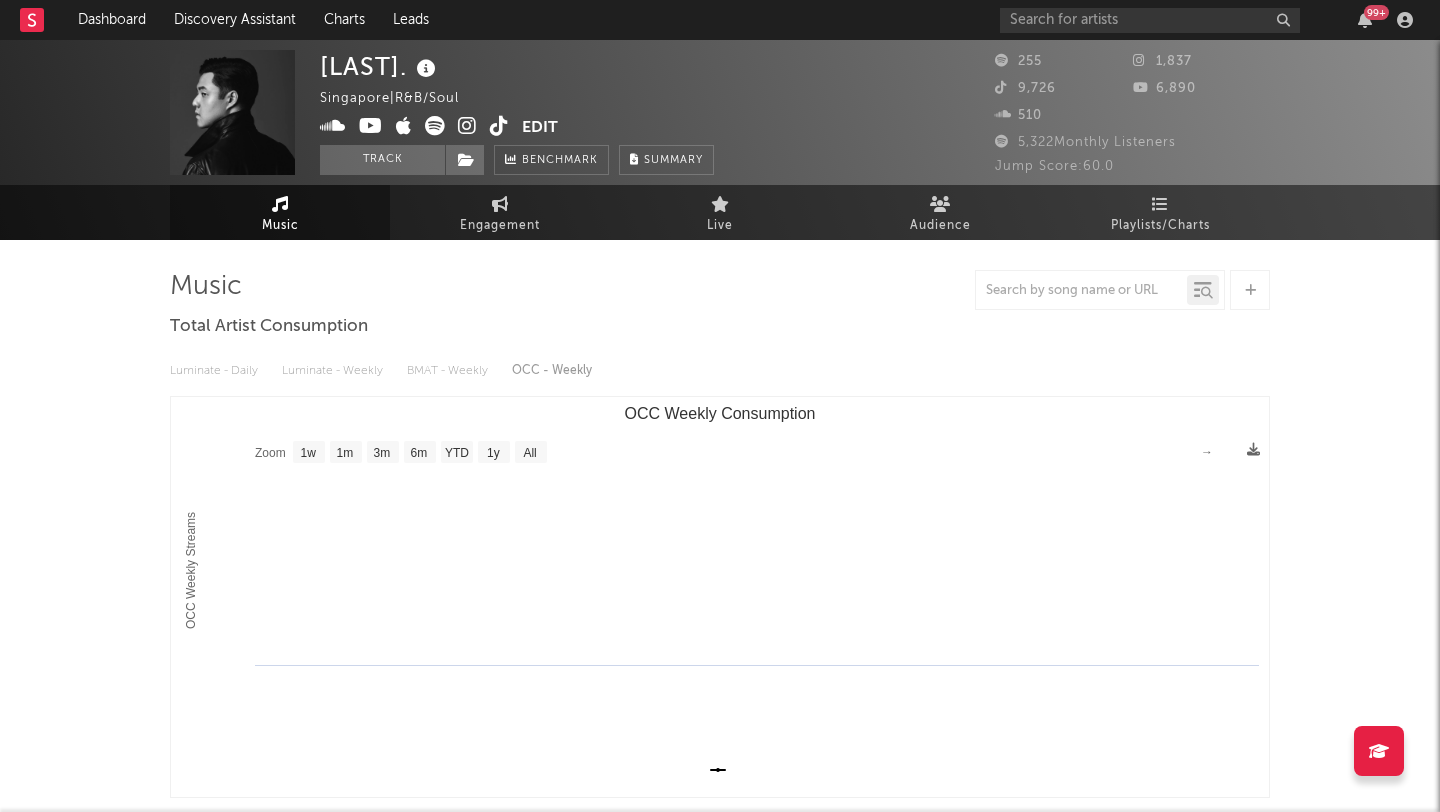 click at bounding box center [499, 126] 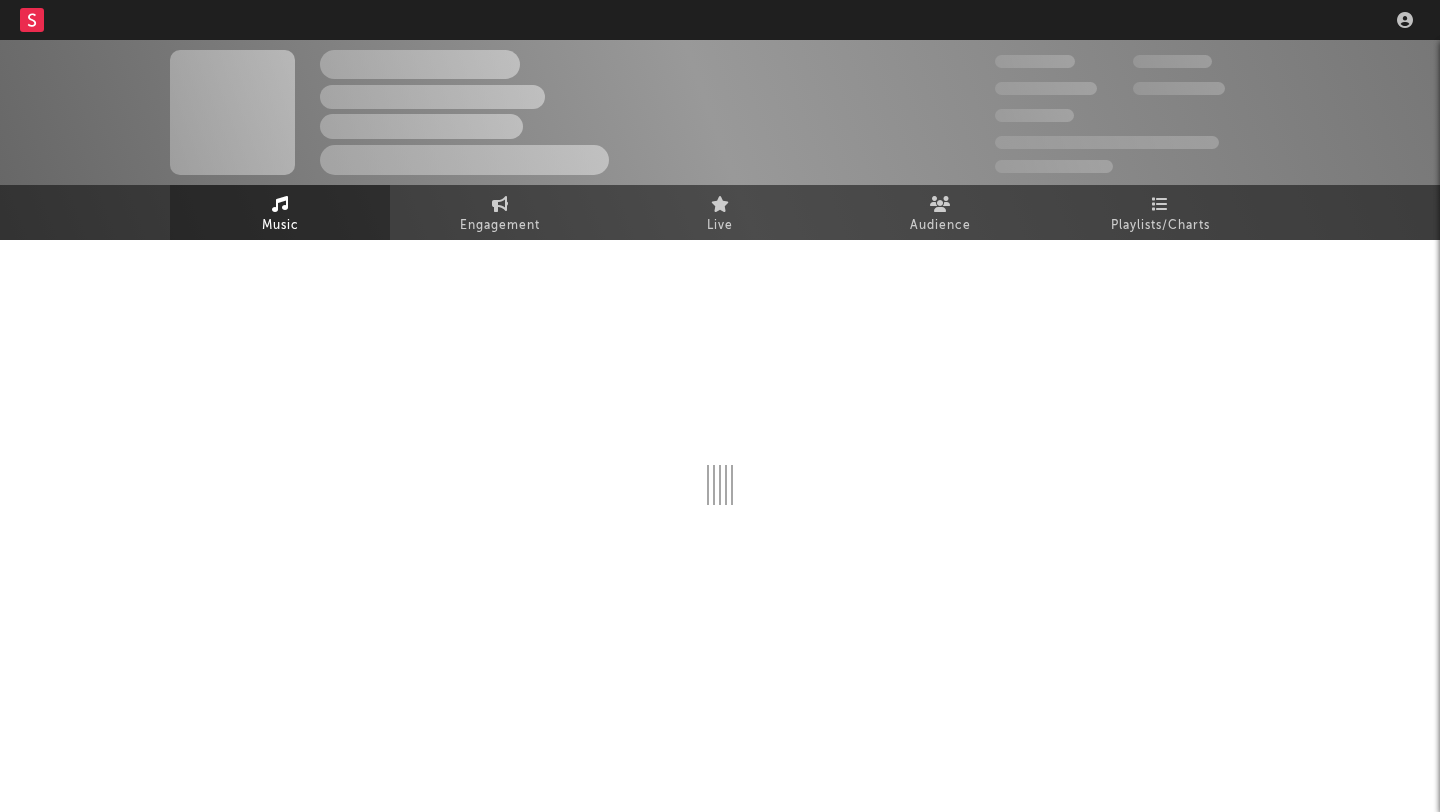 scroll, scrollTop: 0, scrollLeft: 0, axis: both 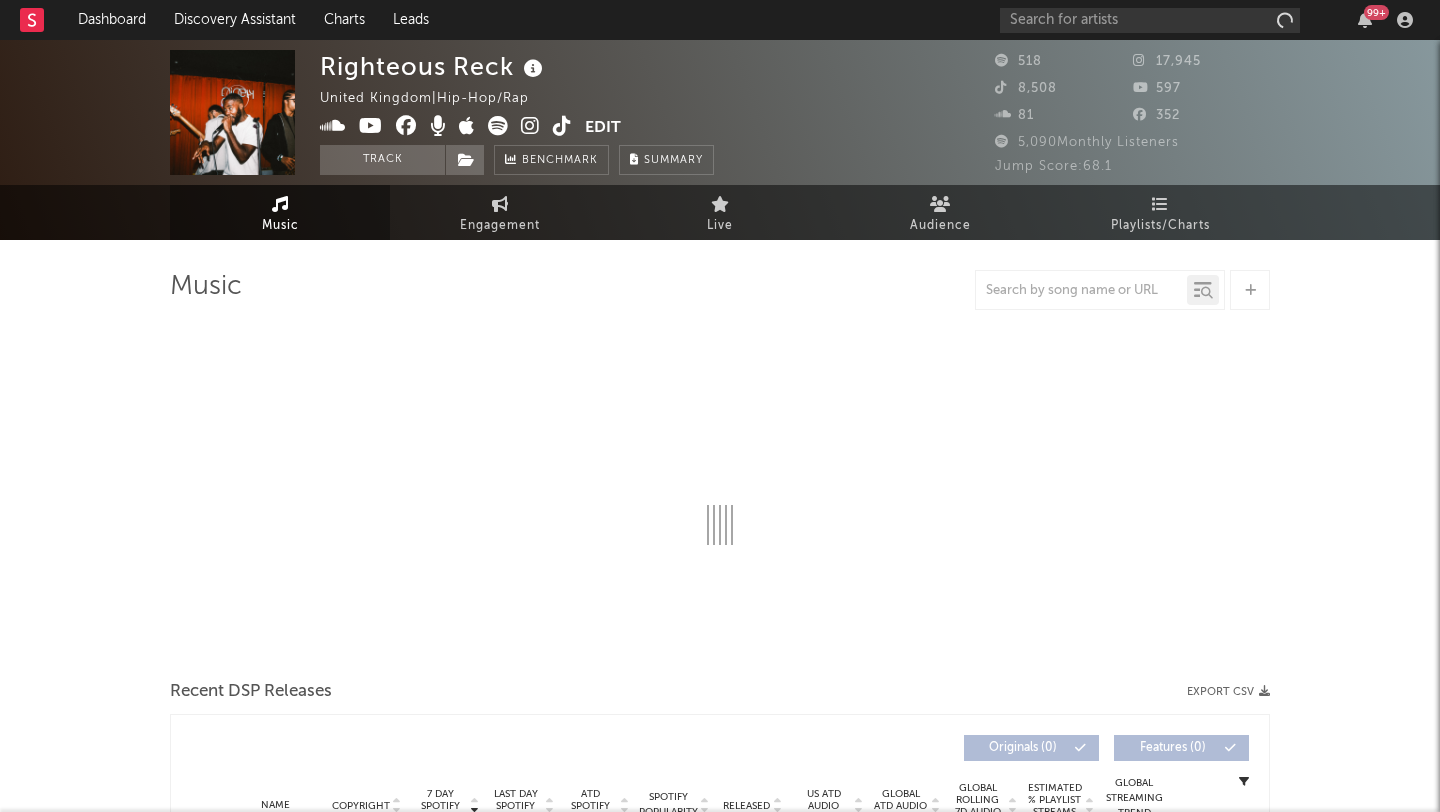 select on "1w" 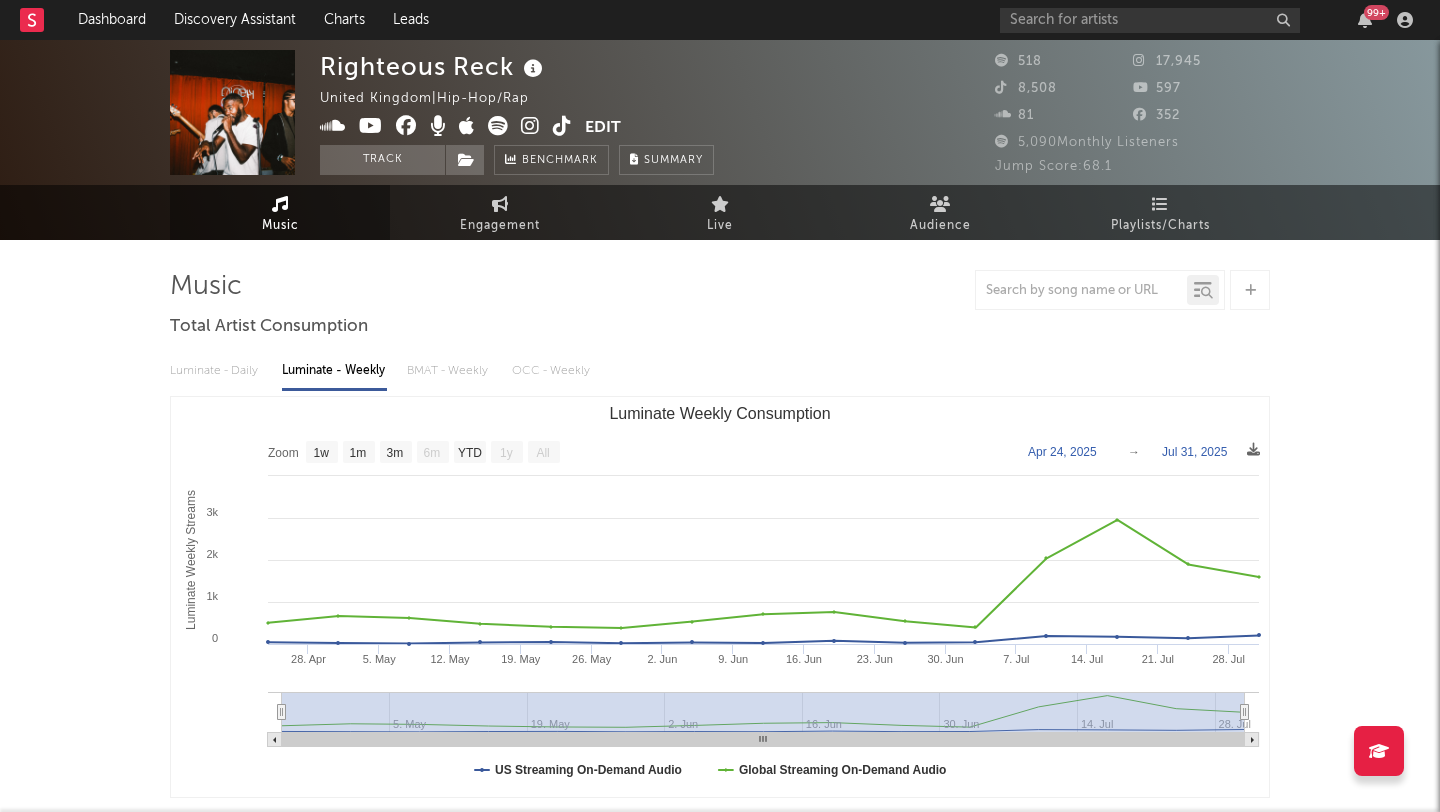 click at bounding box center (562, 126) 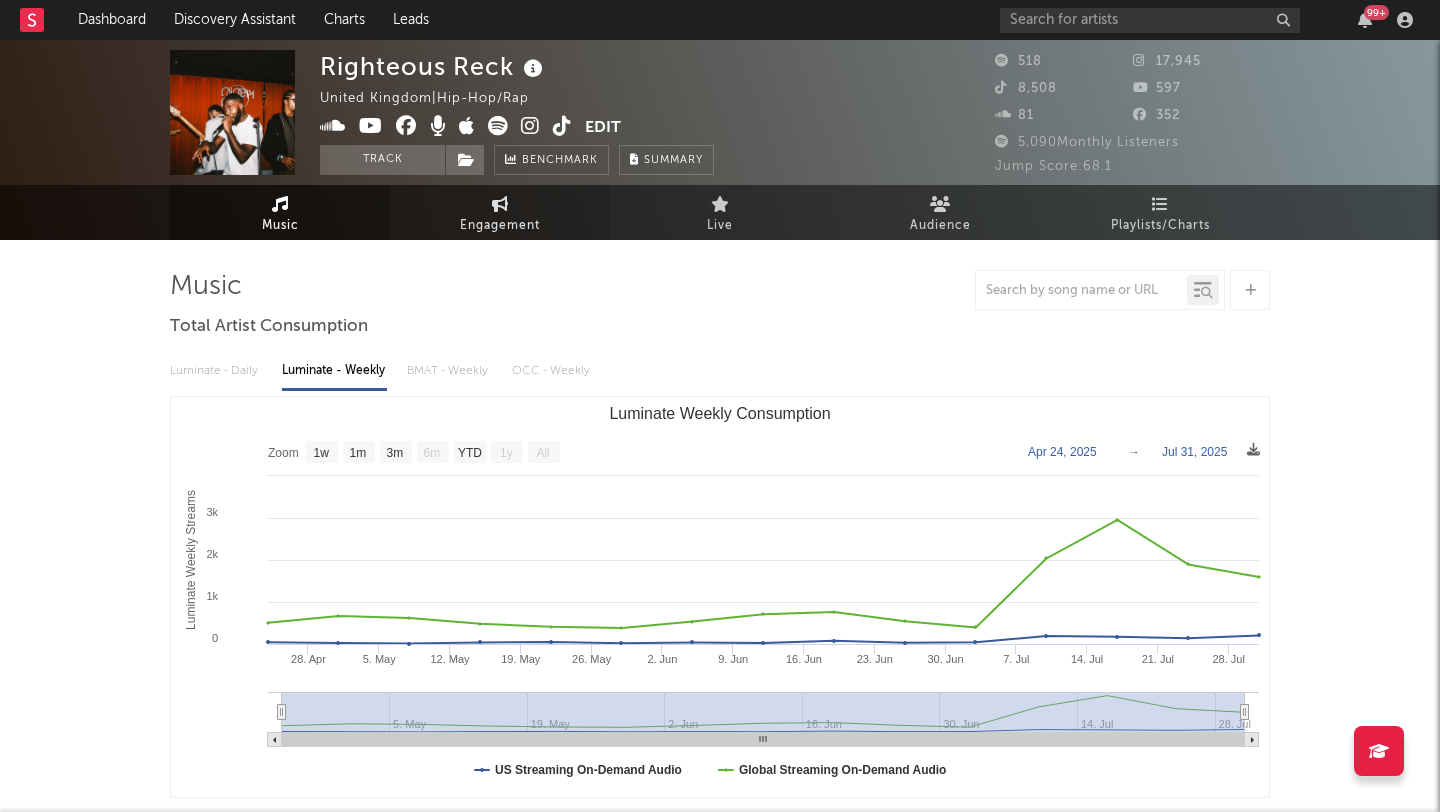 click on "Engagement" at bounding box center [500, 226] 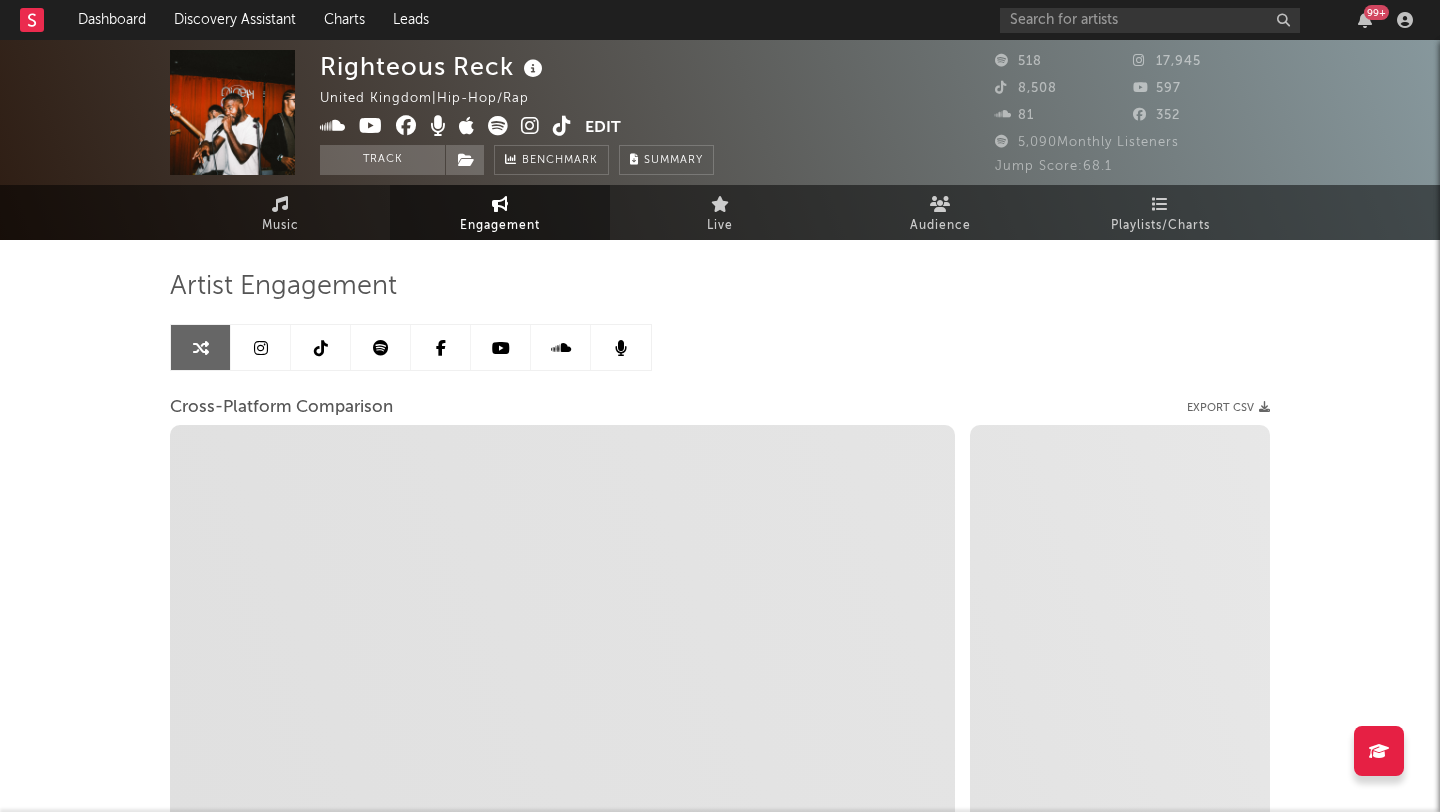click at bounding box center [321, 347] 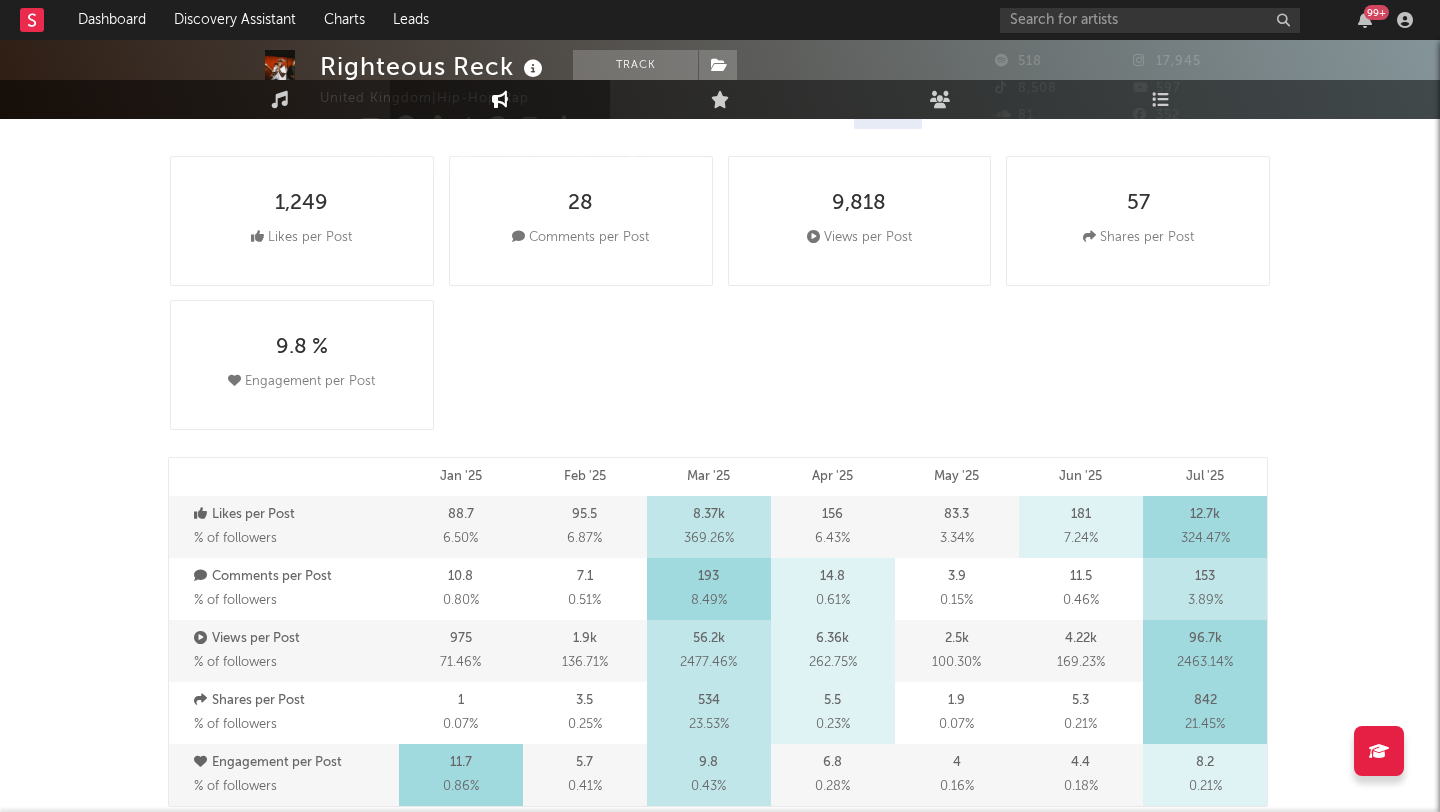 select on "6m" 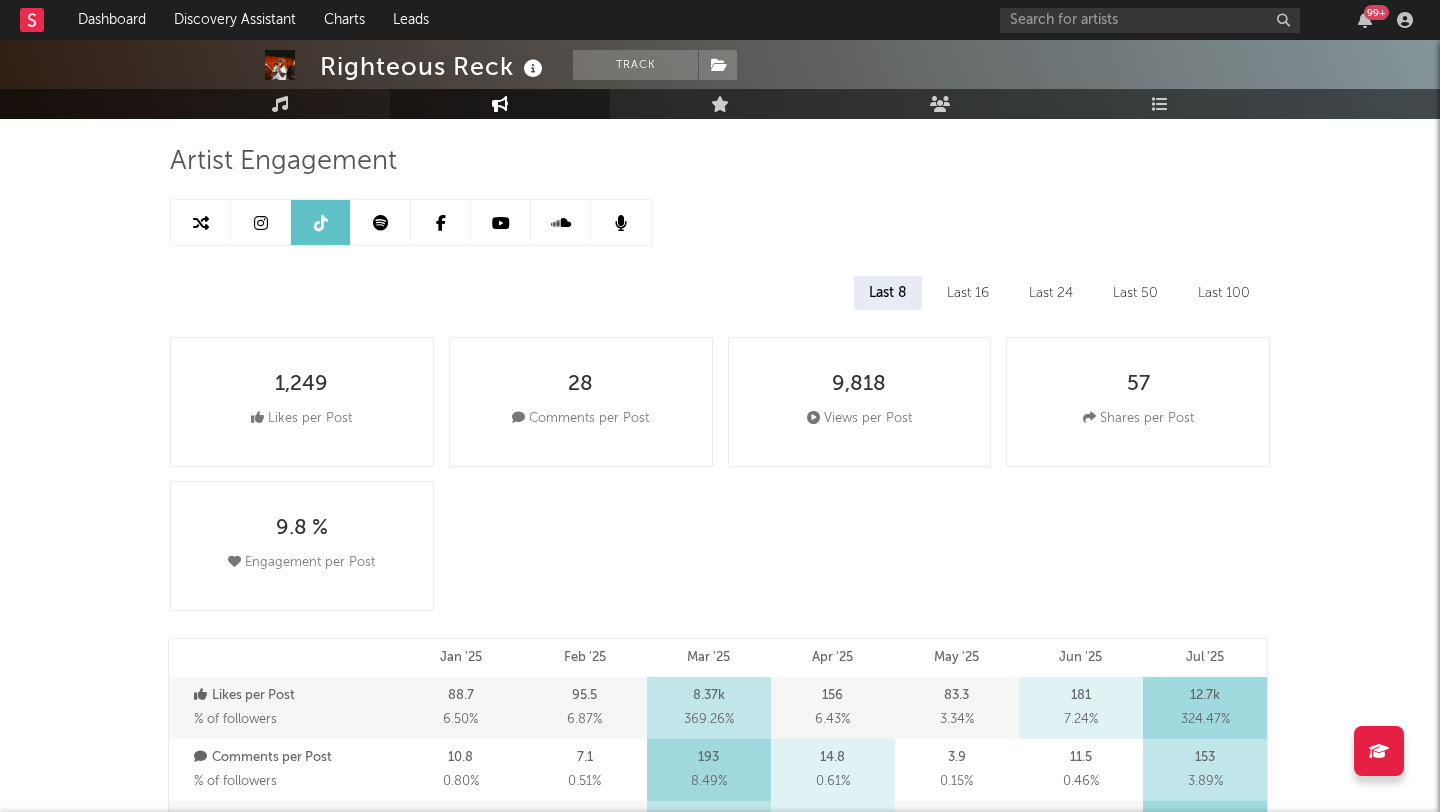 scroll, scrollTop: 101, scrollLeft: 0, axis: vertical 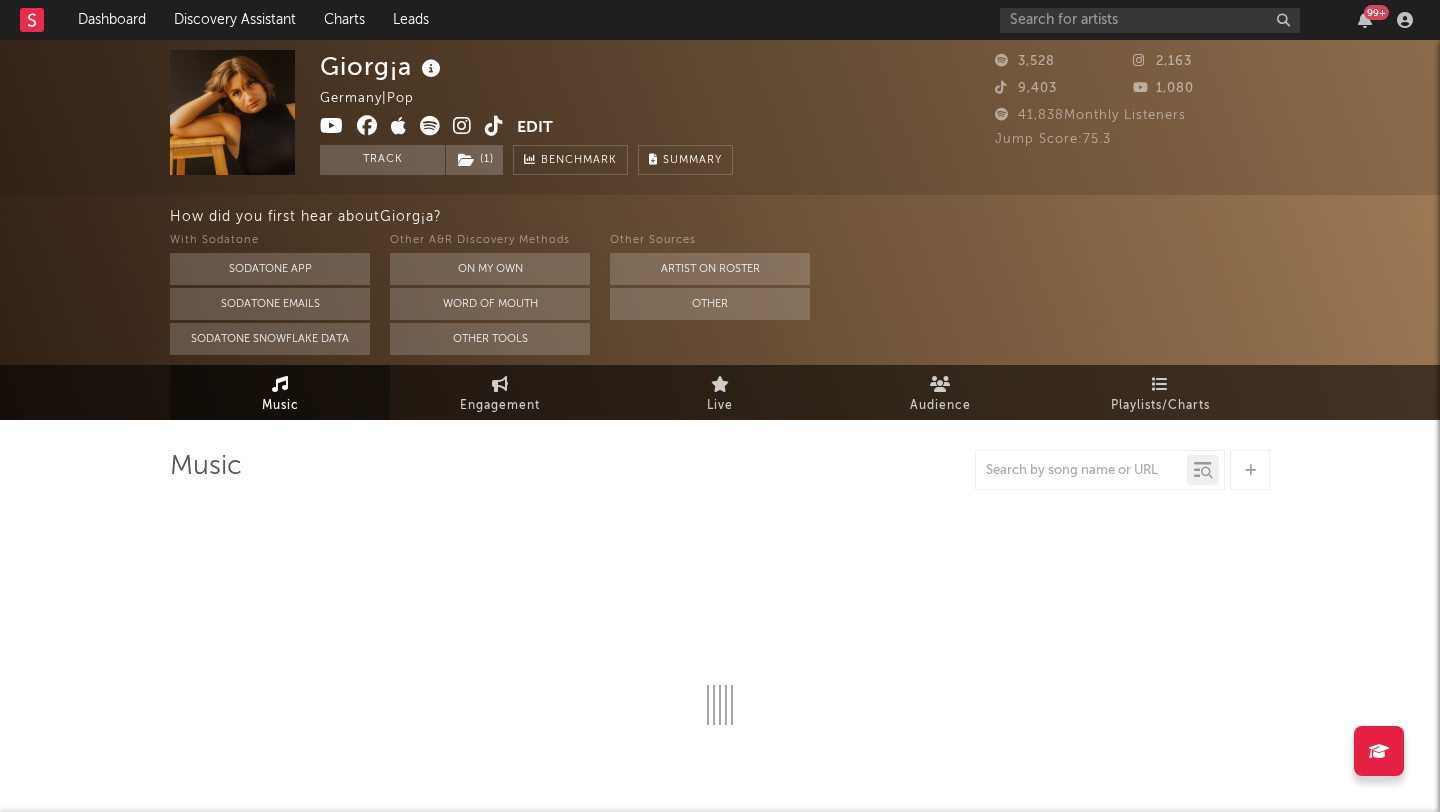 select on "1w" 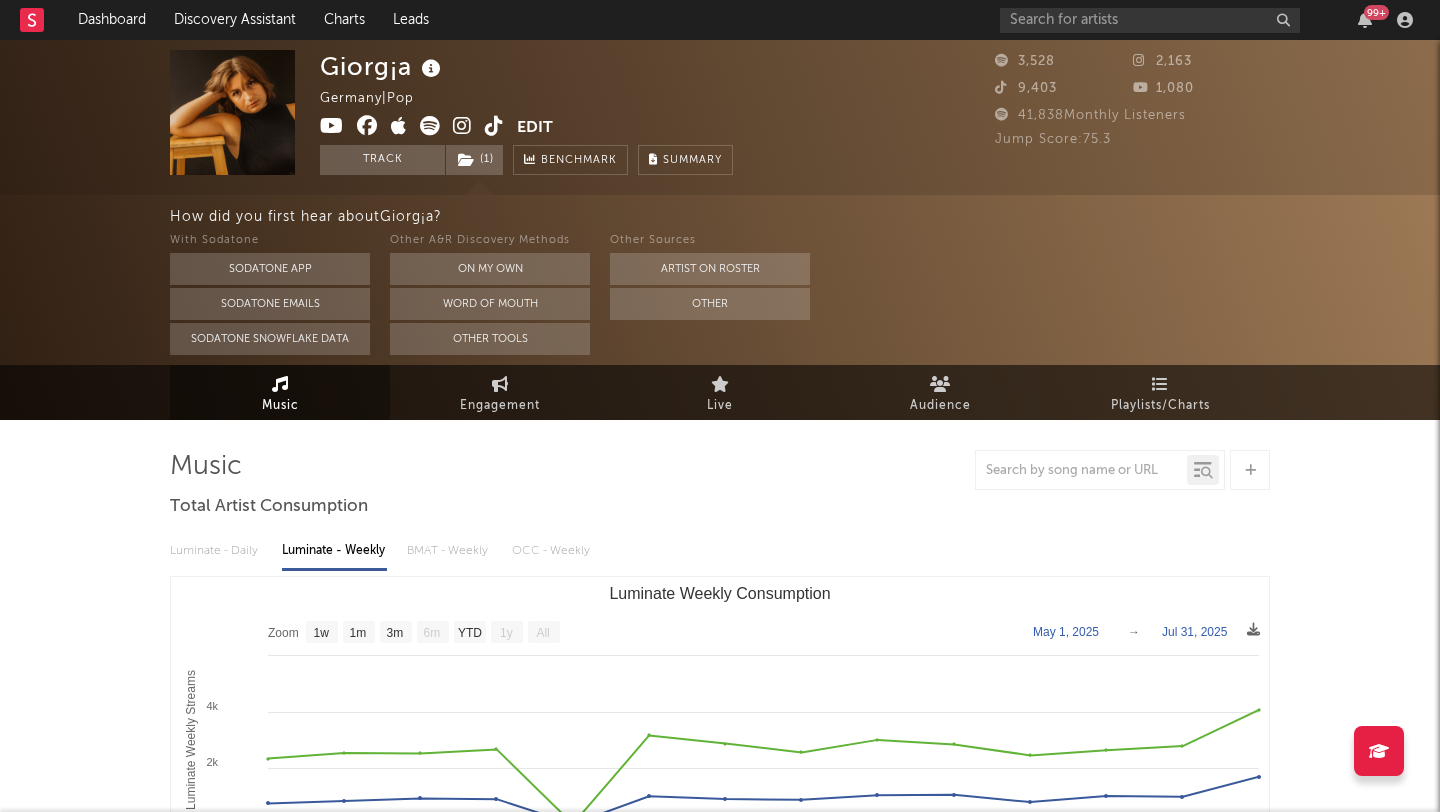 click at bounding box center (494, 126) 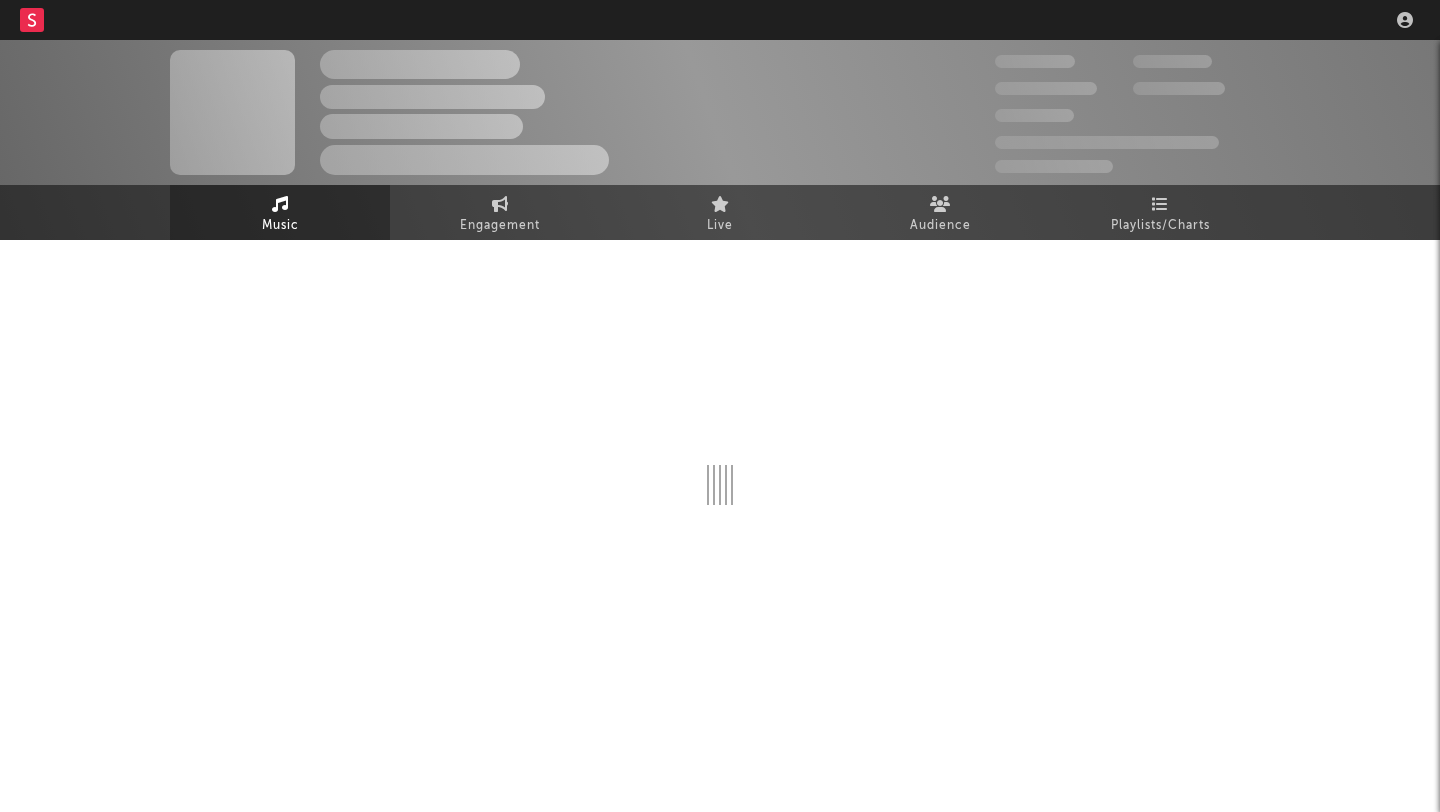 scroll, scrollTop: 0, scrollLeft: 0, axis: both 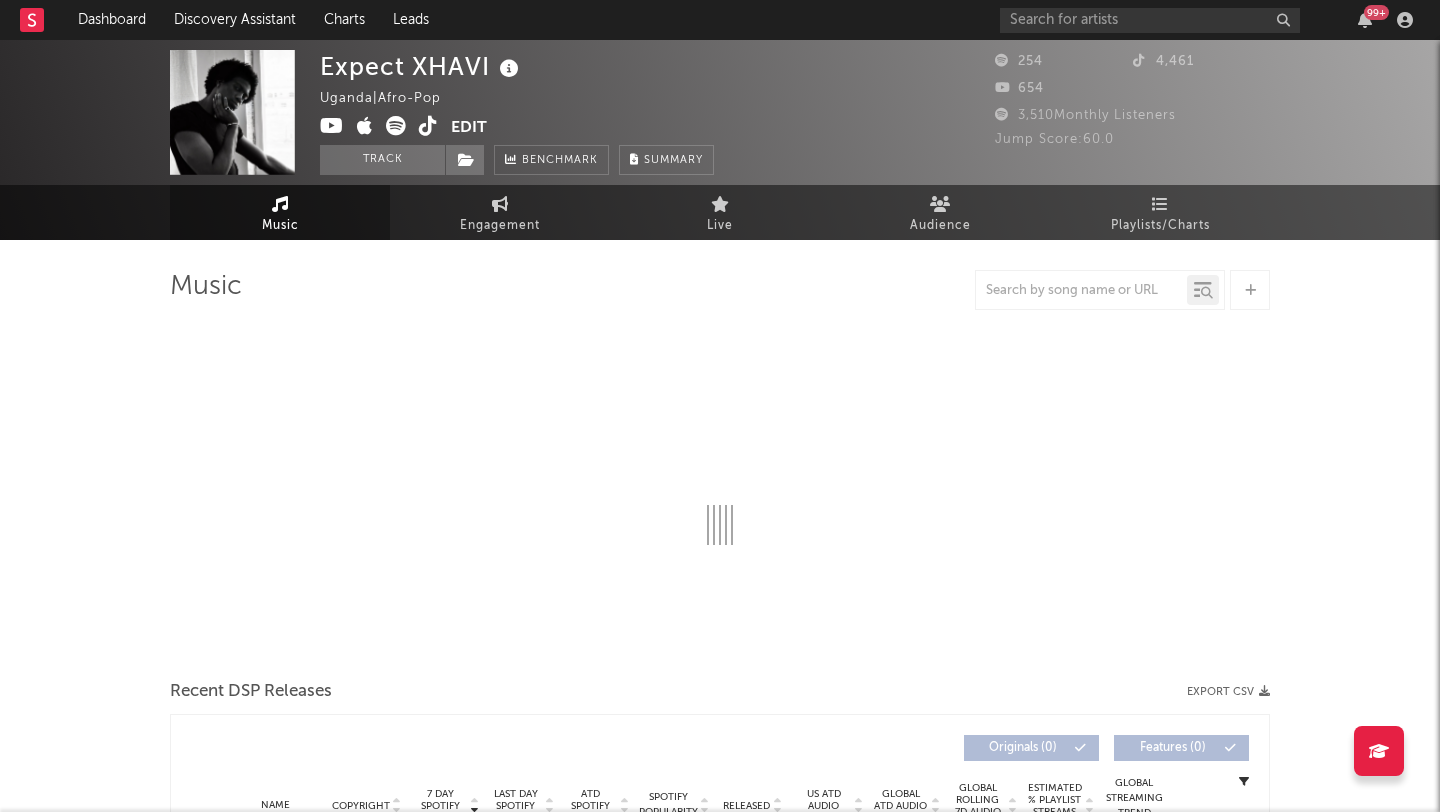 select on "1w" 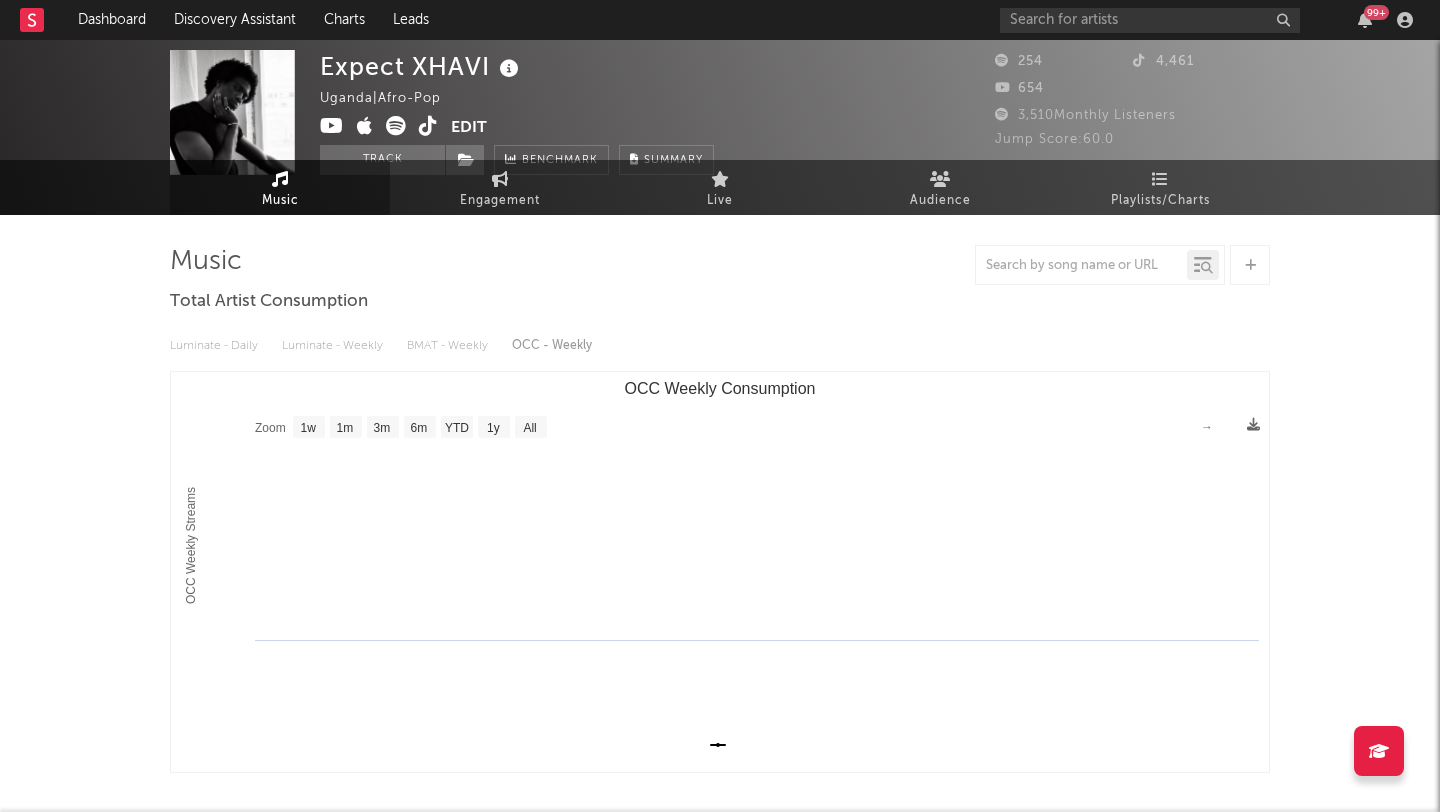 scroll, scrollTop: 0, scrollLeft: 0, axis: both 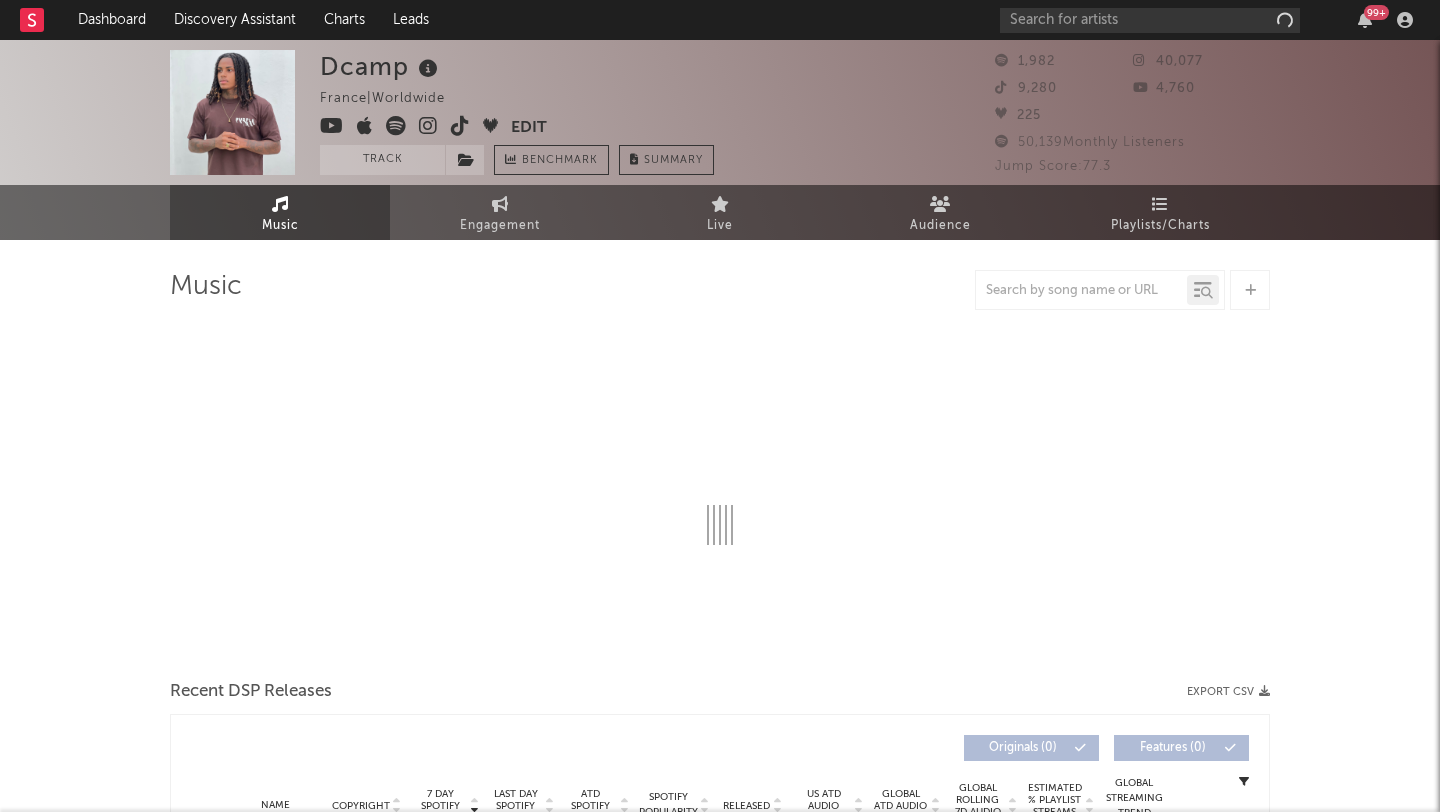 select on "1w" 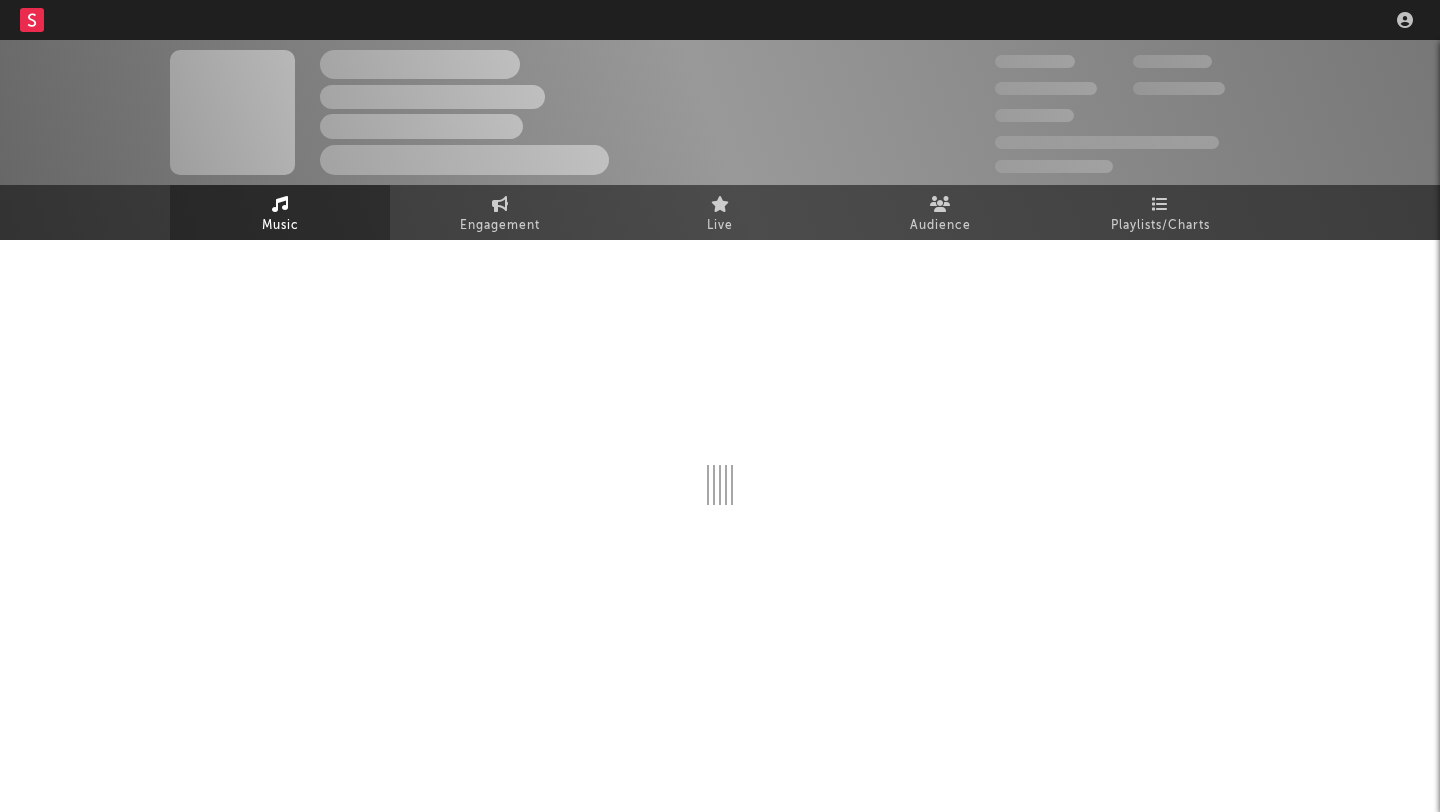 scroll, scrollTop: 0, scrollLeft: 0, axis: both 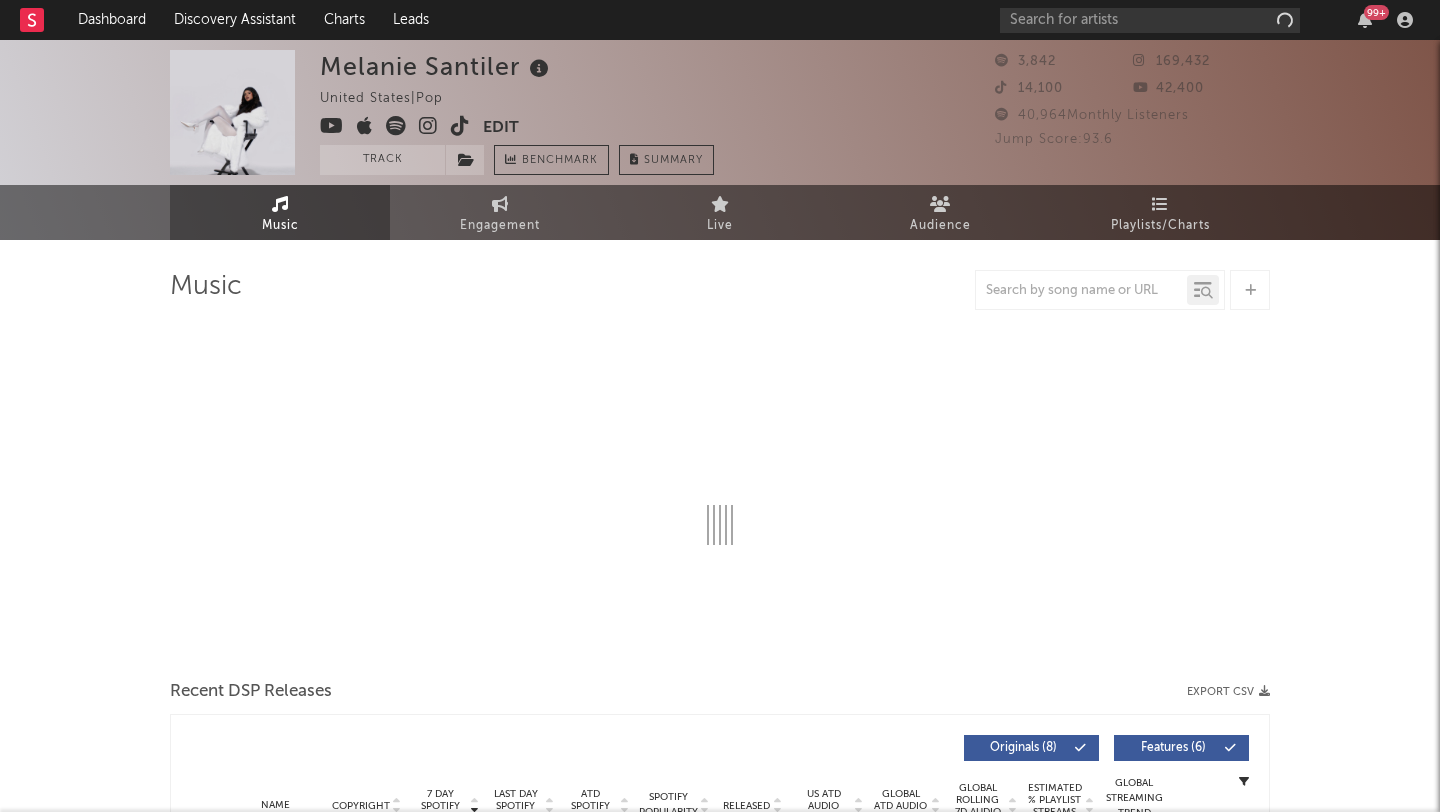 select on "1w" 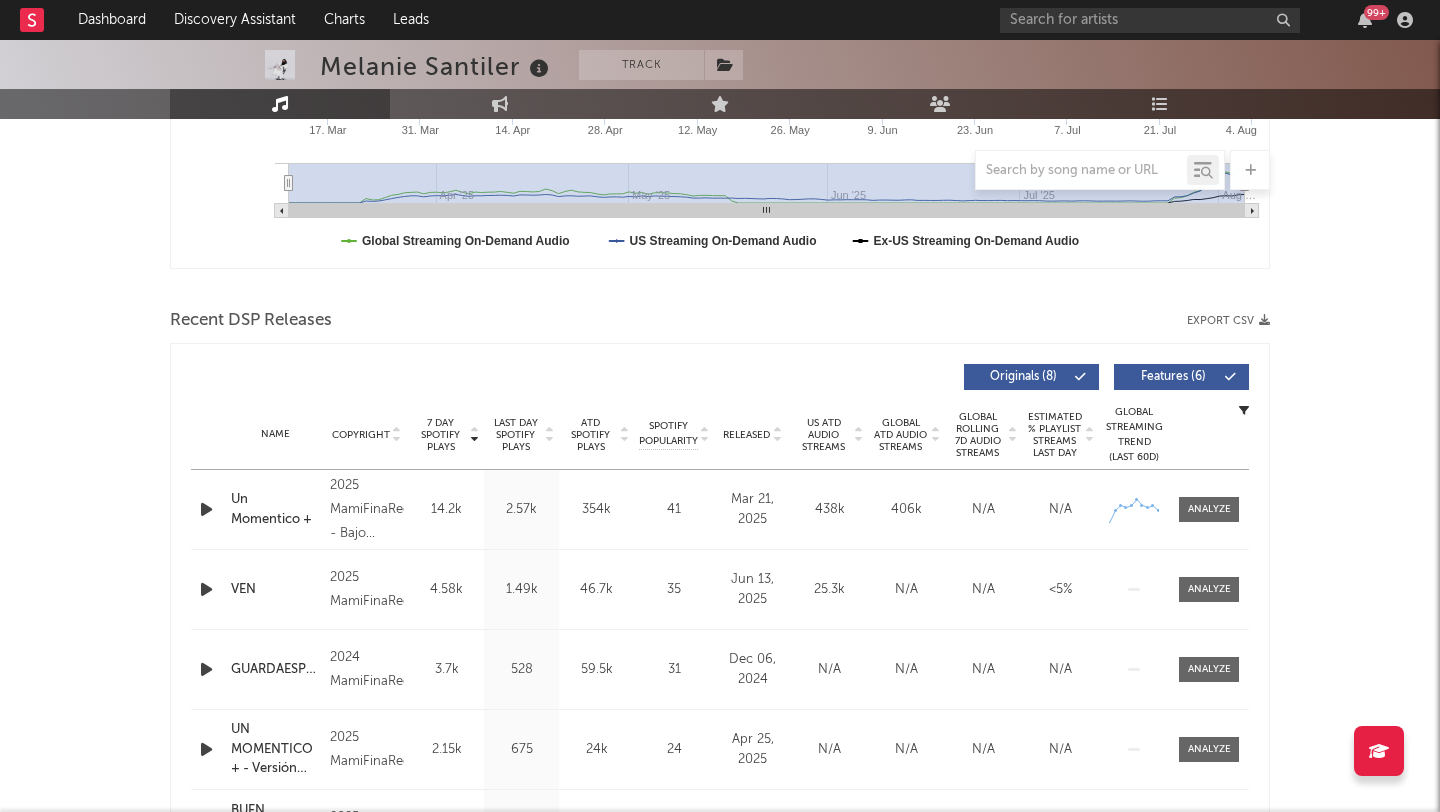 scroll, scrollTop: 546, scrollLeft: 0, axis: vertical 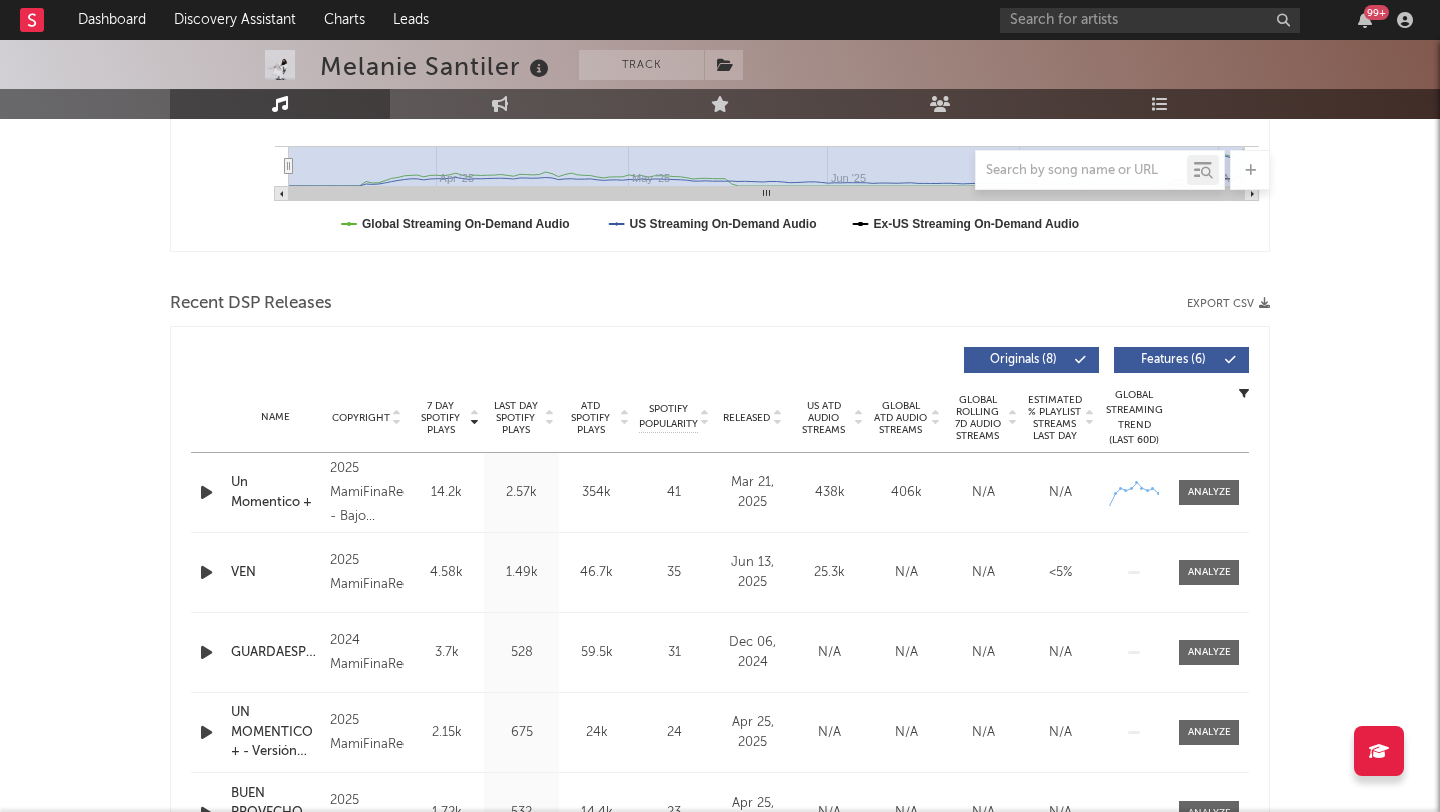 click on "Released" at bounding box center [746, 418] 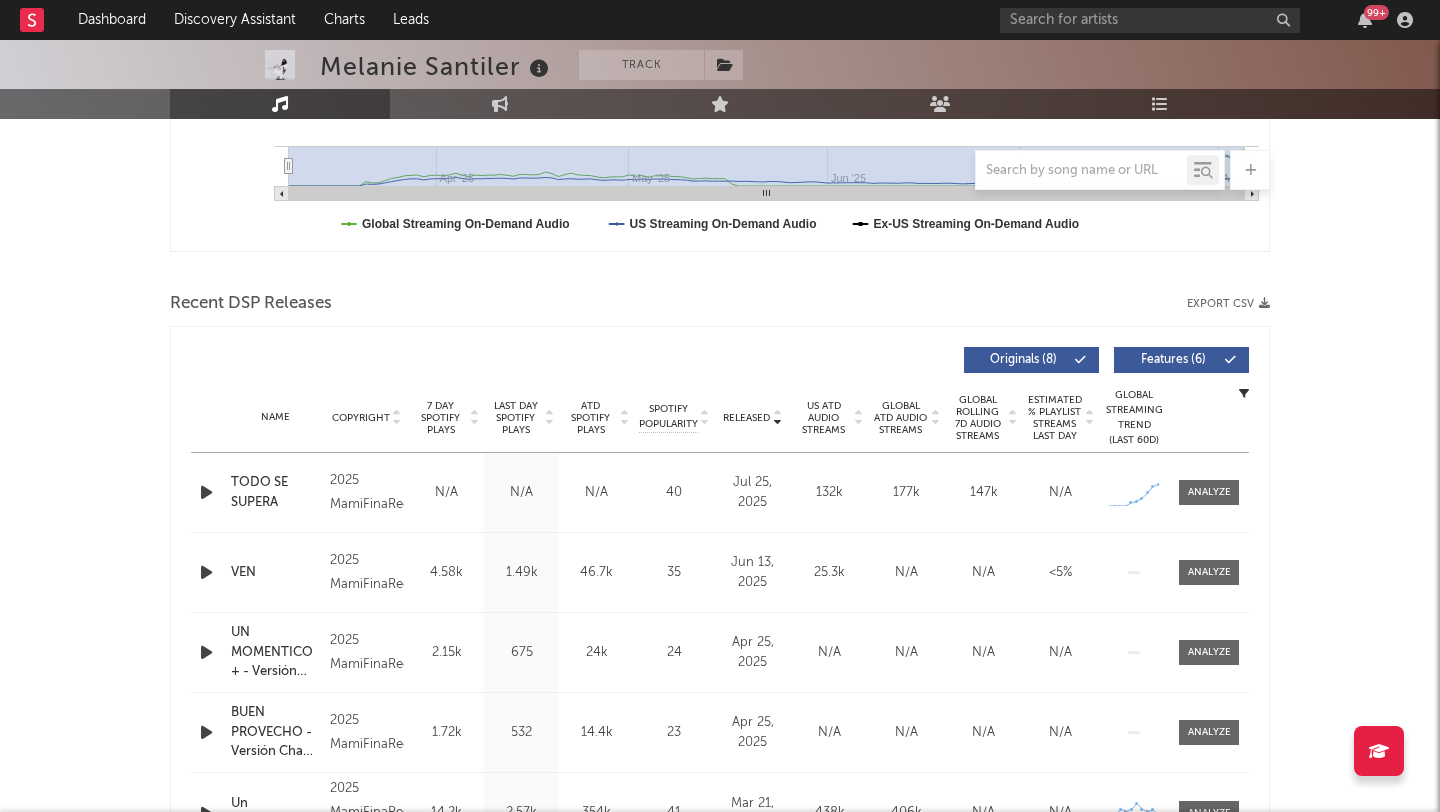 click on "7 Day Spotify Plays" at bounding box center (440, 418) 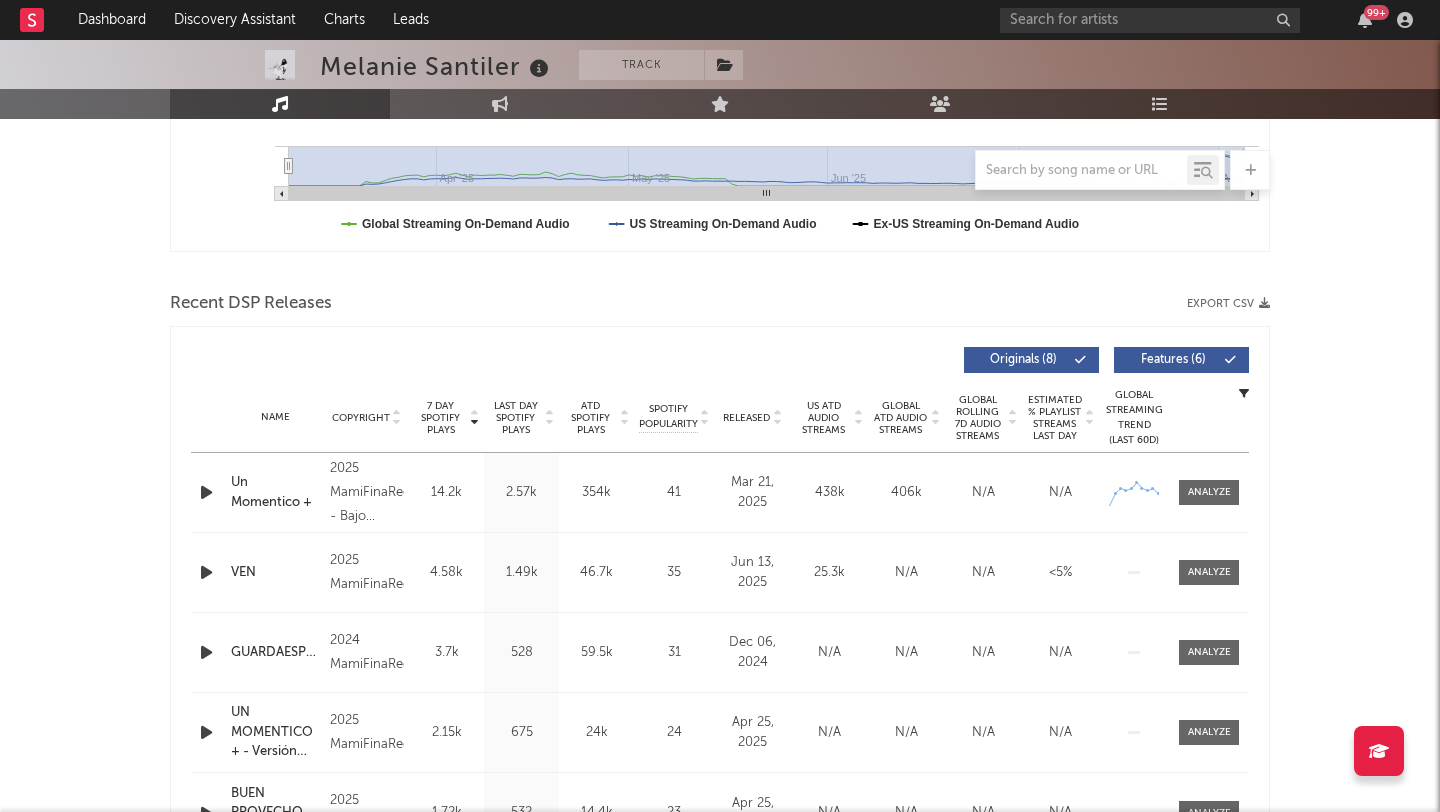 click on "Dashboard Discovery Assistant Charts Leads 99 + Notifications Settings Mark all as read All Growth Releases/Events Playlisting Today zaradalvi 9:39am Added 153.91x more Tiktok followers than their usual daily growth (+2.58k compared to +17 on average). Sophia Stel 7:32am Added 4.04x more Instagram followers than their usual daily growth (+124 compared to +31 on average). Sadie Bass 4:26am Added 3.08x more Instagram followers than their usual daily growth (+739 compared to +240 on average). Fluorescents 4:25am Added 10.02x more Instagram followers than their usual daily growth (+539 compared to +54 on average). Yesterday zaradalvi 10:06am Added 886.5x more Tiktok followers than their usual daily growth (+296 compared to +0 on average). Elby Faser 6:40am Added 12.24x more Instagram followers than their usual daily growth (+1.13k compared to +92 on average). Safario 2:01am Added 44.61x more Instagram followers than their usual daily growth (+57 compared to +1 on average). August 5, 2025 Ety 9:22pm Sophia Stel 1w" at bounding box center [720, 954] 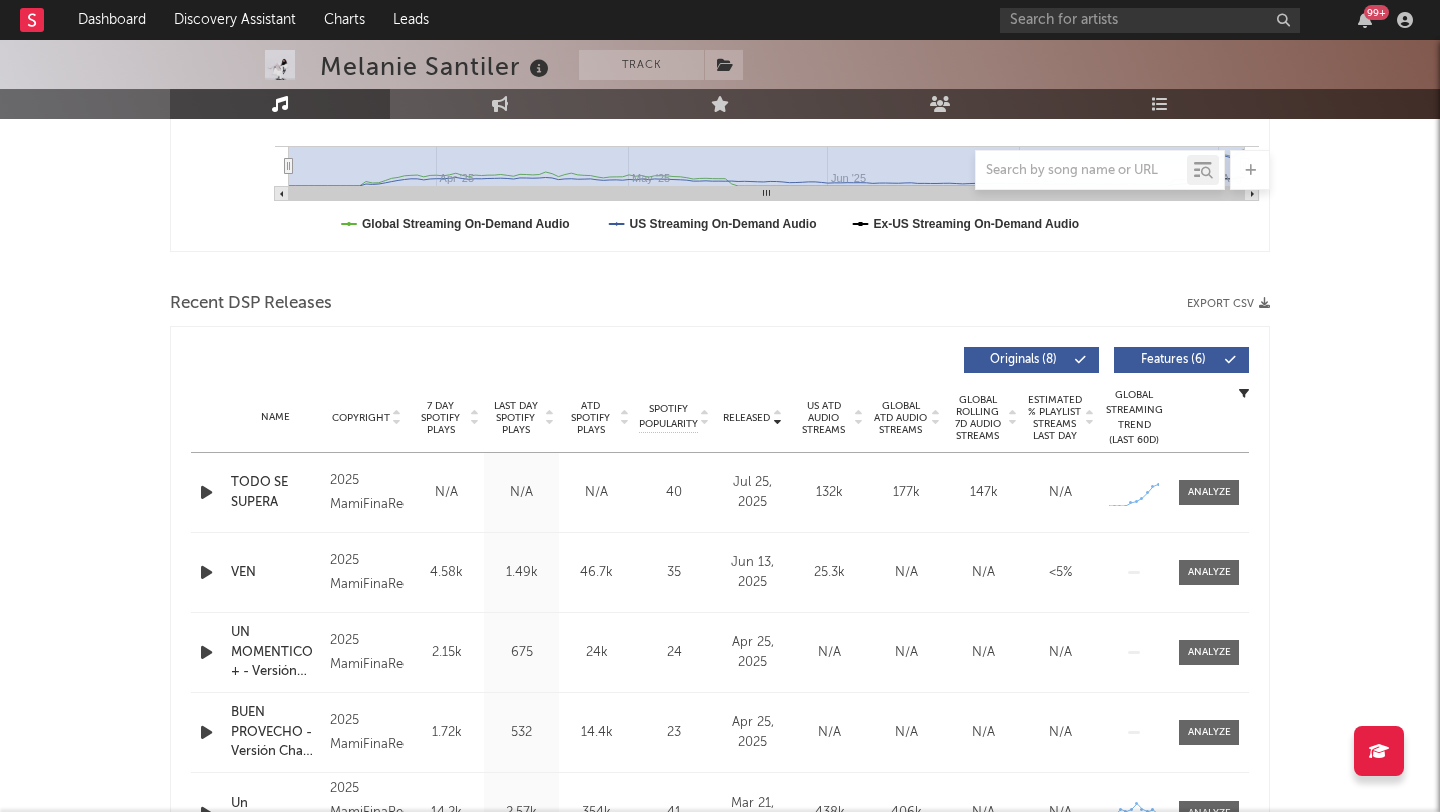 click on "7 Day Spotify Plays" at bounding box center (440, 418) 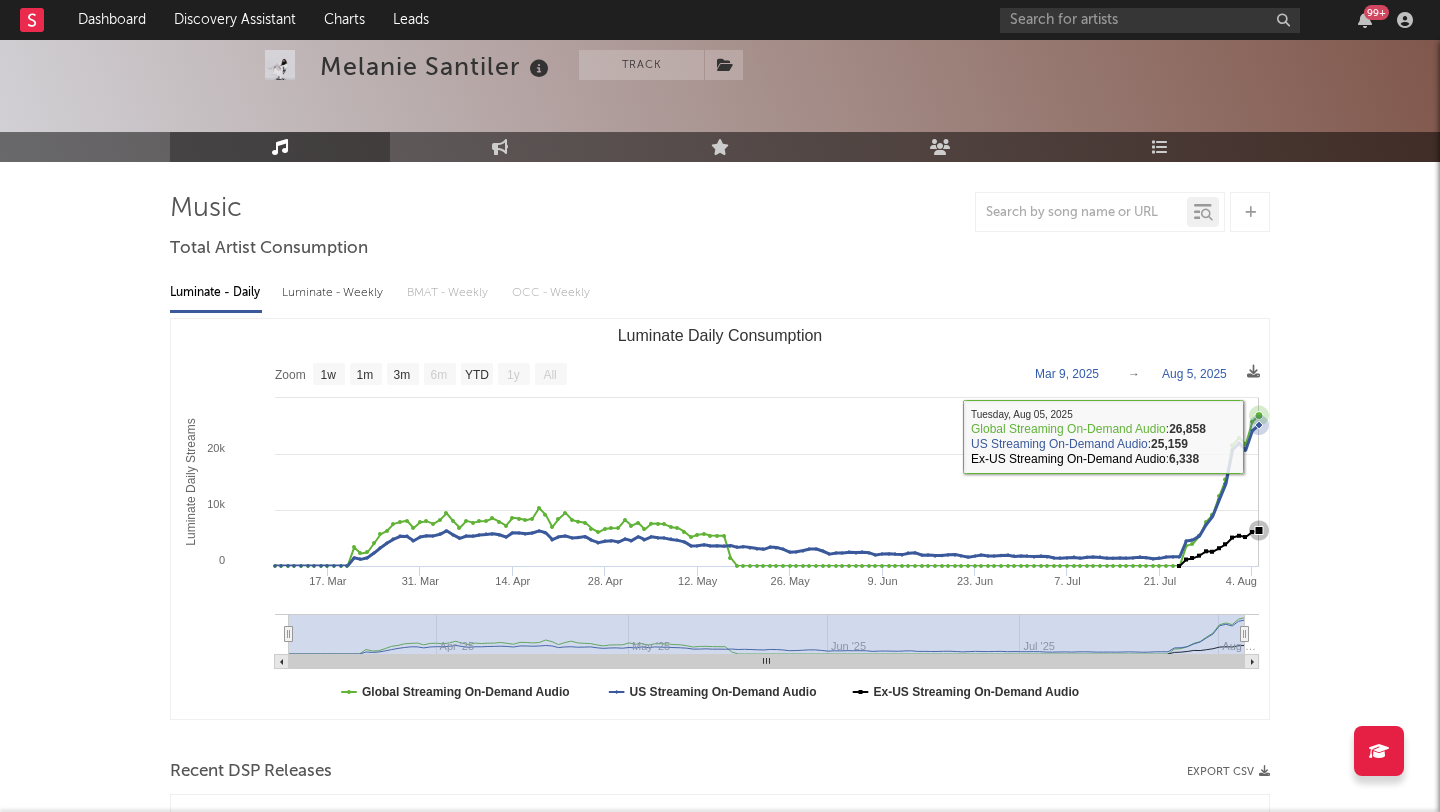 scroll, scrollTop: 0, scrollLeft: 0, axis: both 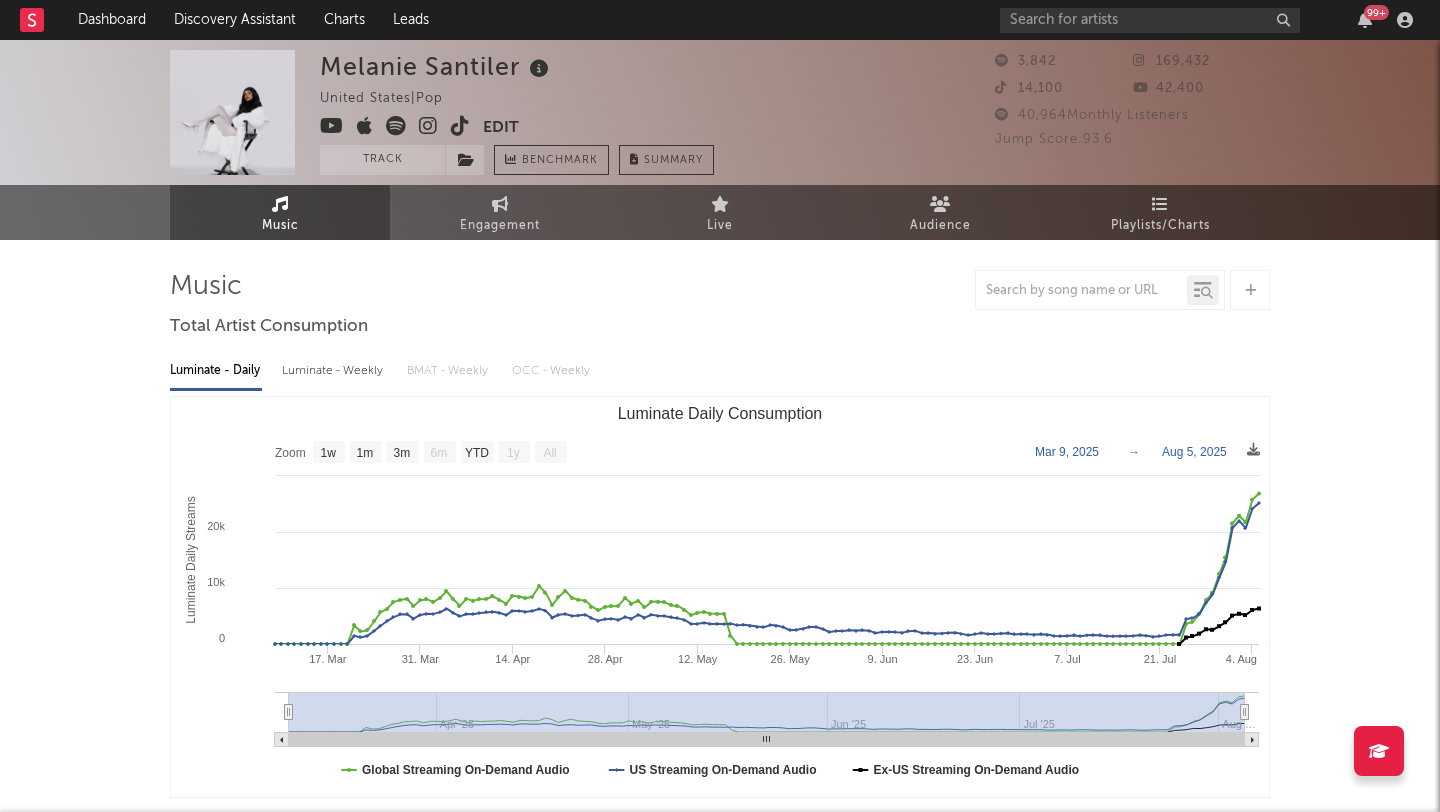 click at bounding box center (428, 126) 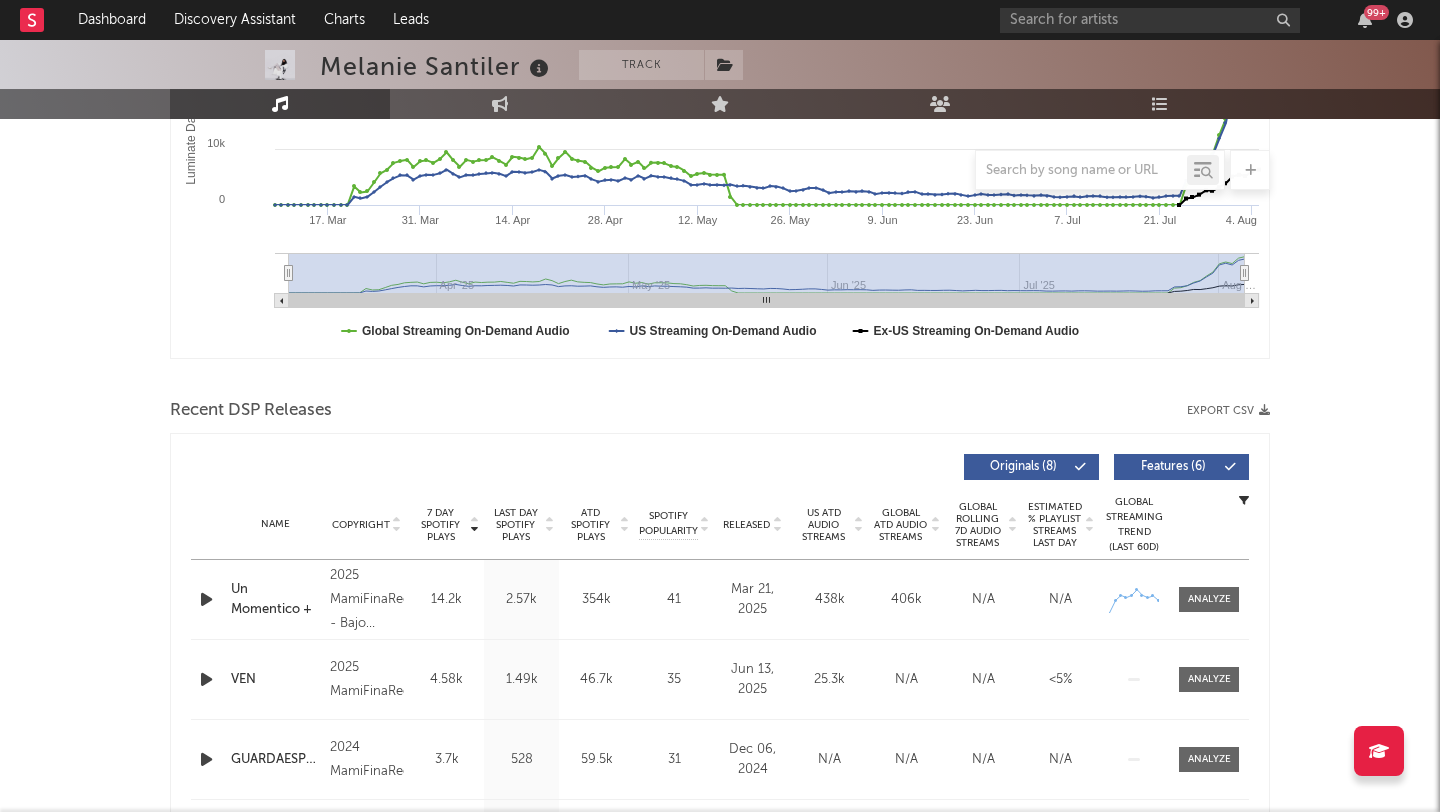 scroll, scrollTop: 394, scrollLeft: 0, axis: vertical 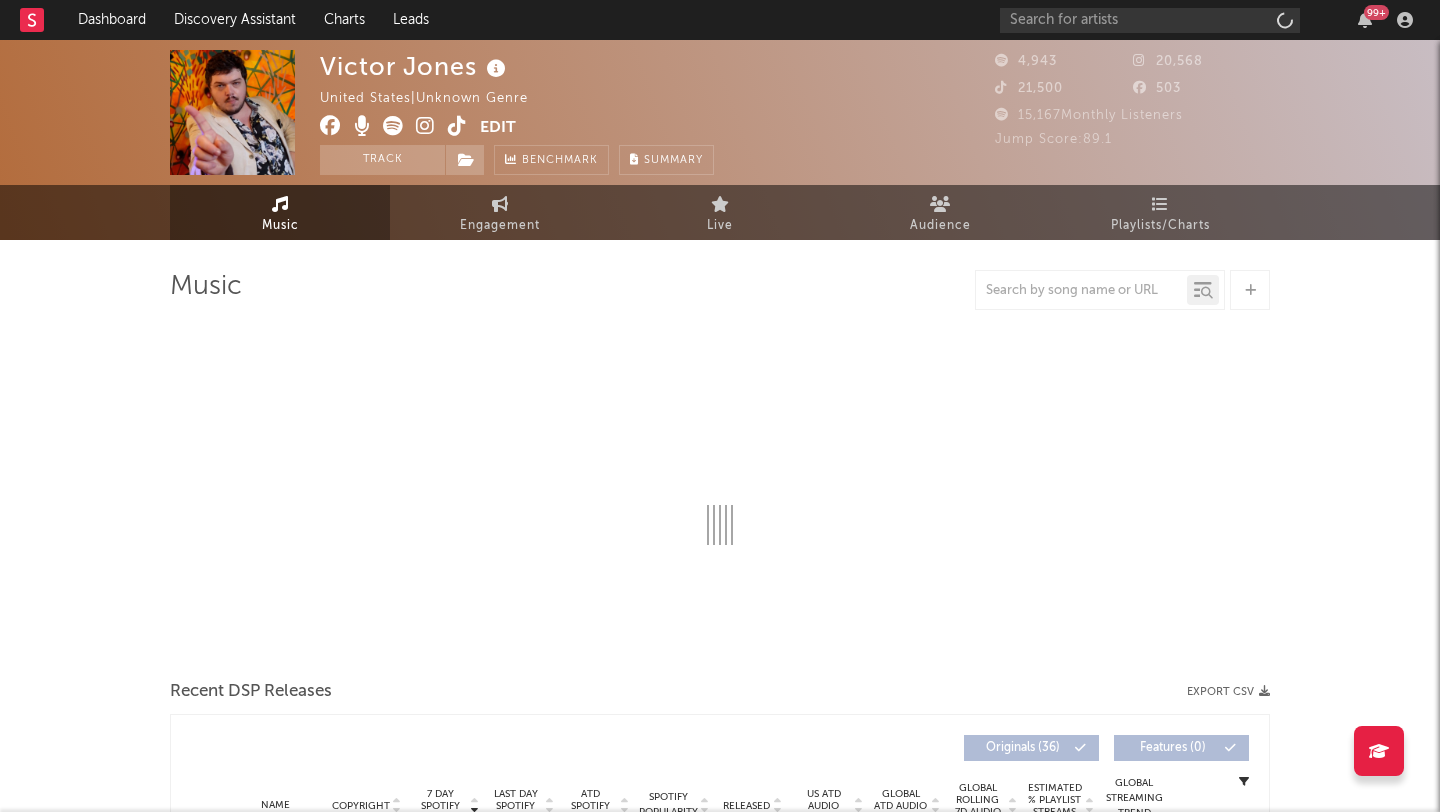 select on "1w" 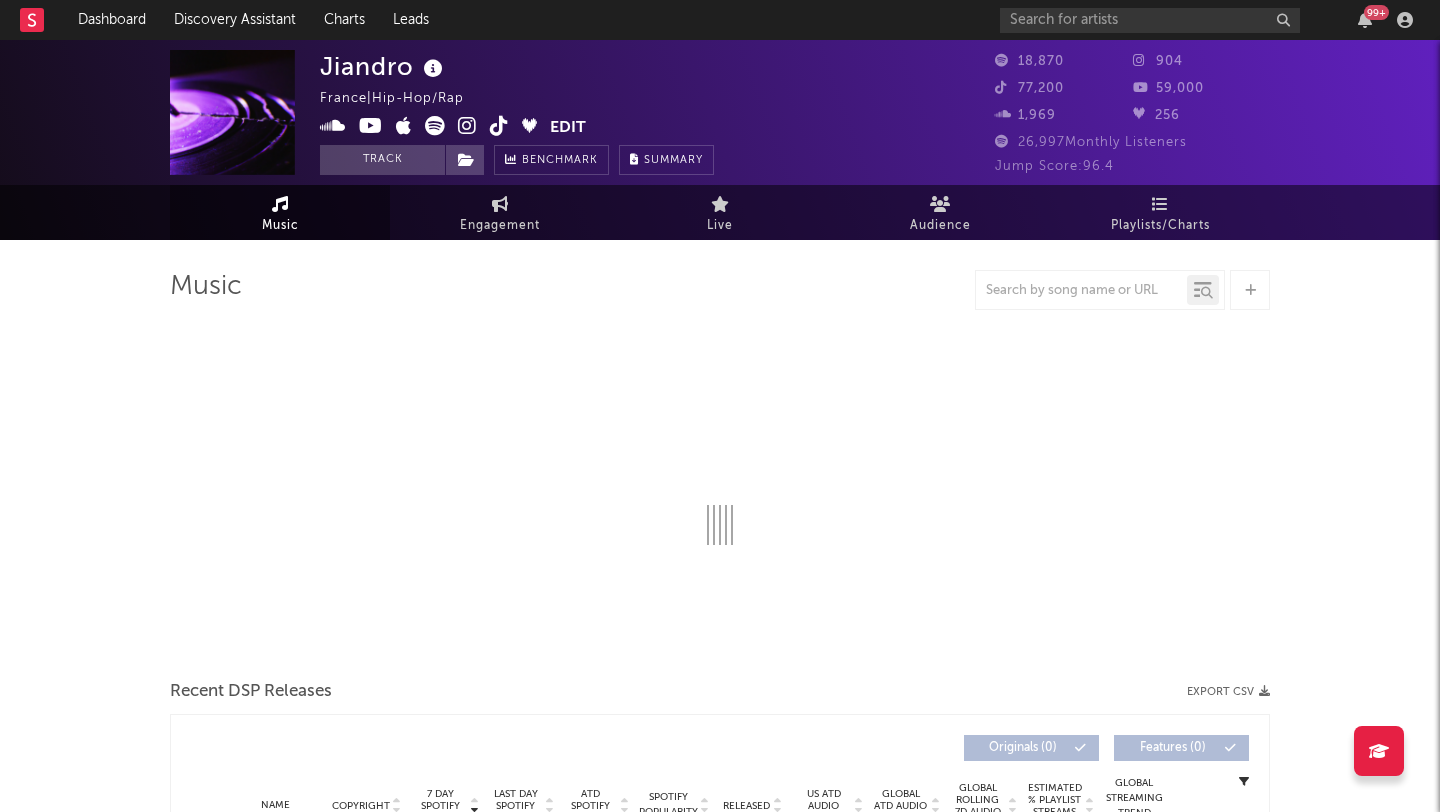 select on "1w" 